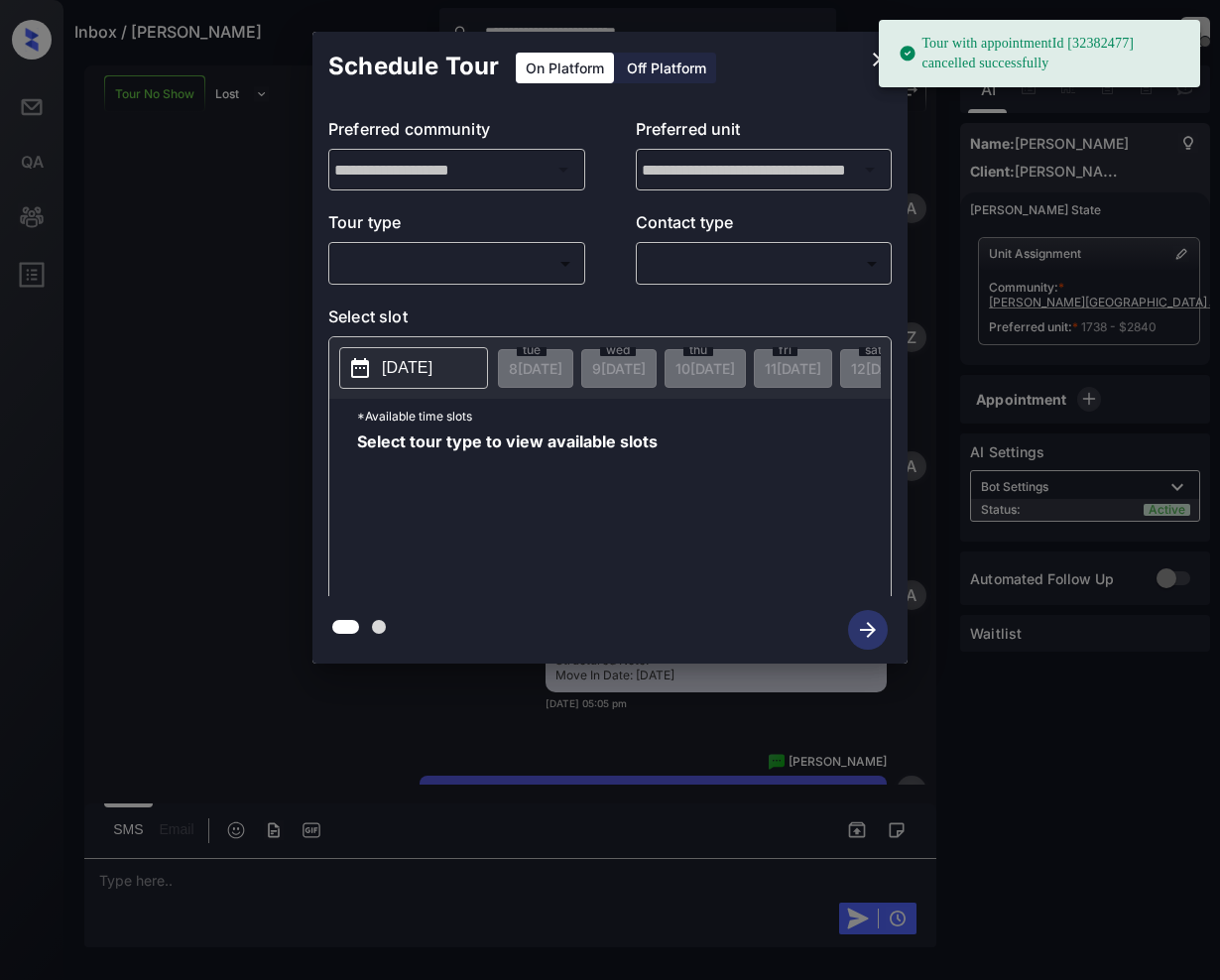 scroll, scrollTop: 0, scrollLeft: 0, axis: both 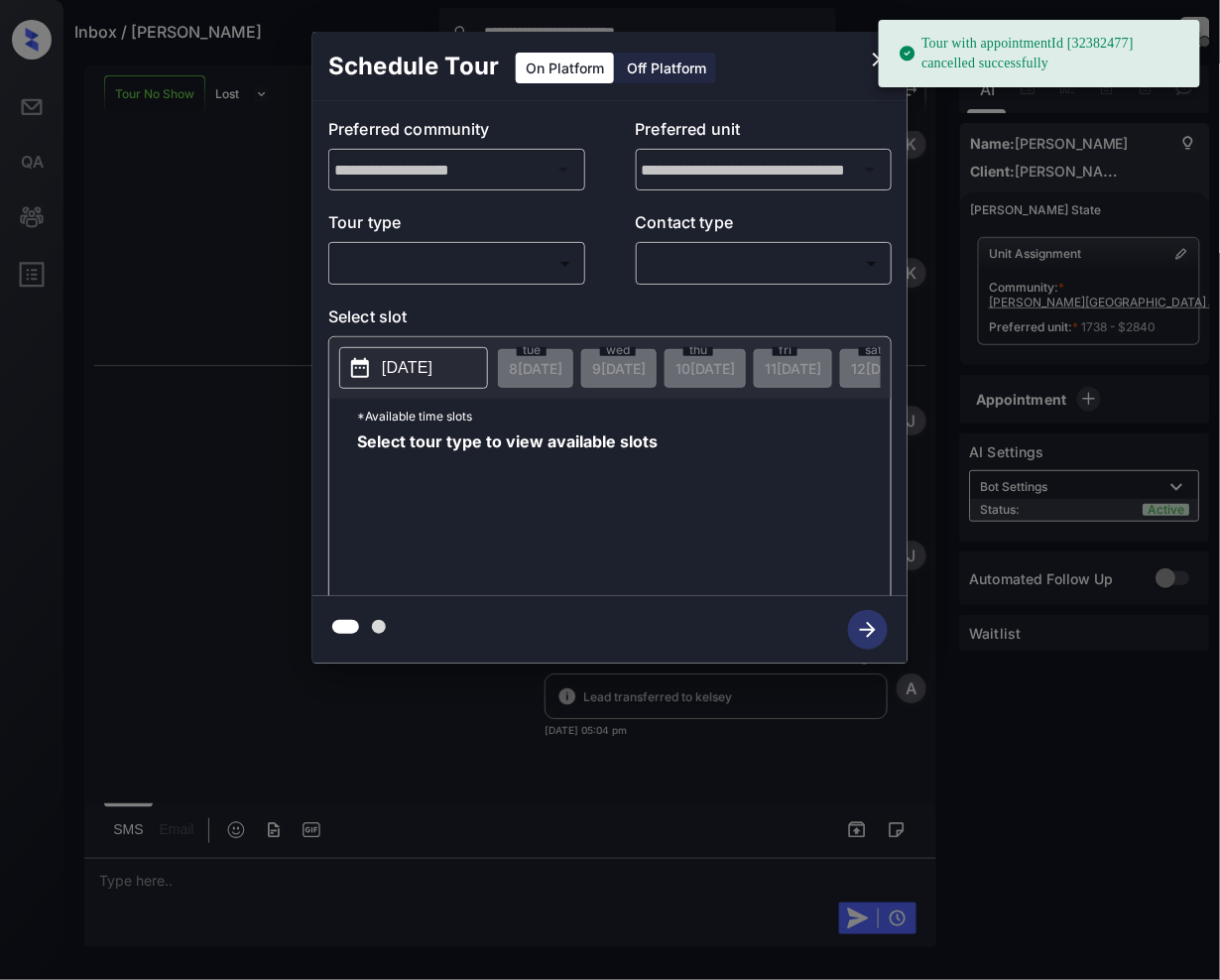 click on "**********" at bounding box center [610, 490] 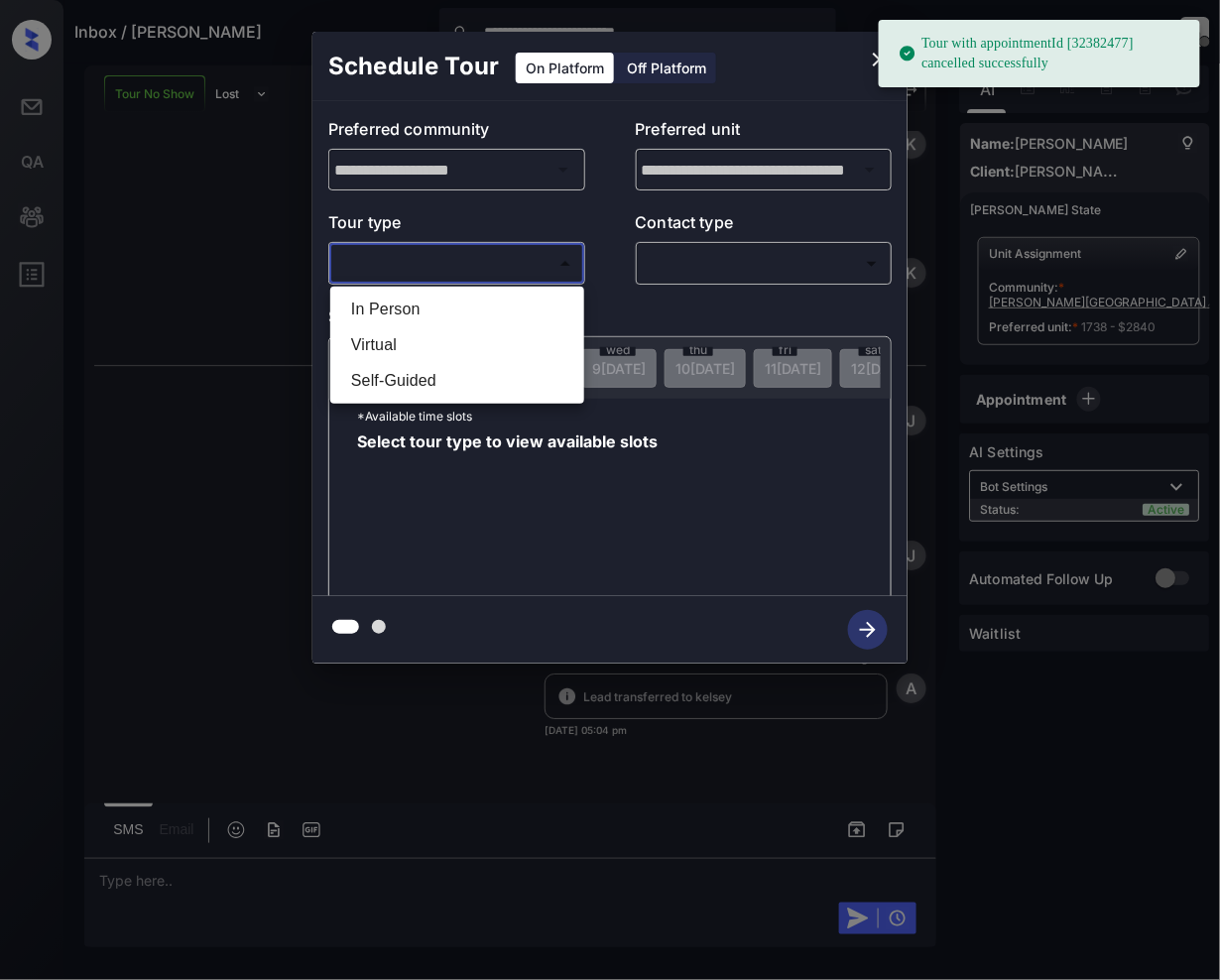 click on "Virtual" at bounding box center [457, 345] 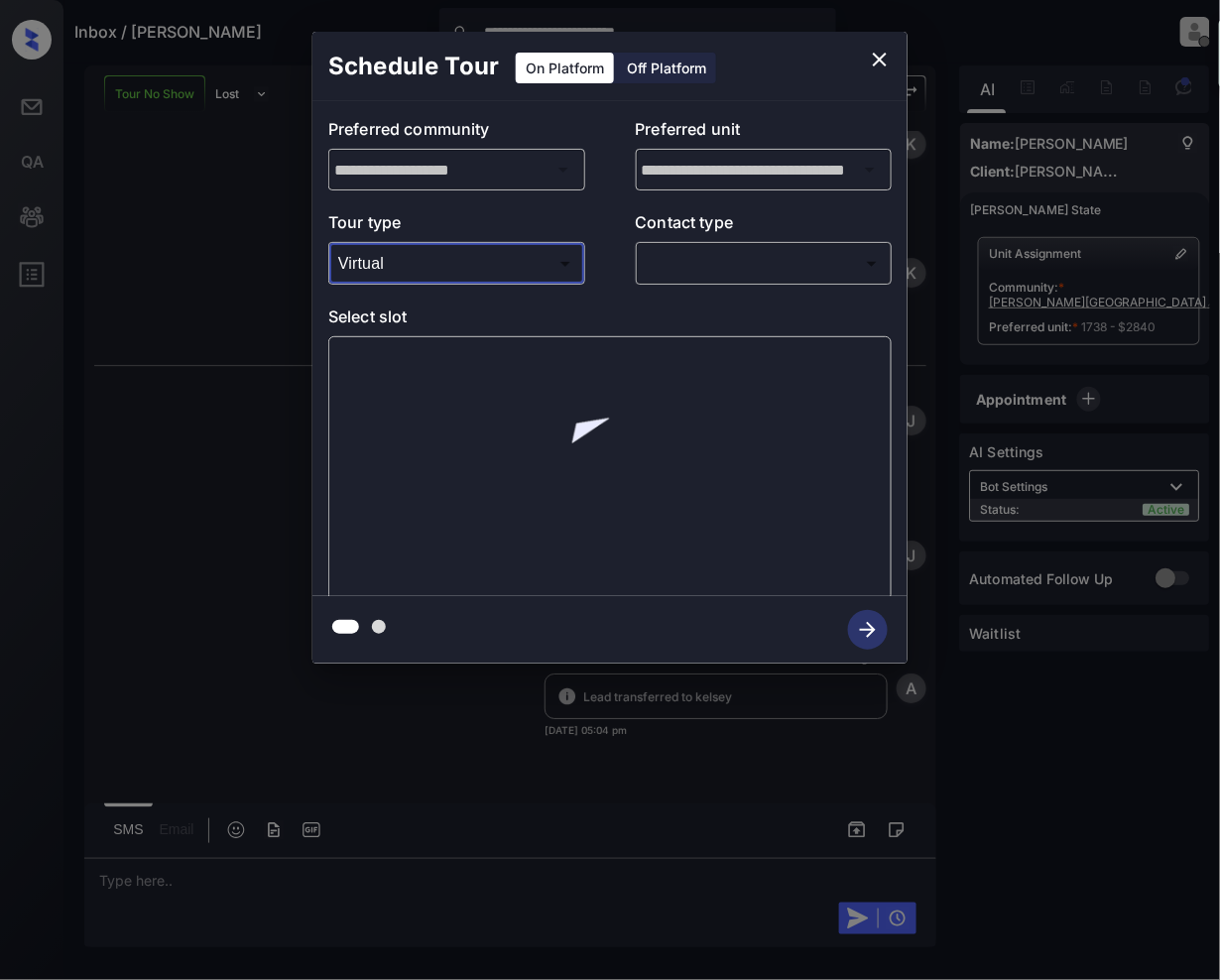 click on "**********" at bounding box center (610, 490) 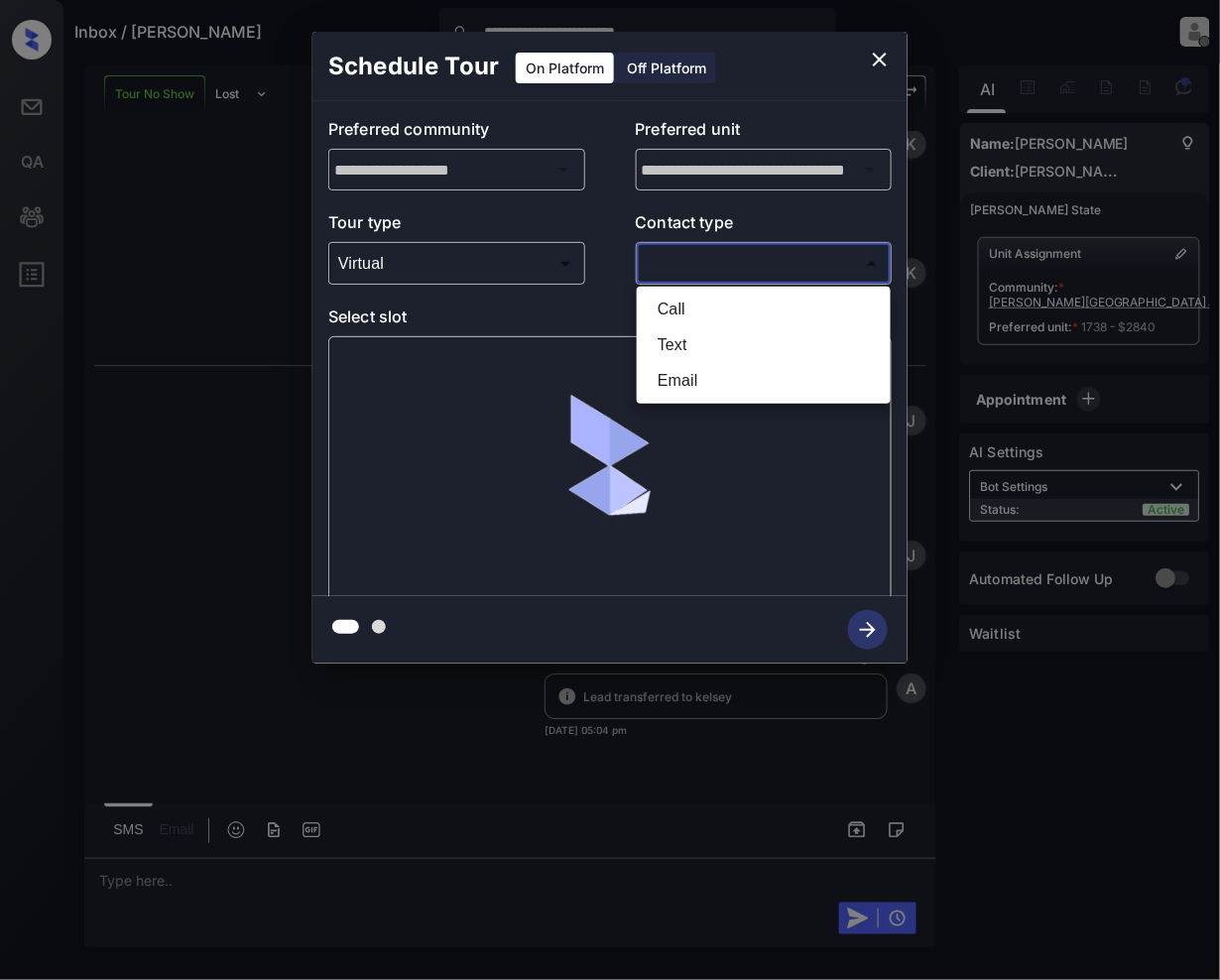 click on "Call" at bounding box center (764, 309) 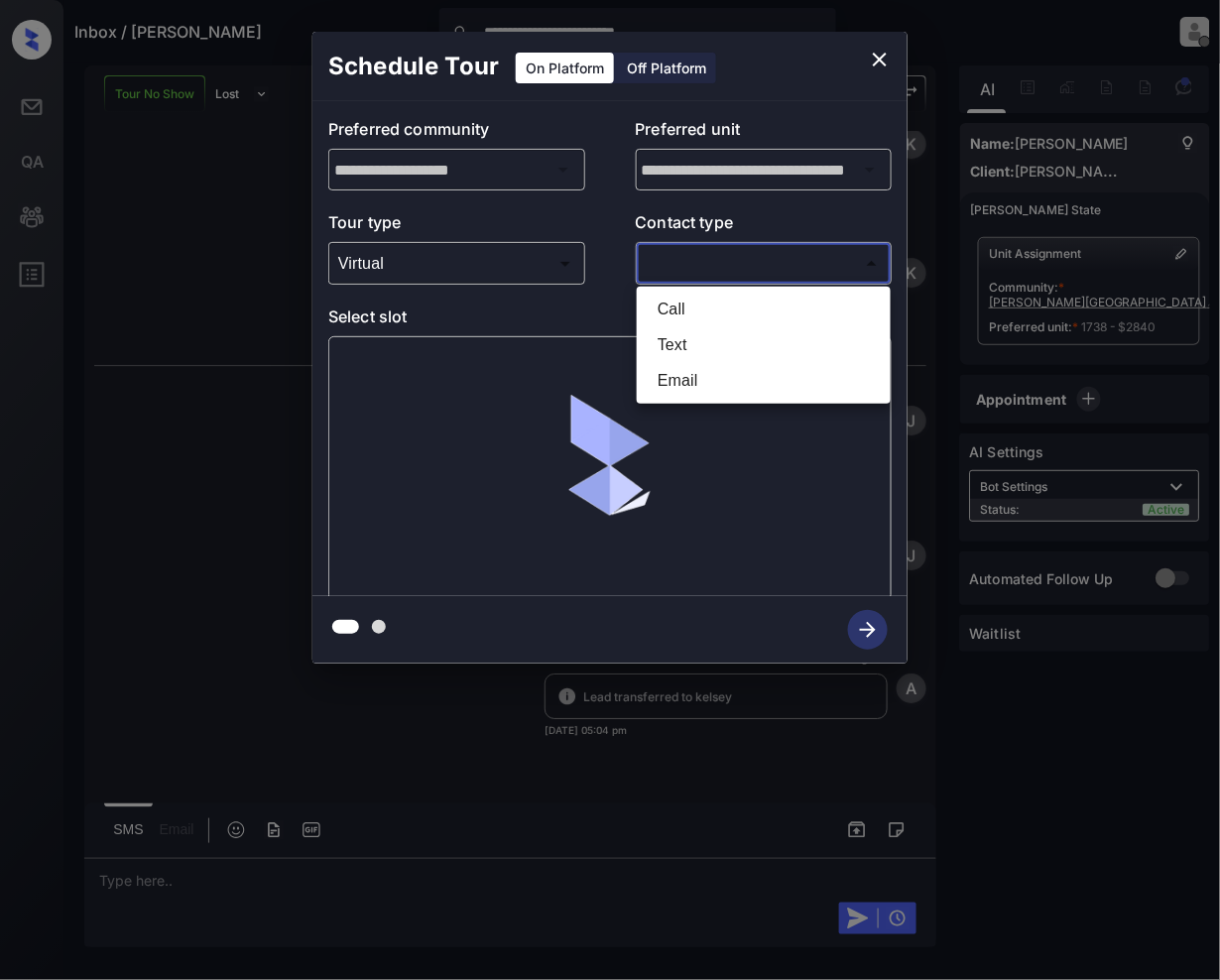 type on "****" 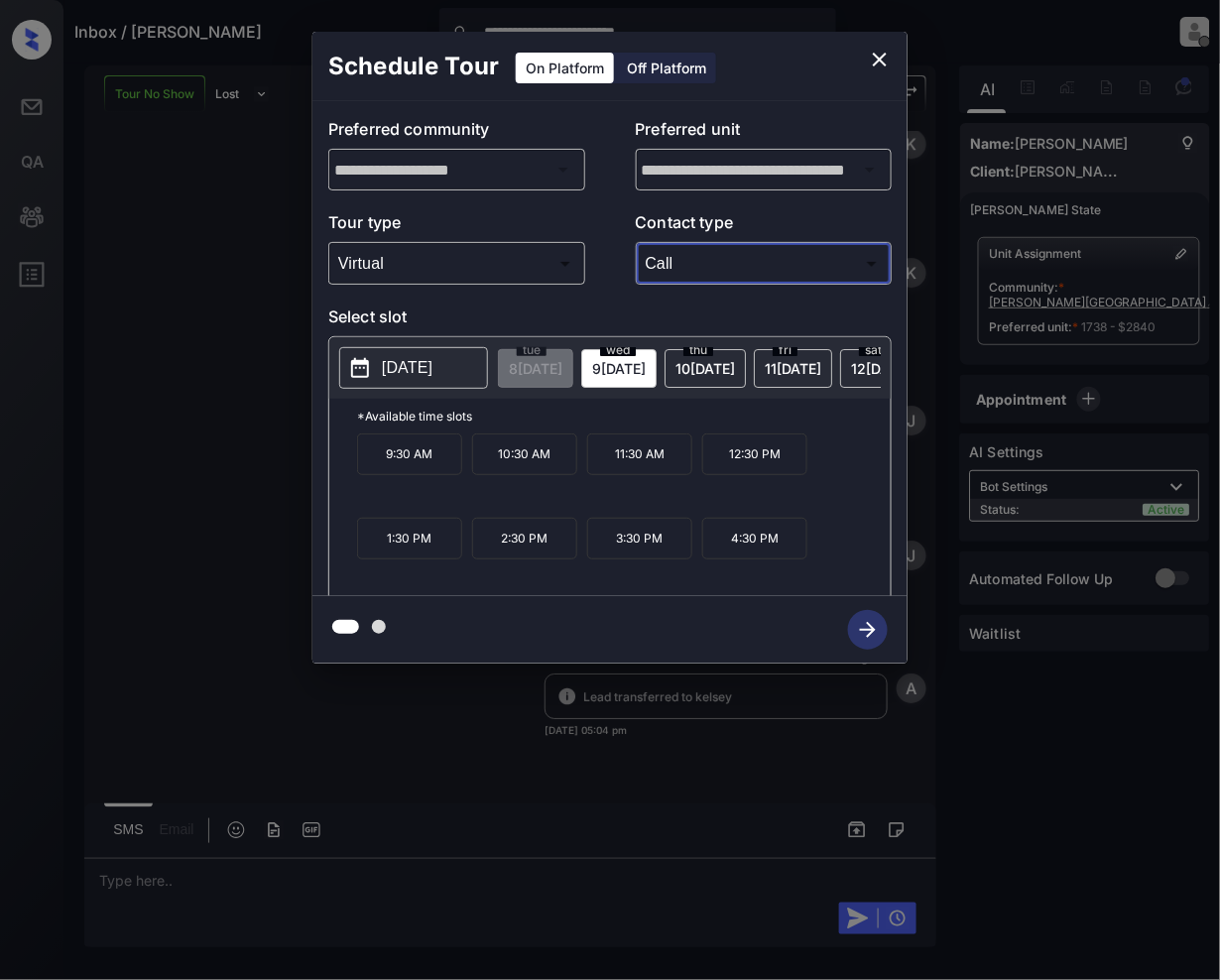 click 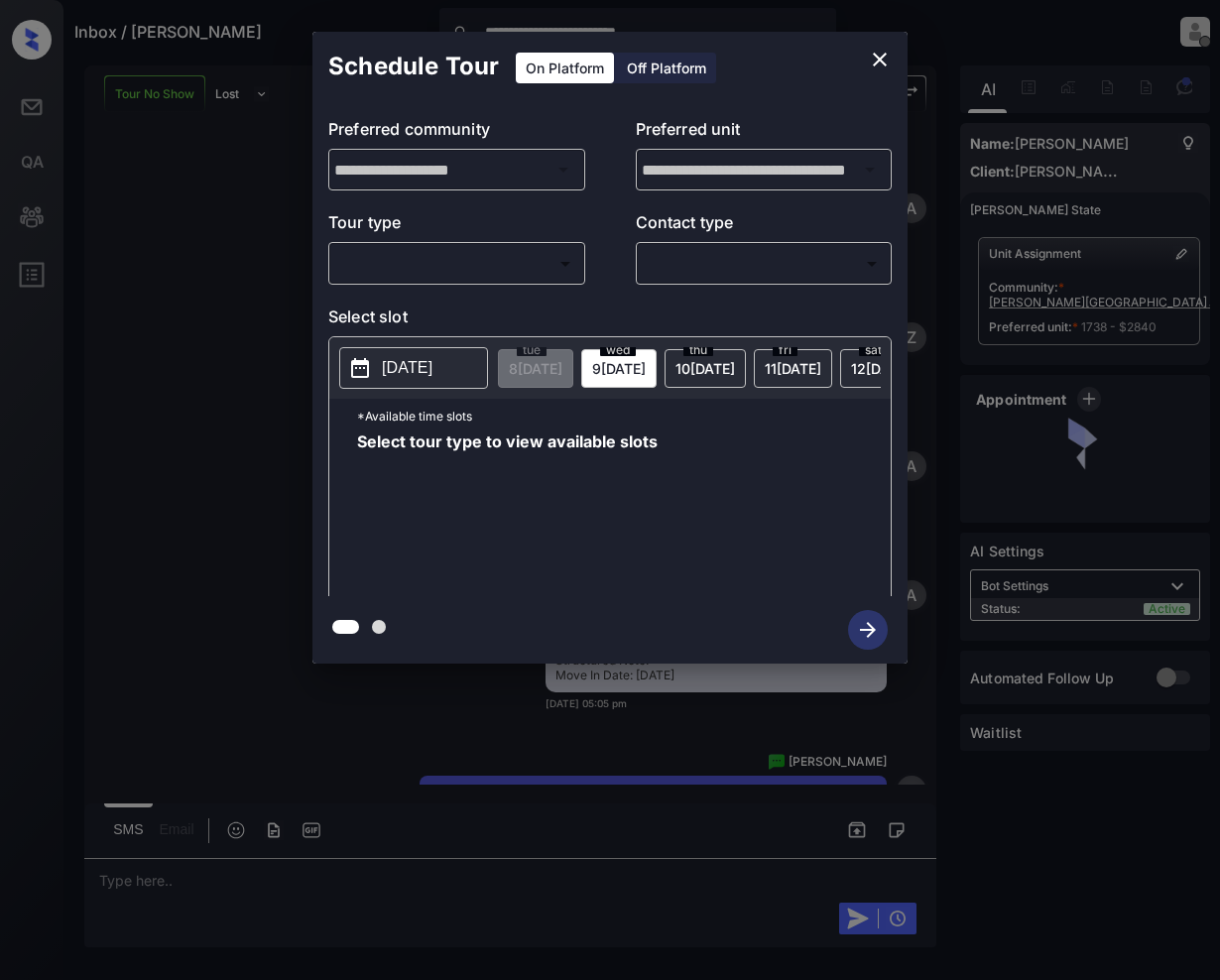 scroll, scrollTop: 0, scrollLeft: 0, axis: both 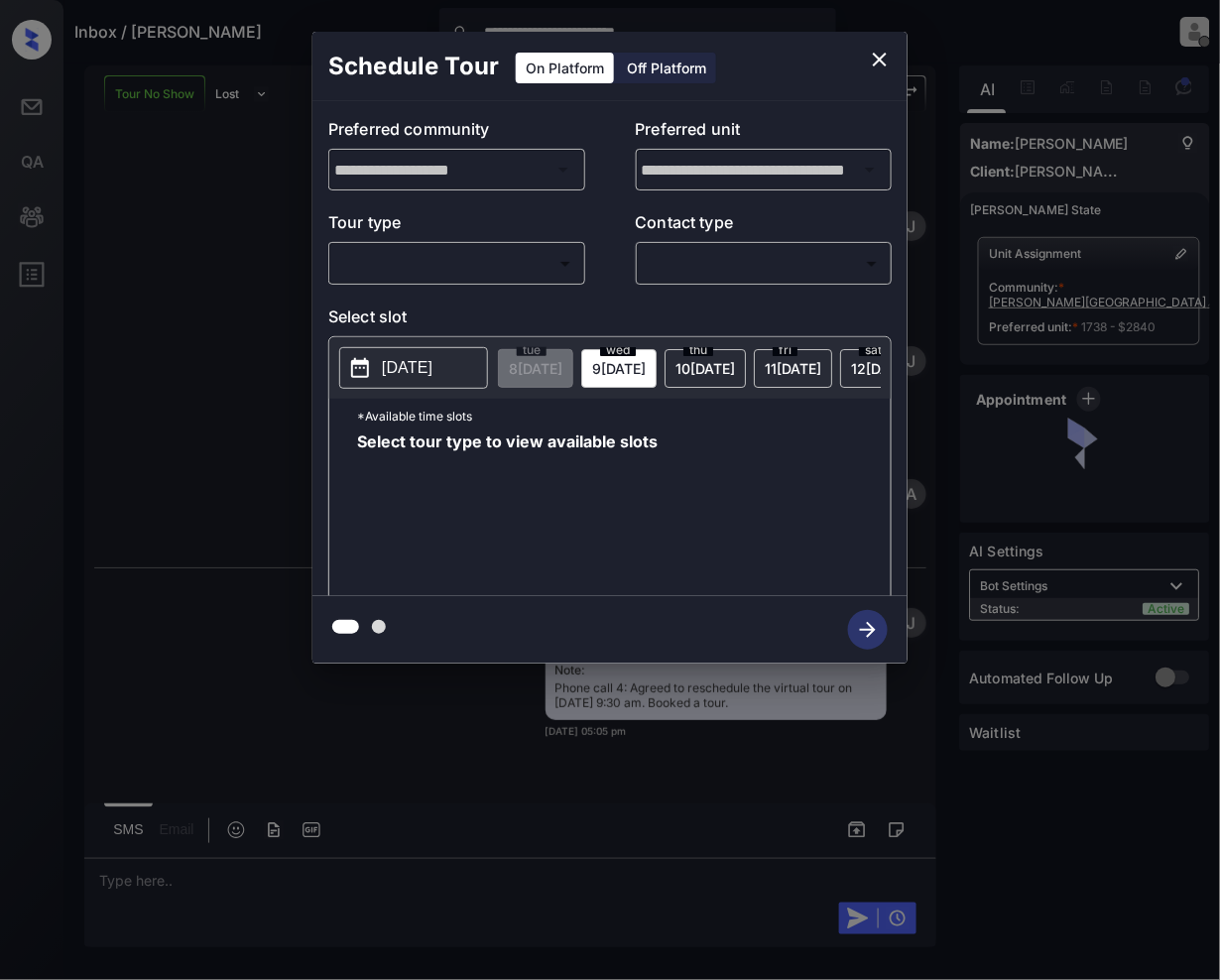 click on "​ ​" at bounding box center (456, 263) 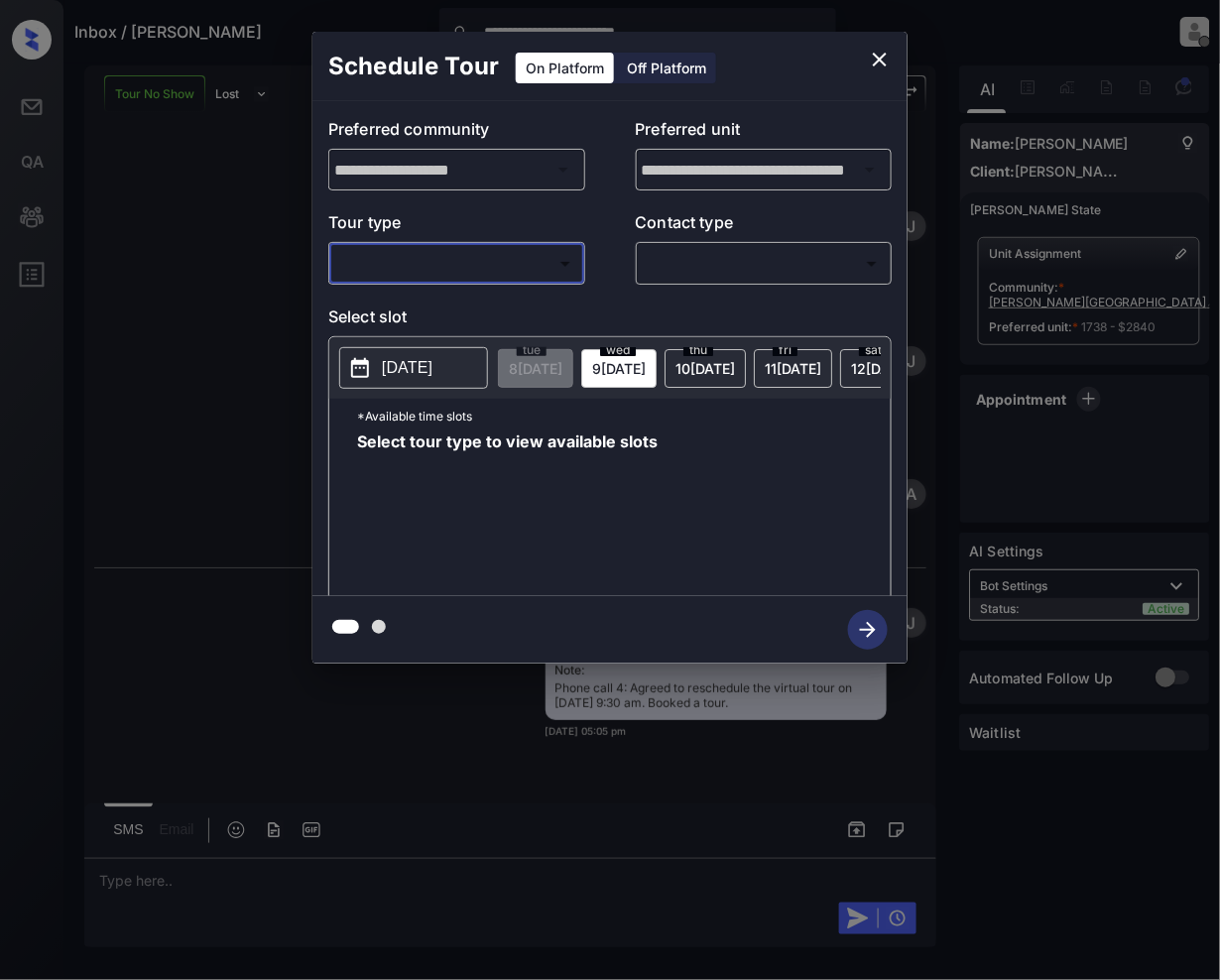 click on "**********" at bounding box center [610, 490] 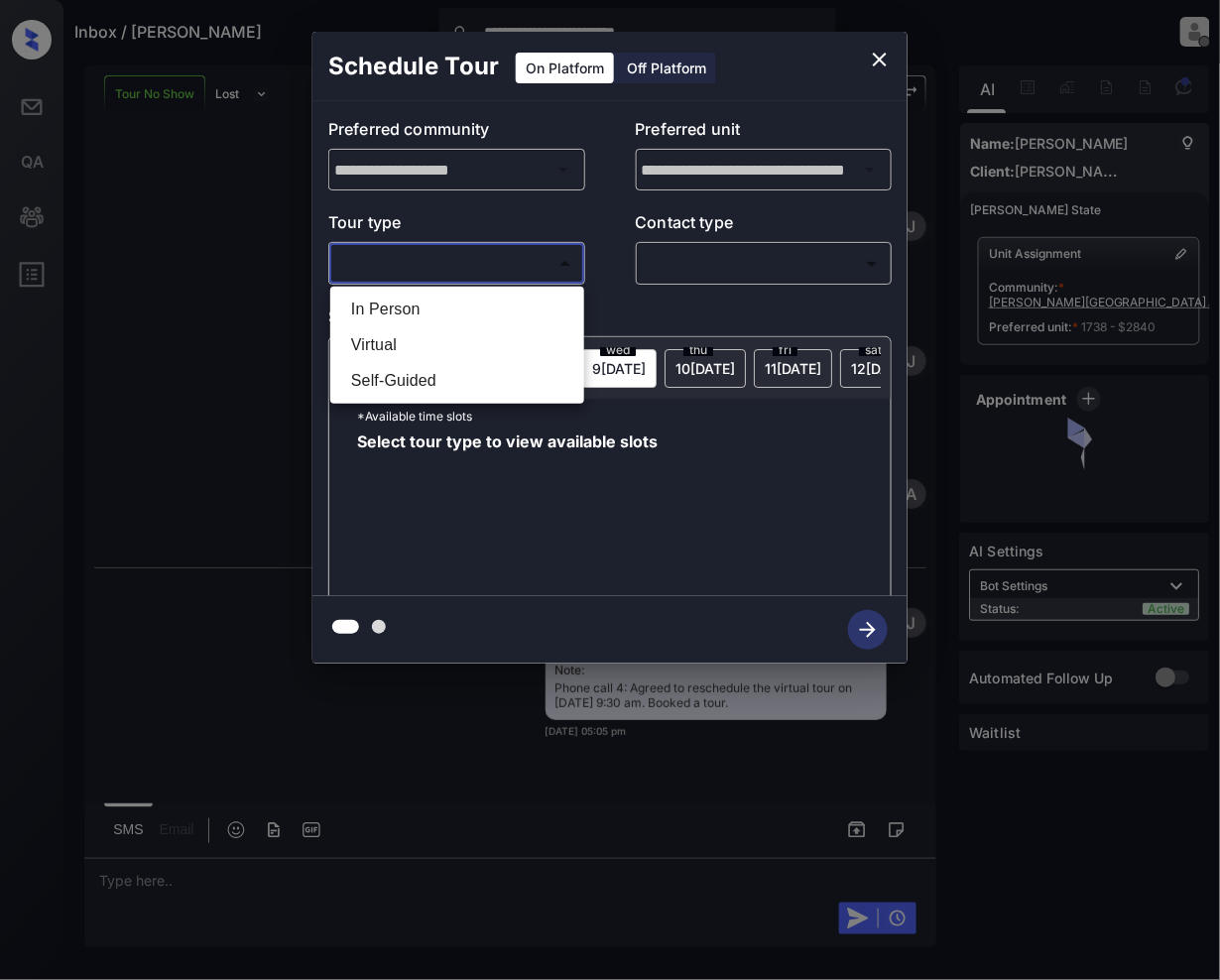 drag, startPoint x: 373, startPoint y: 342, endPoint x: 682, endPoint y: 247, distance: 323.2739 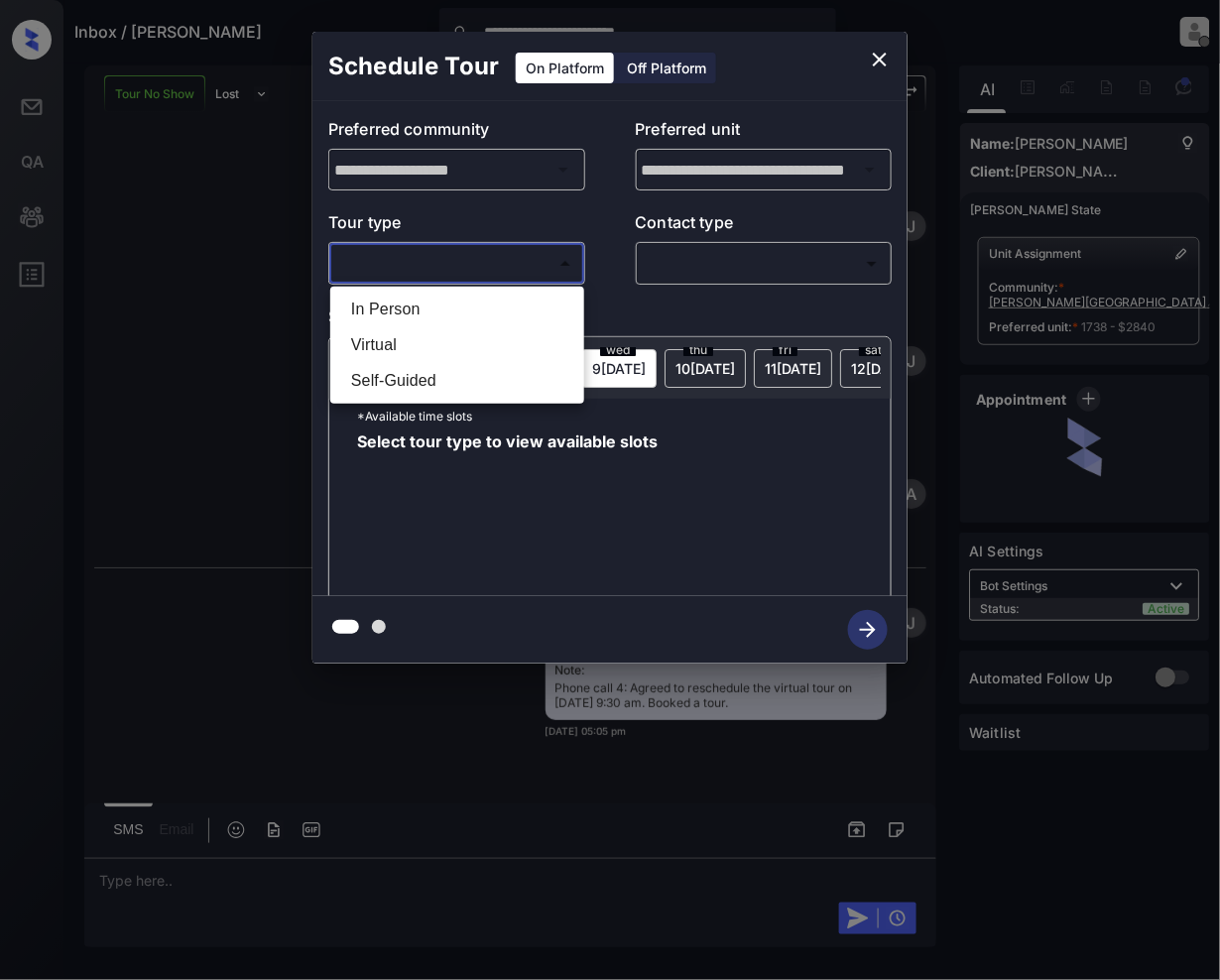 click on "Virtual" at bounding box center (457, 345) 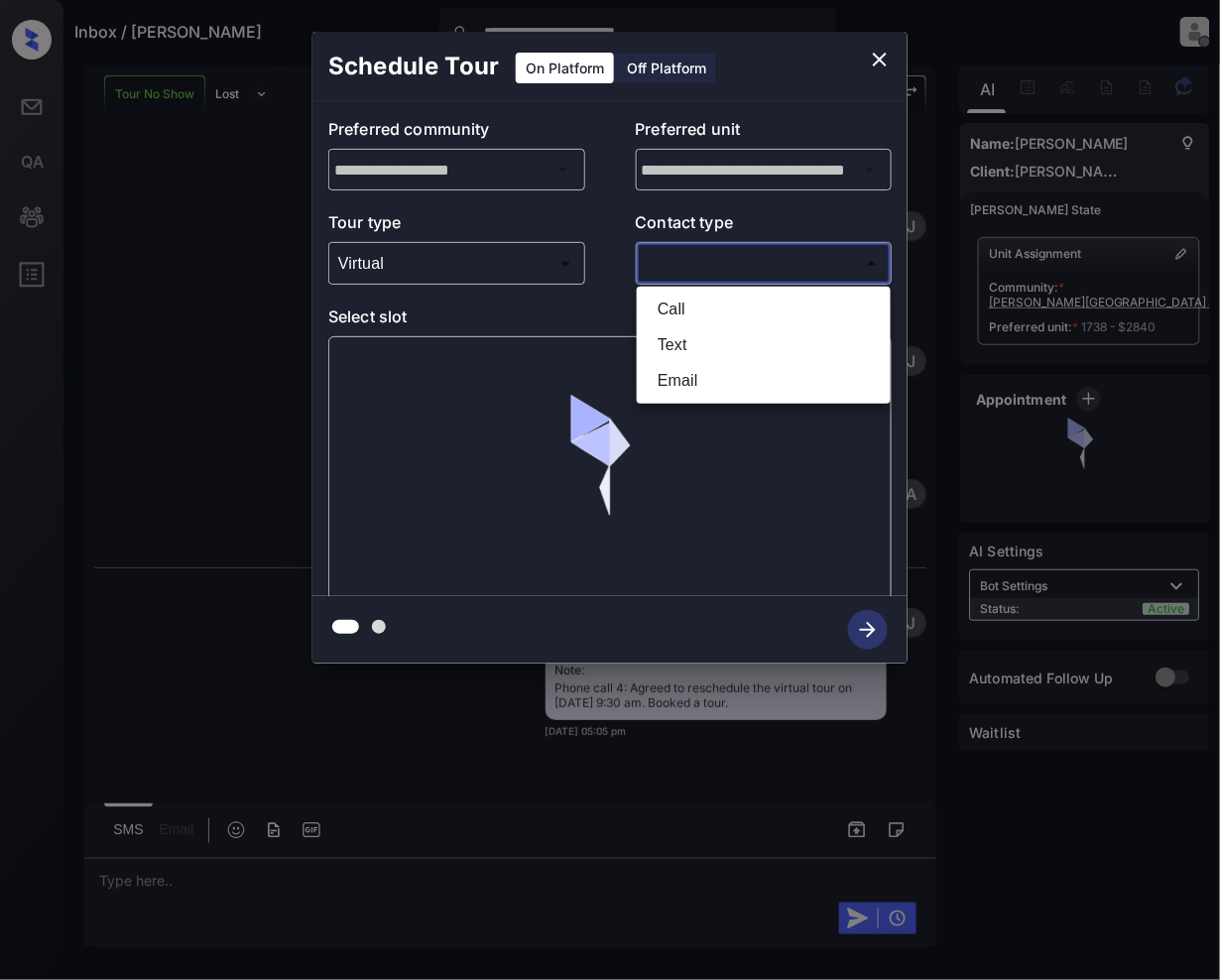 click on "**********" at bounding box center [610, 490] 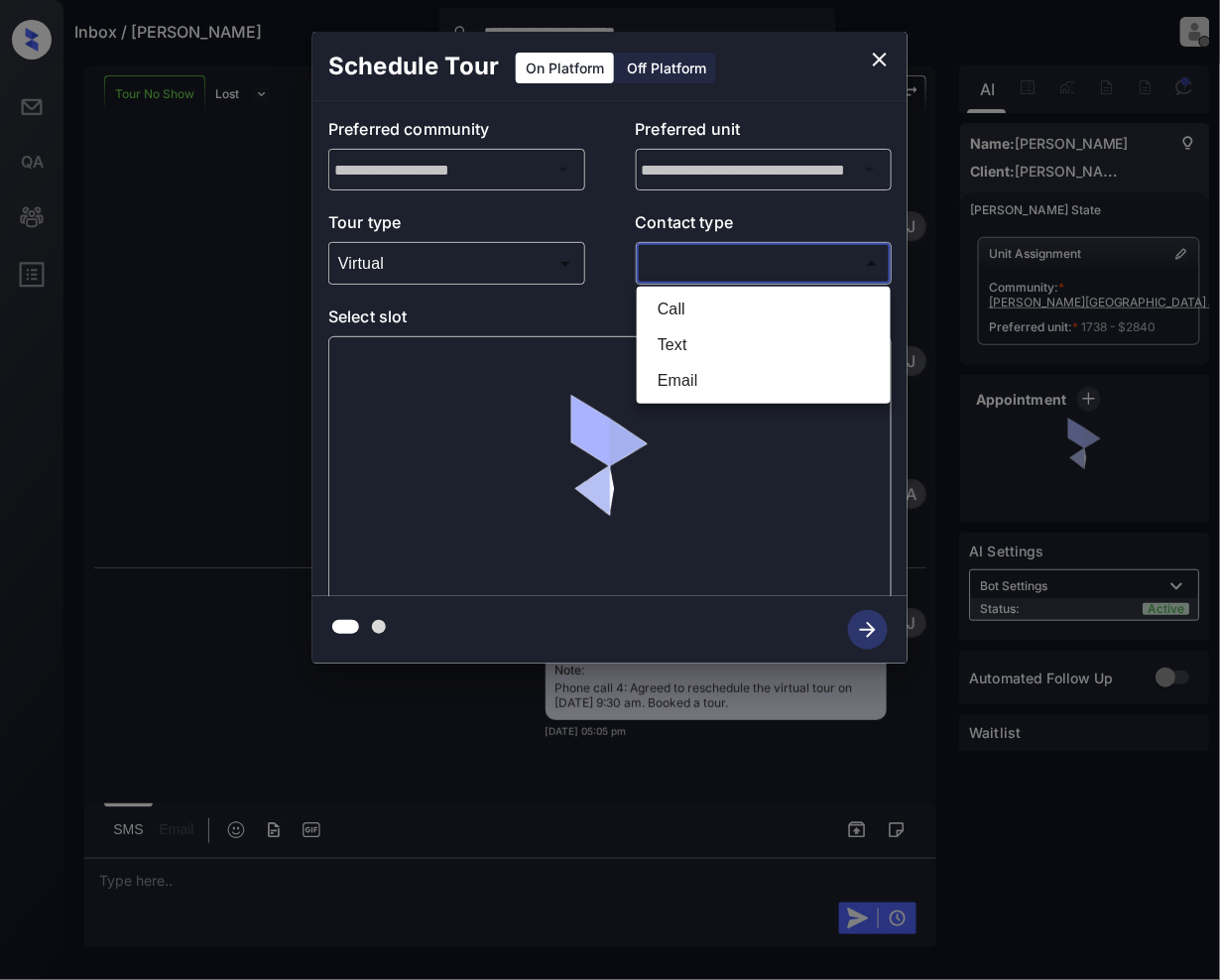click on "Call" at bounding box center (764, 309) 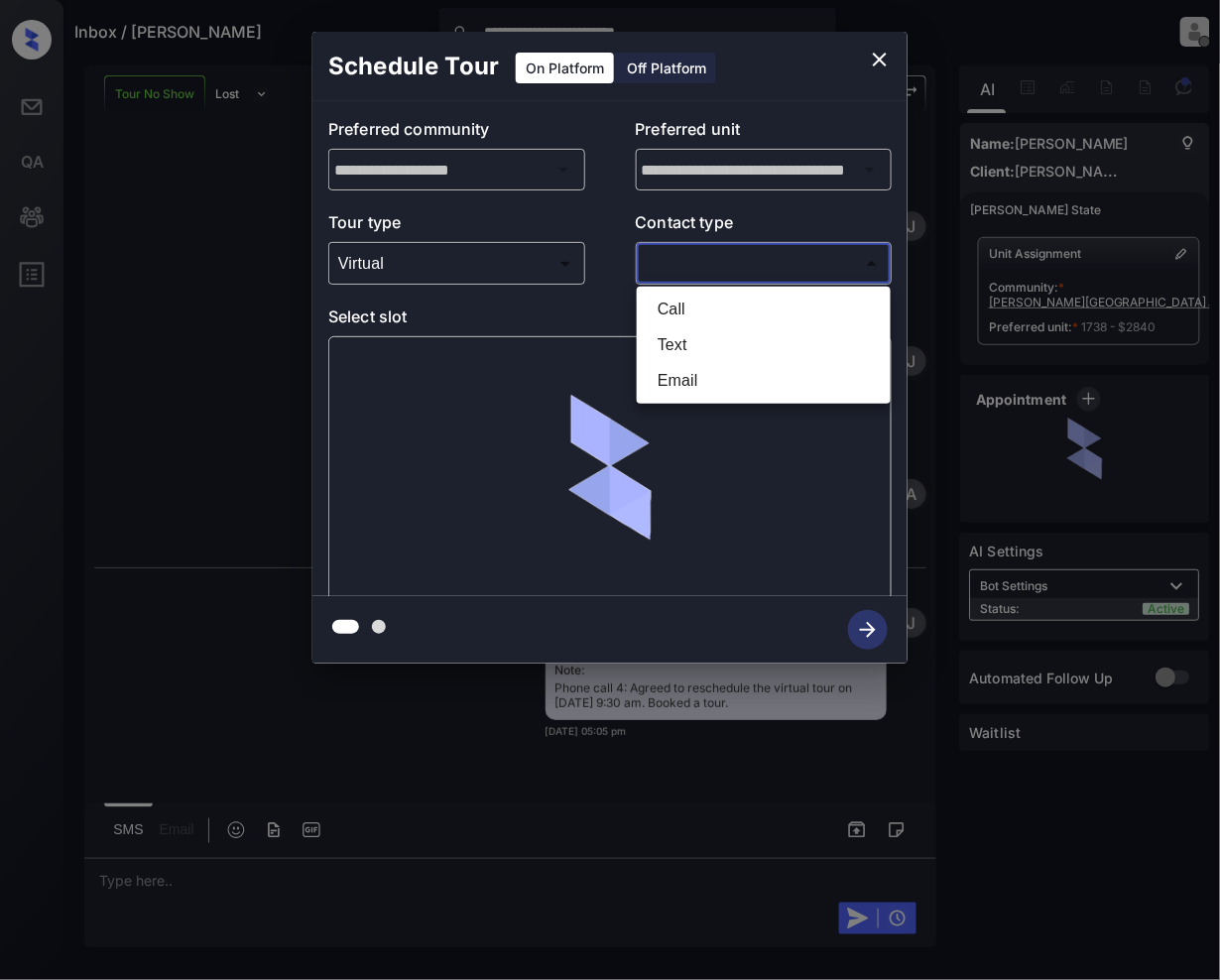 type on "****" 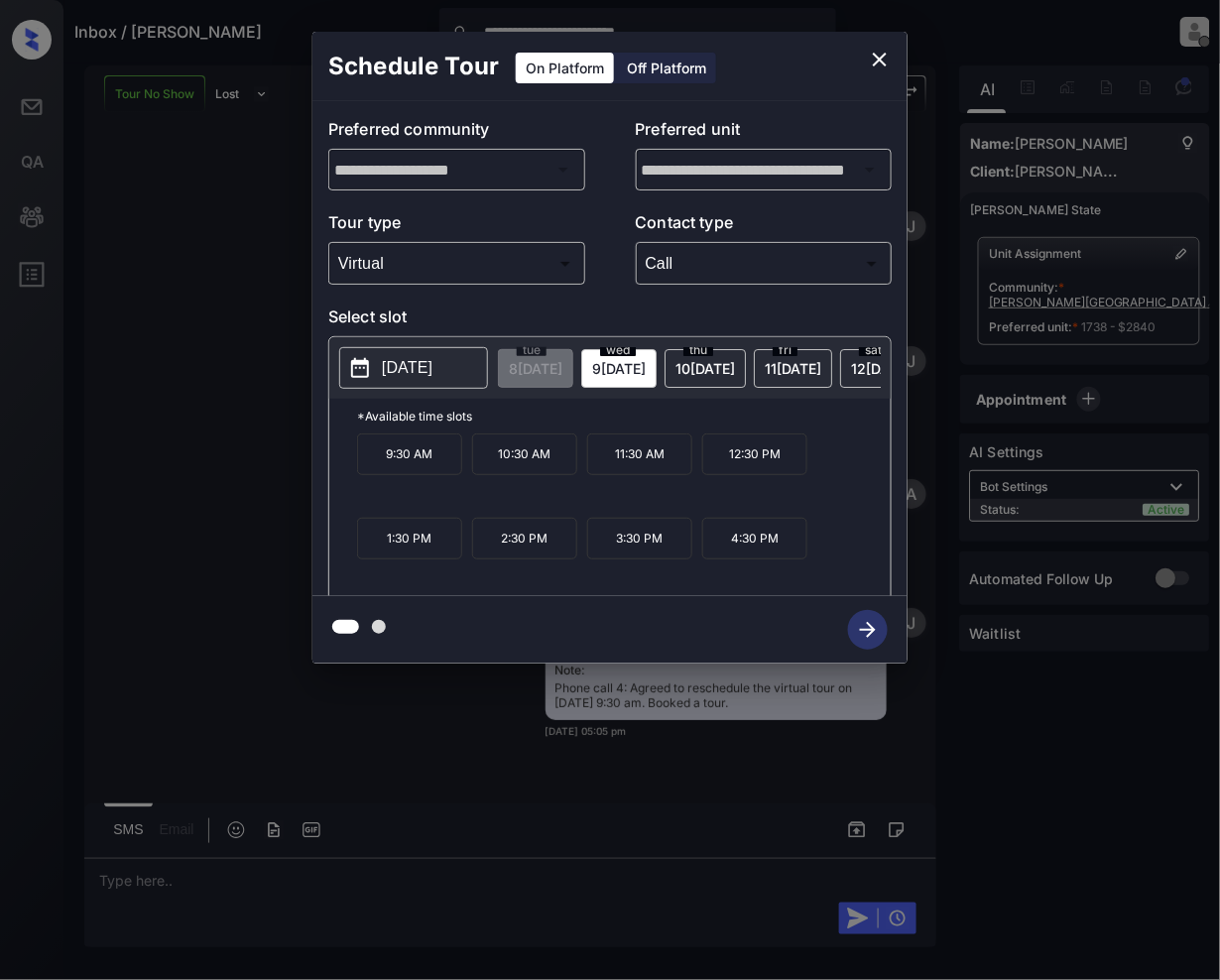 click on "9:30 AM" at bounding box center [410, 454] 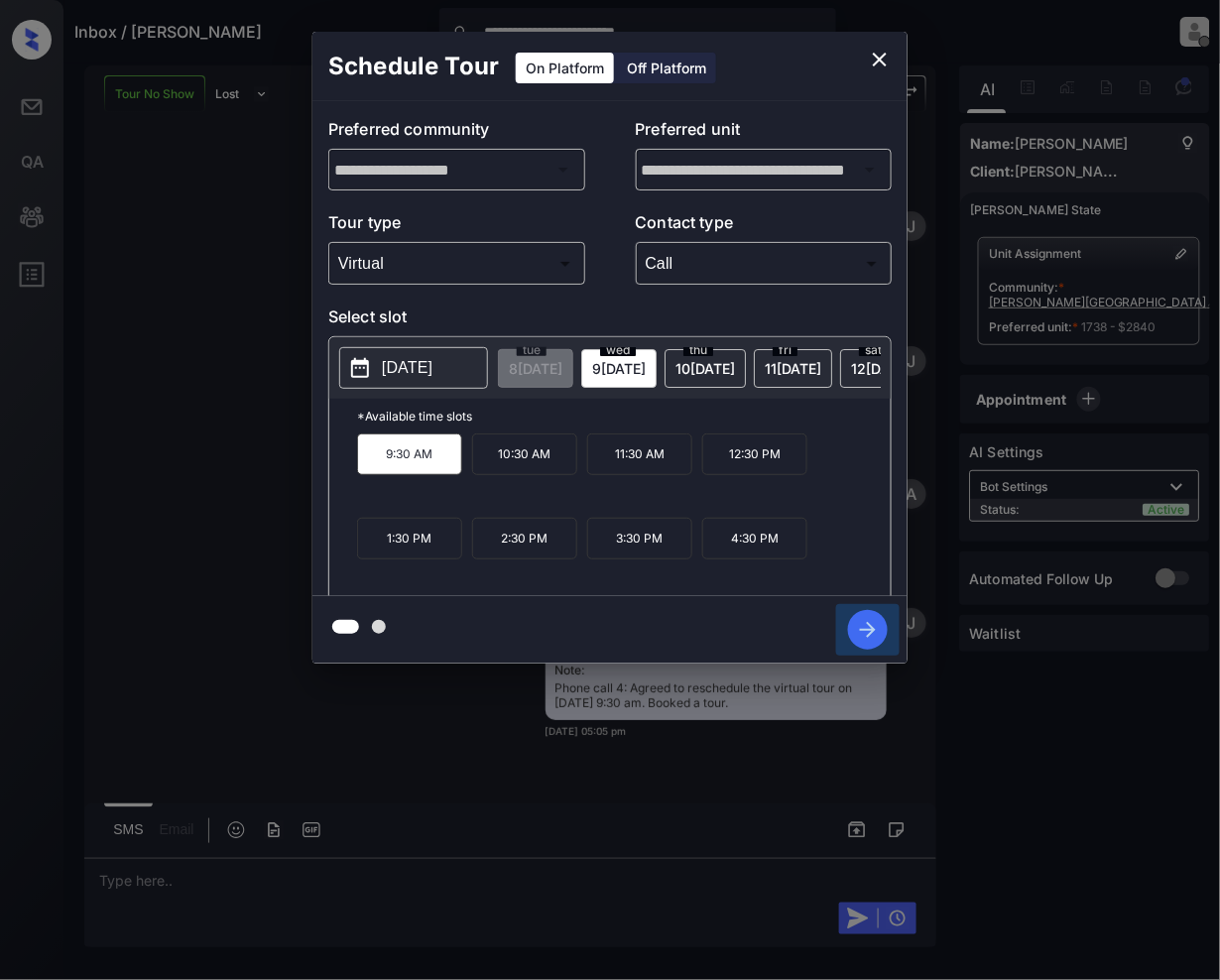 click 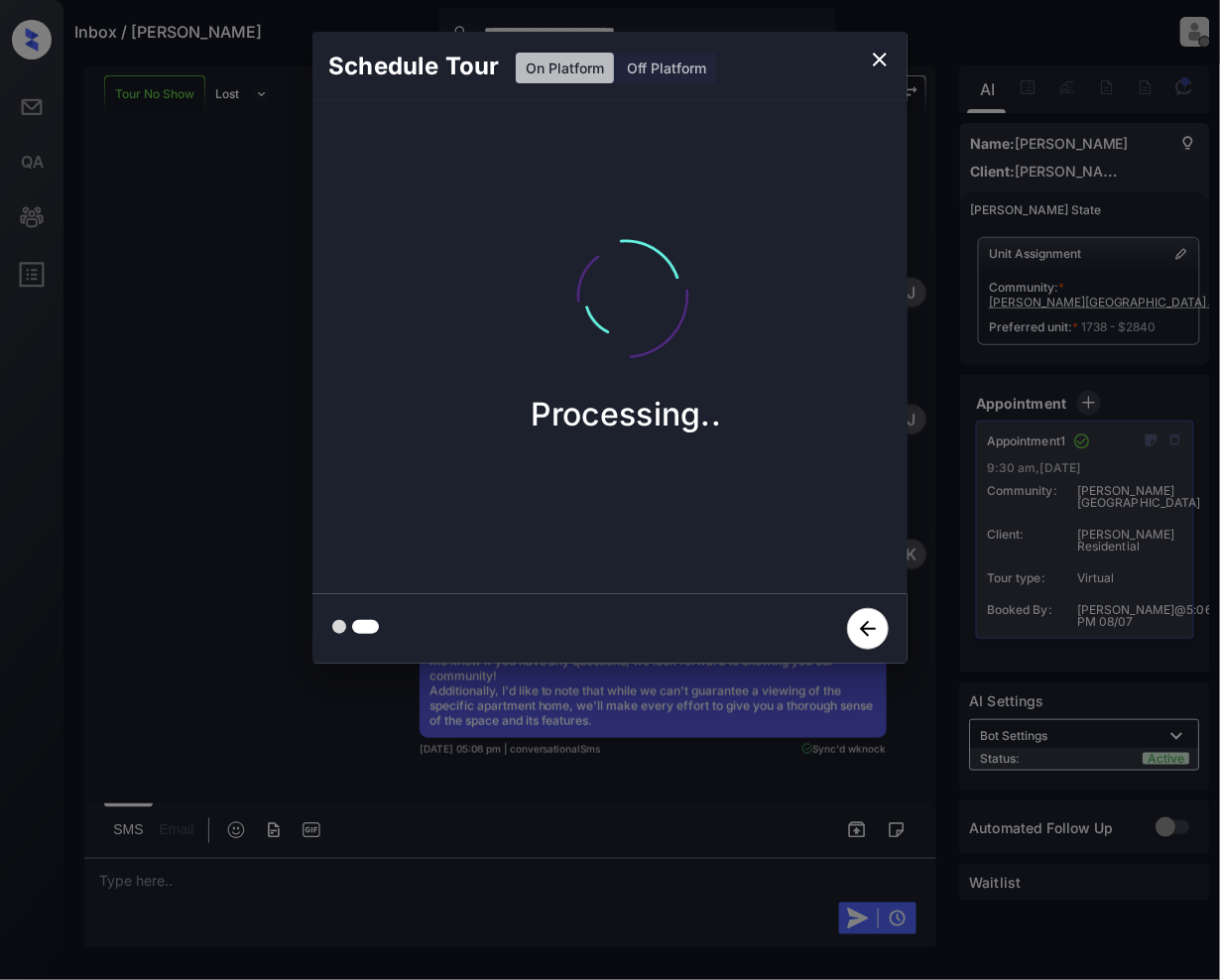 scroll, scrollTop: 6138, scrollLeft: 0, axis: vertical 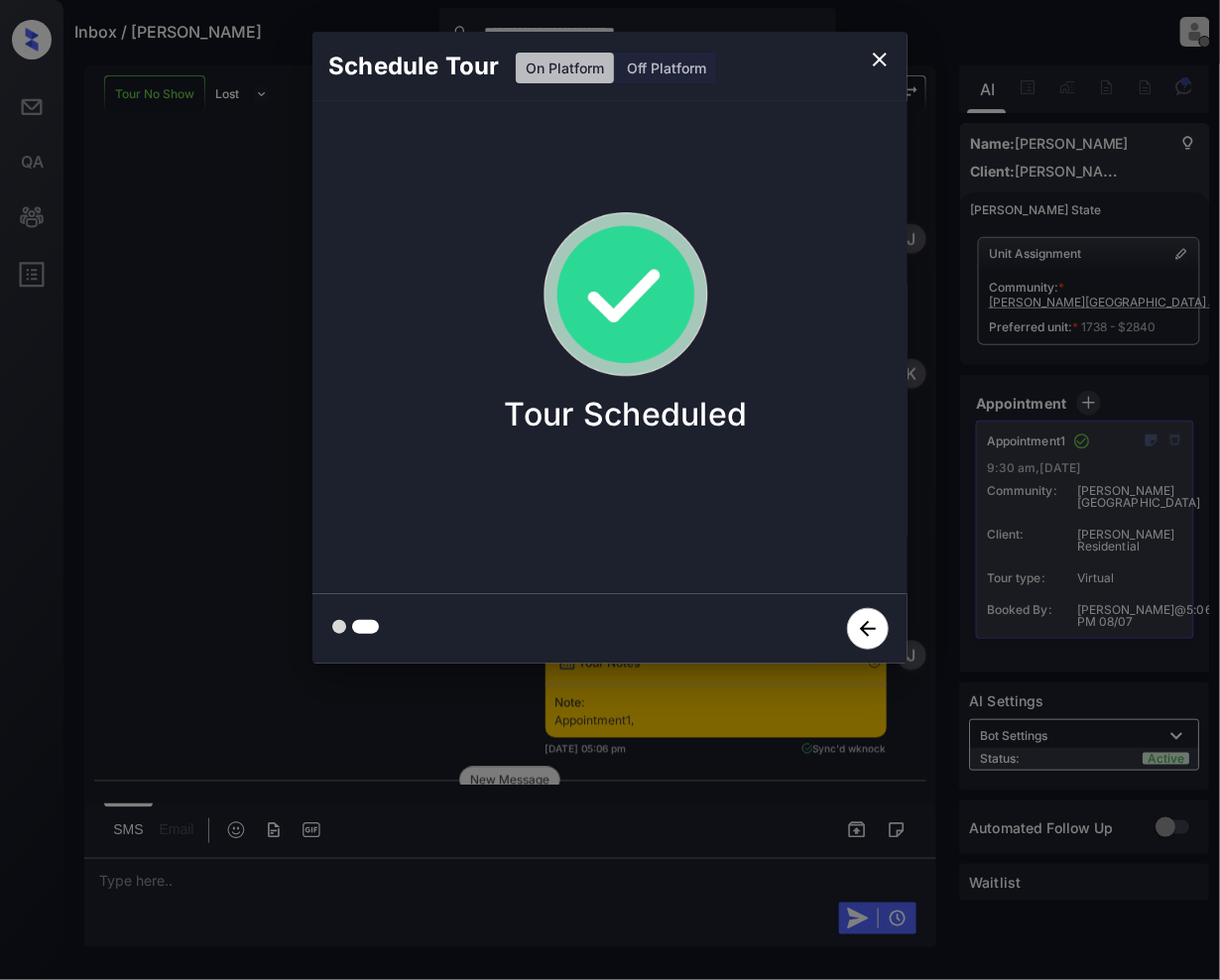 click 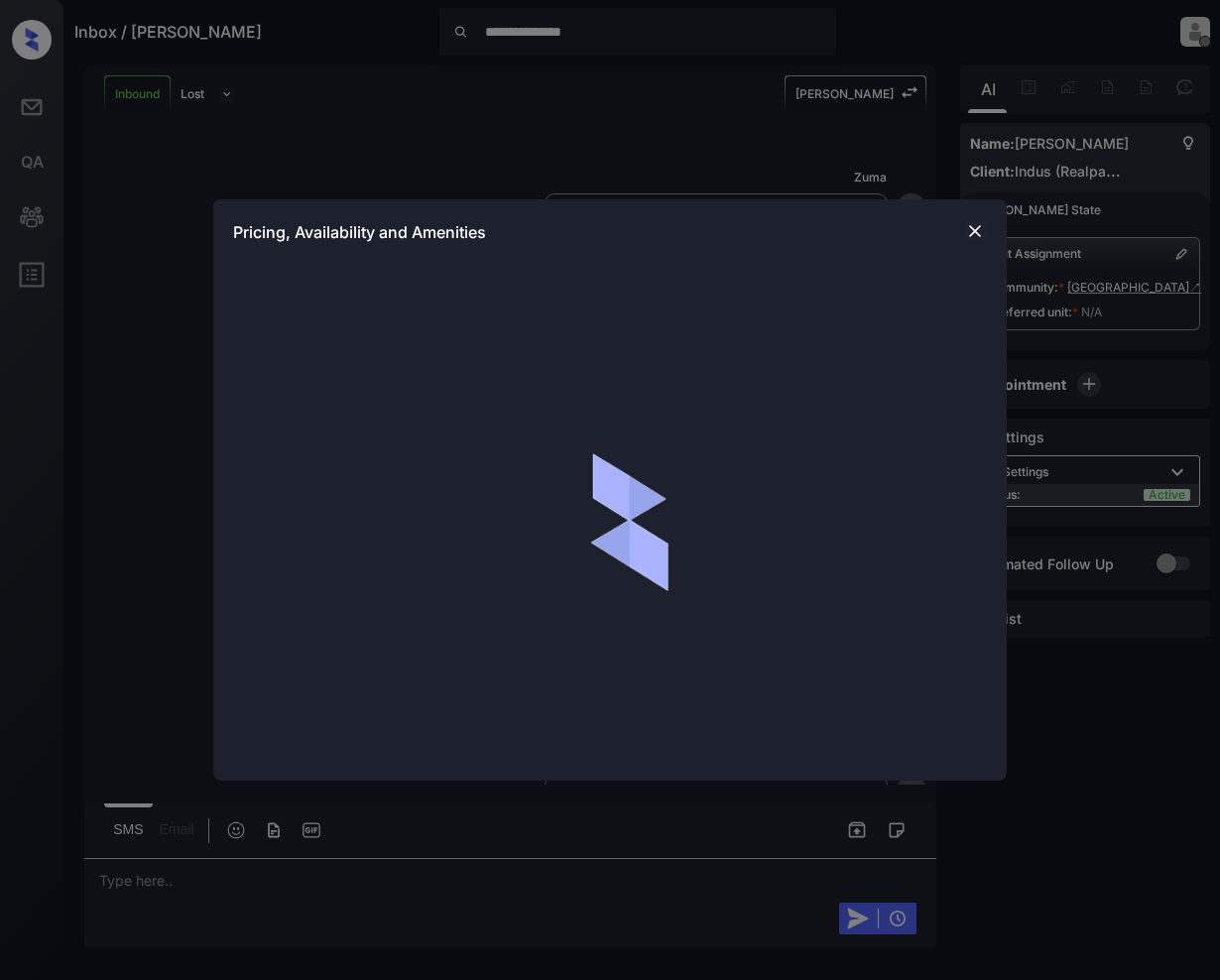 scroll, scrollTop: 0, scrollLeft: 0, axis: both 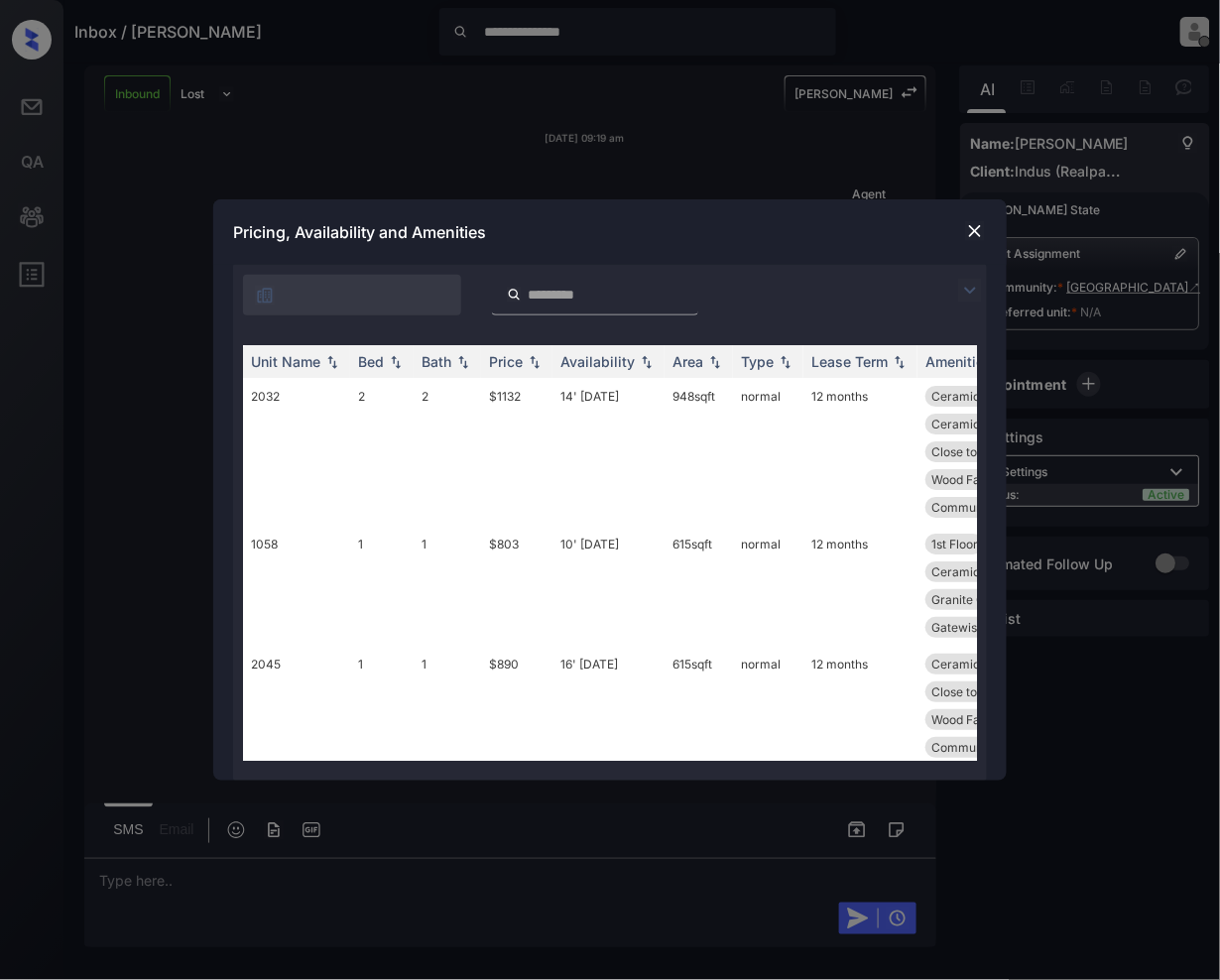 click at bounding box center (970, 291) 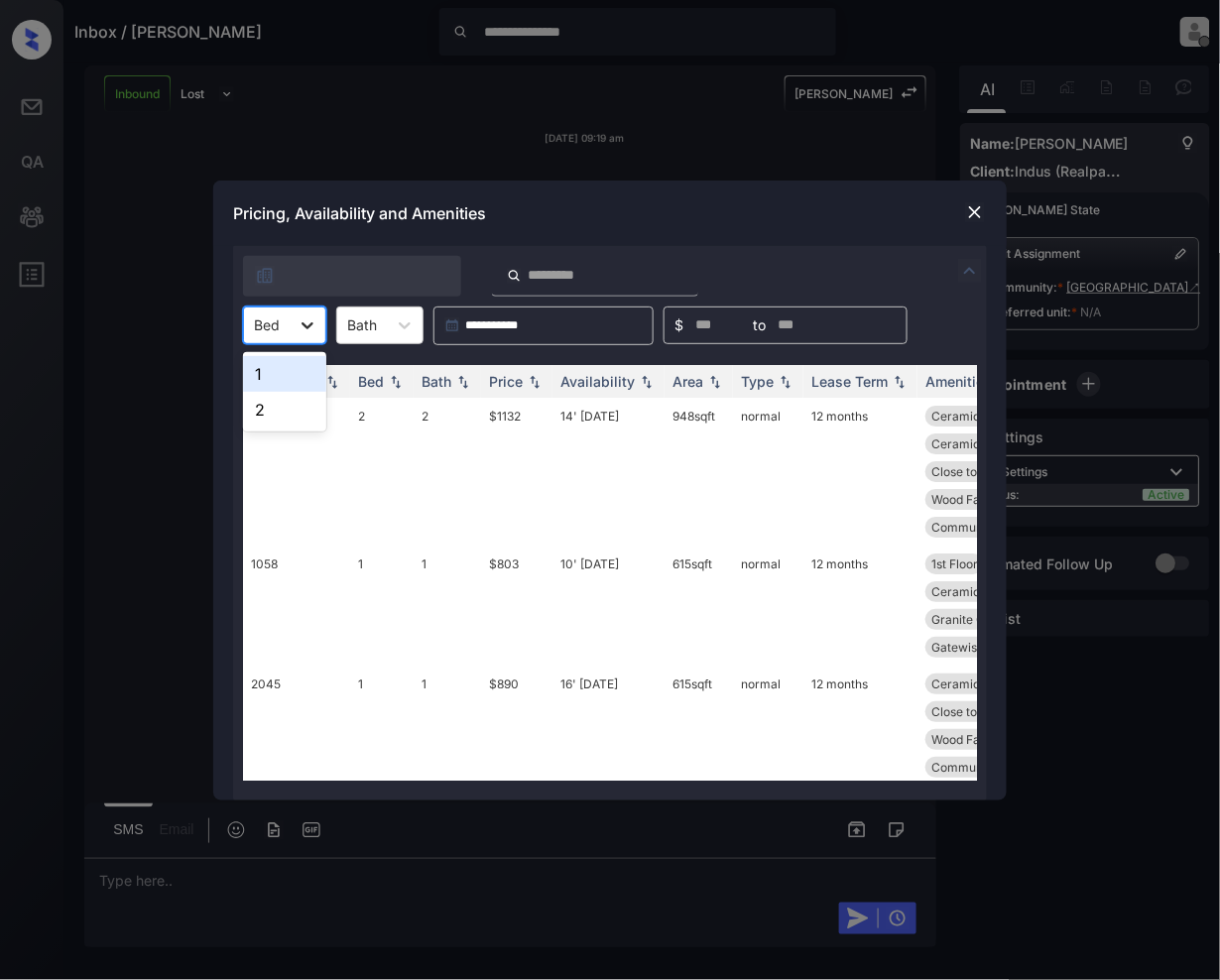 click 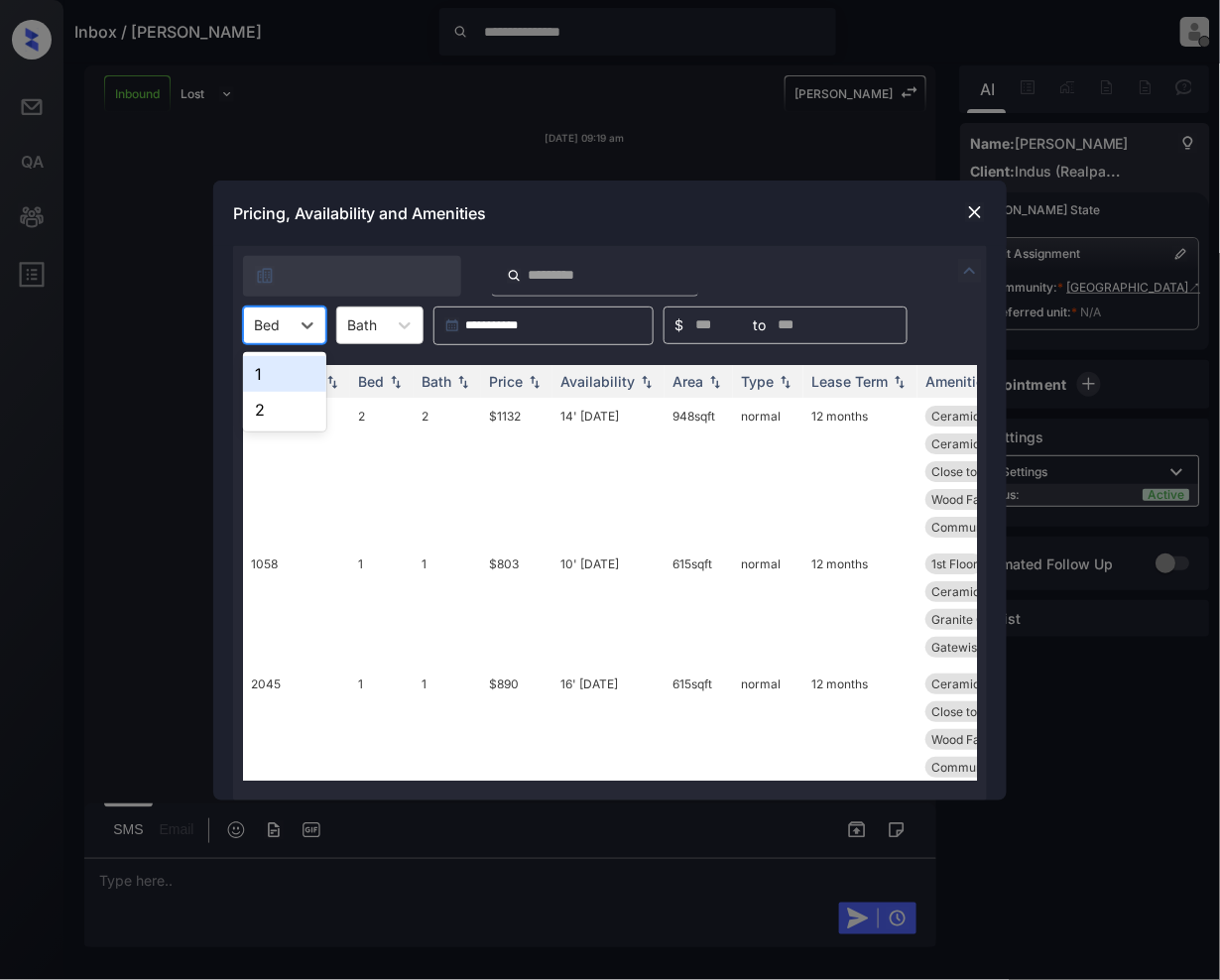 click on "1" at bounding box center (285, 374) 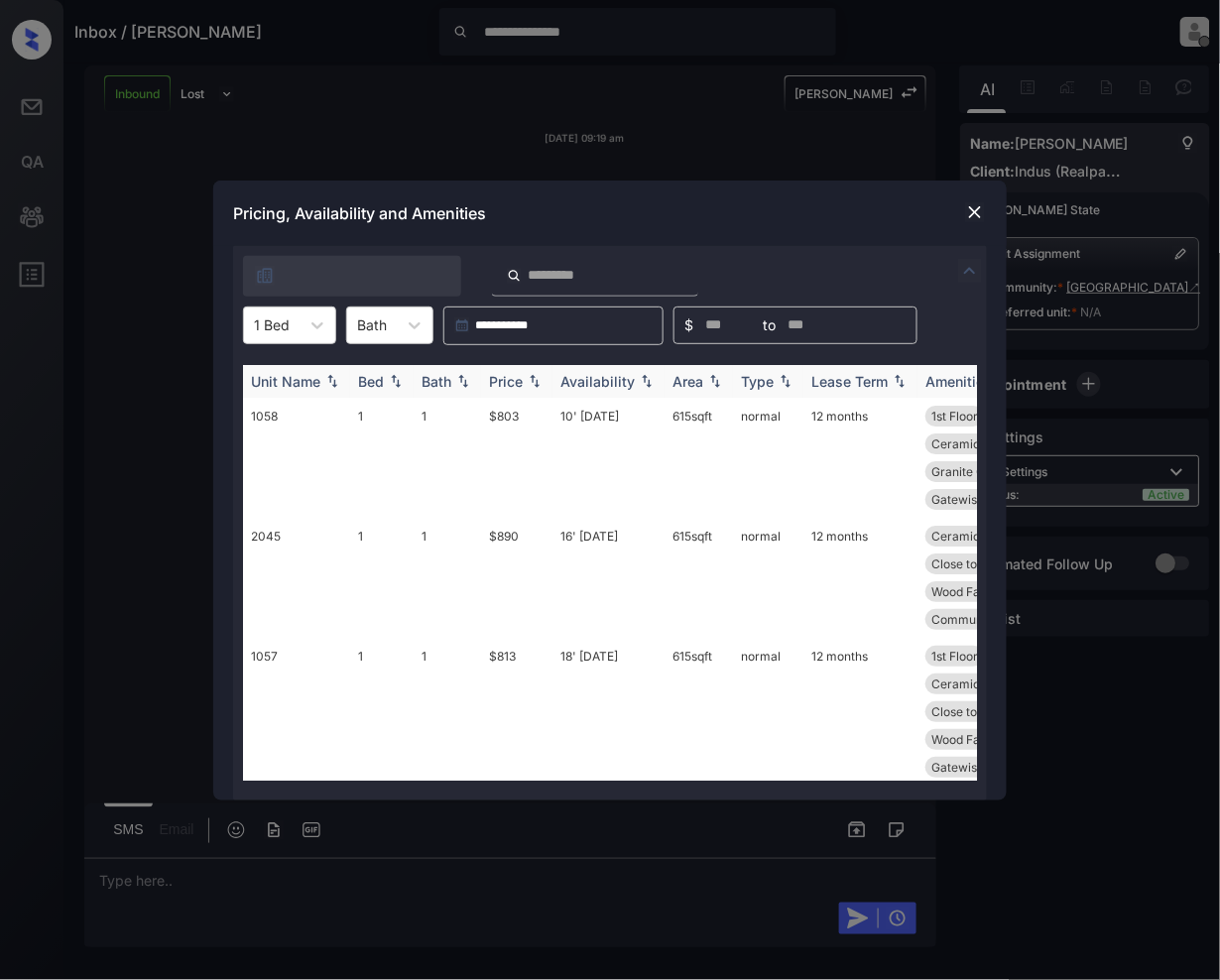 click at bounding box center [535, 381] 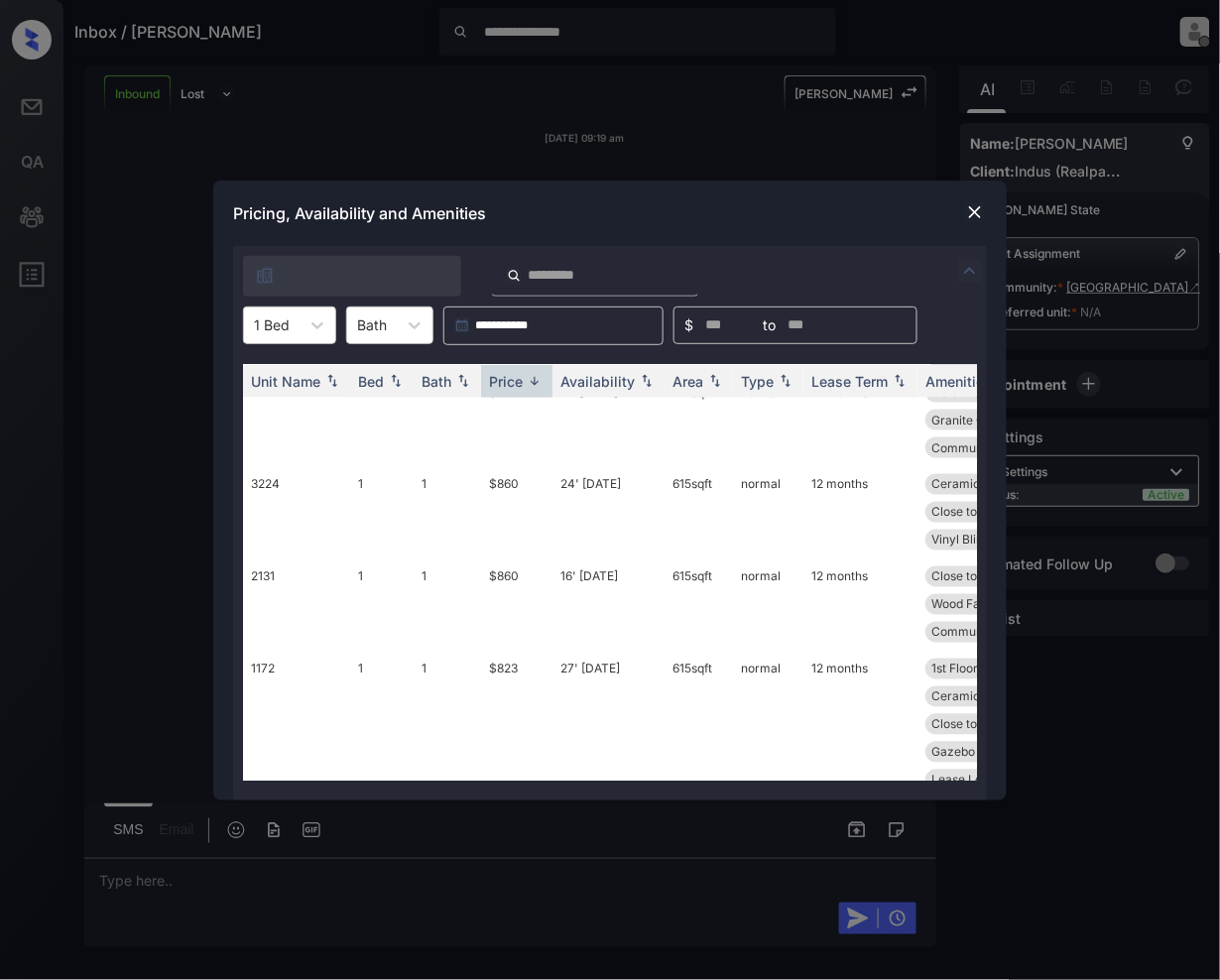scroll, scrollTop: 3432, scrollLeft: 0, axis: vertical 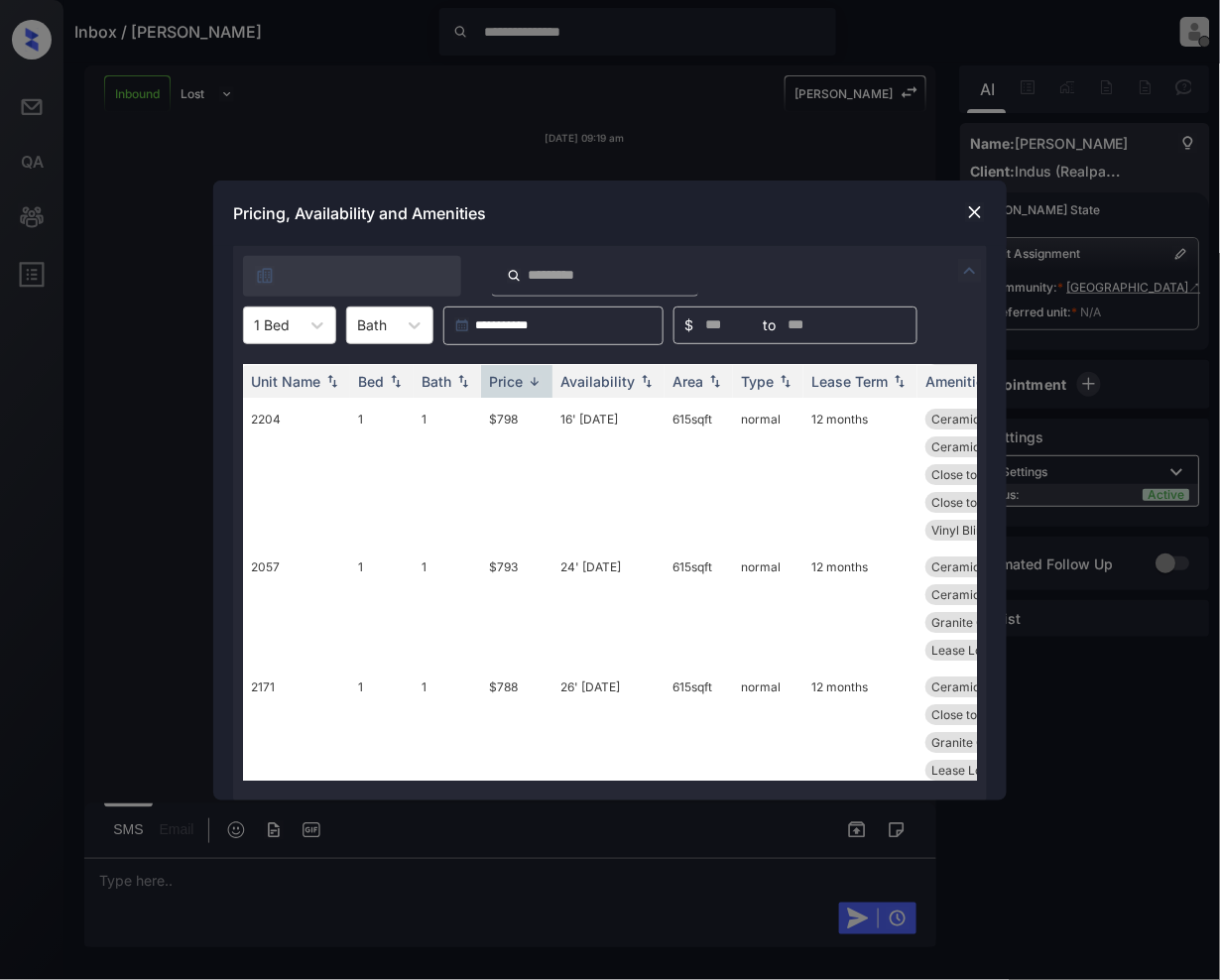 click on "$768" at bounding box center (517, 1046) 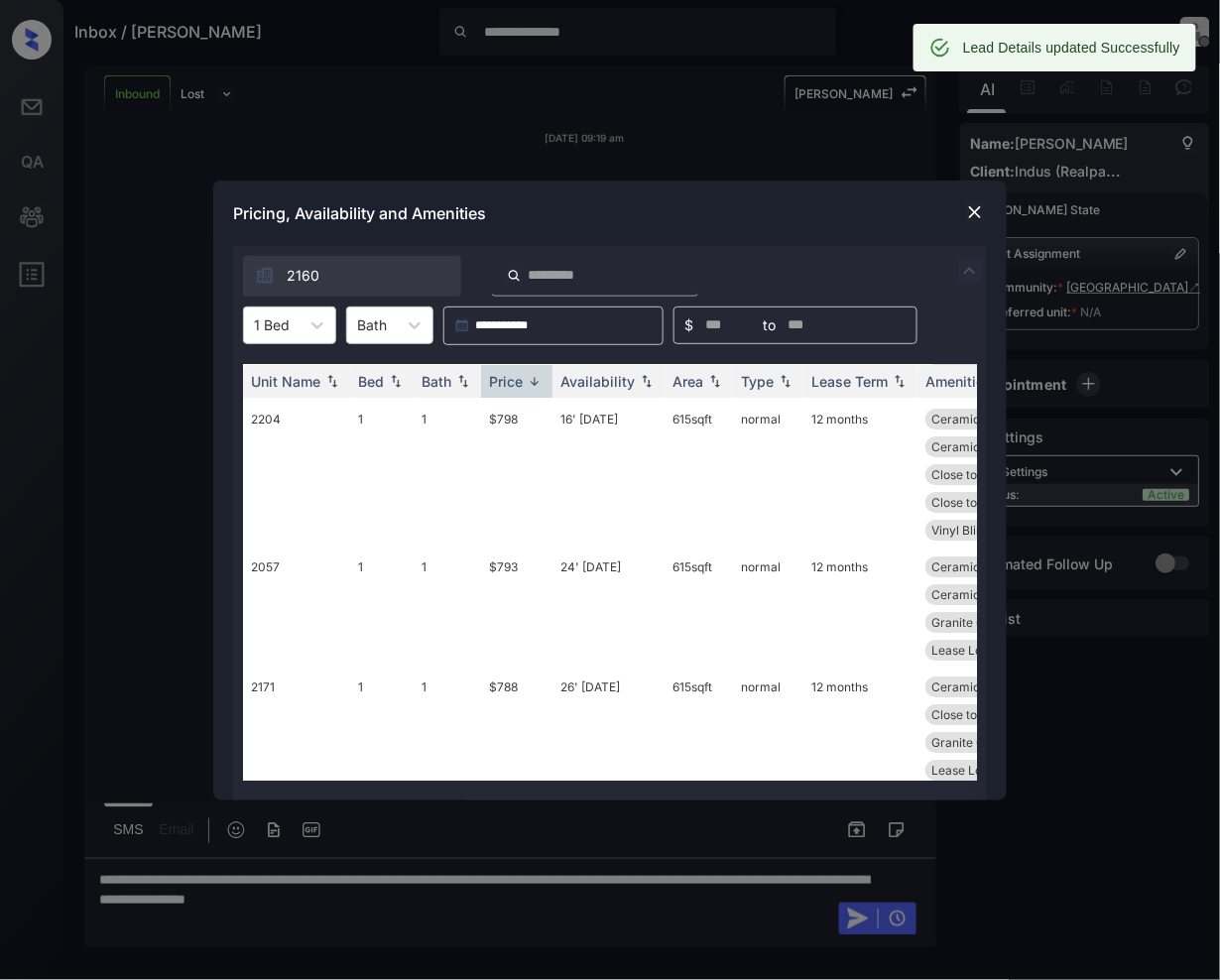click at bounding box center [975, 212] 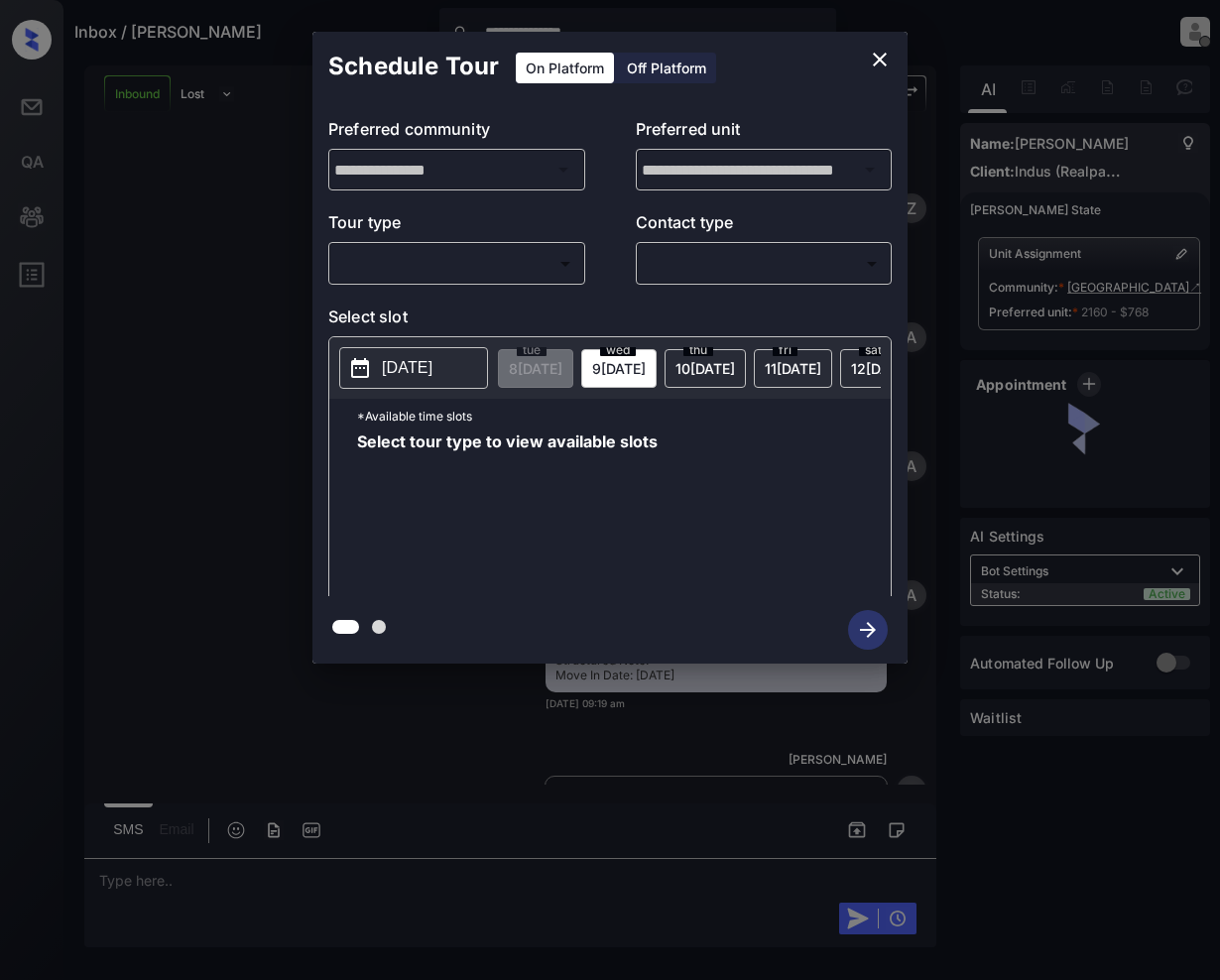 scroll, scrollTop: 0, scrollLeft: 0, axis: both 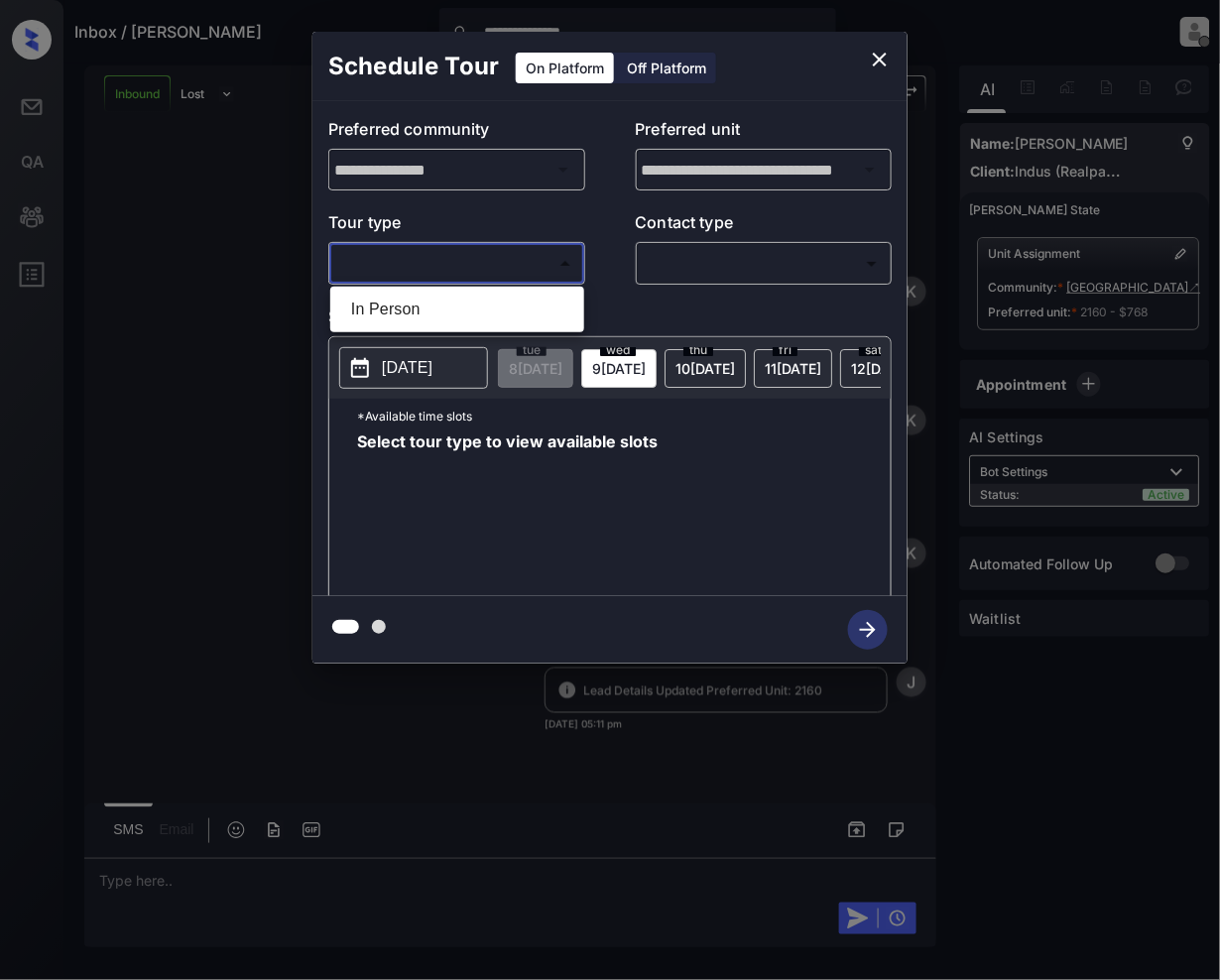 click on "**********" at bounding box center (610, 490) 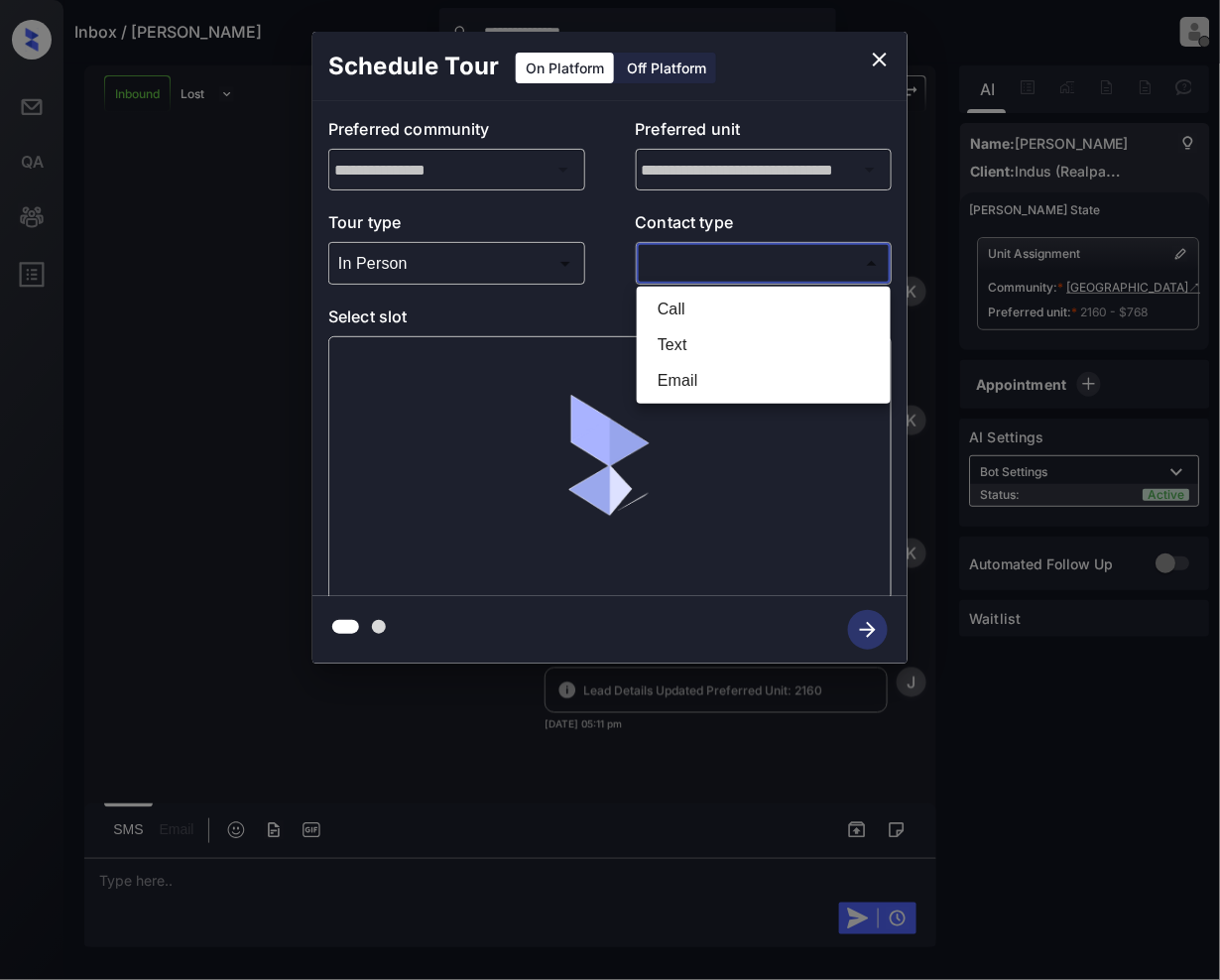 click on "**********" at bounding box center (610, 490) 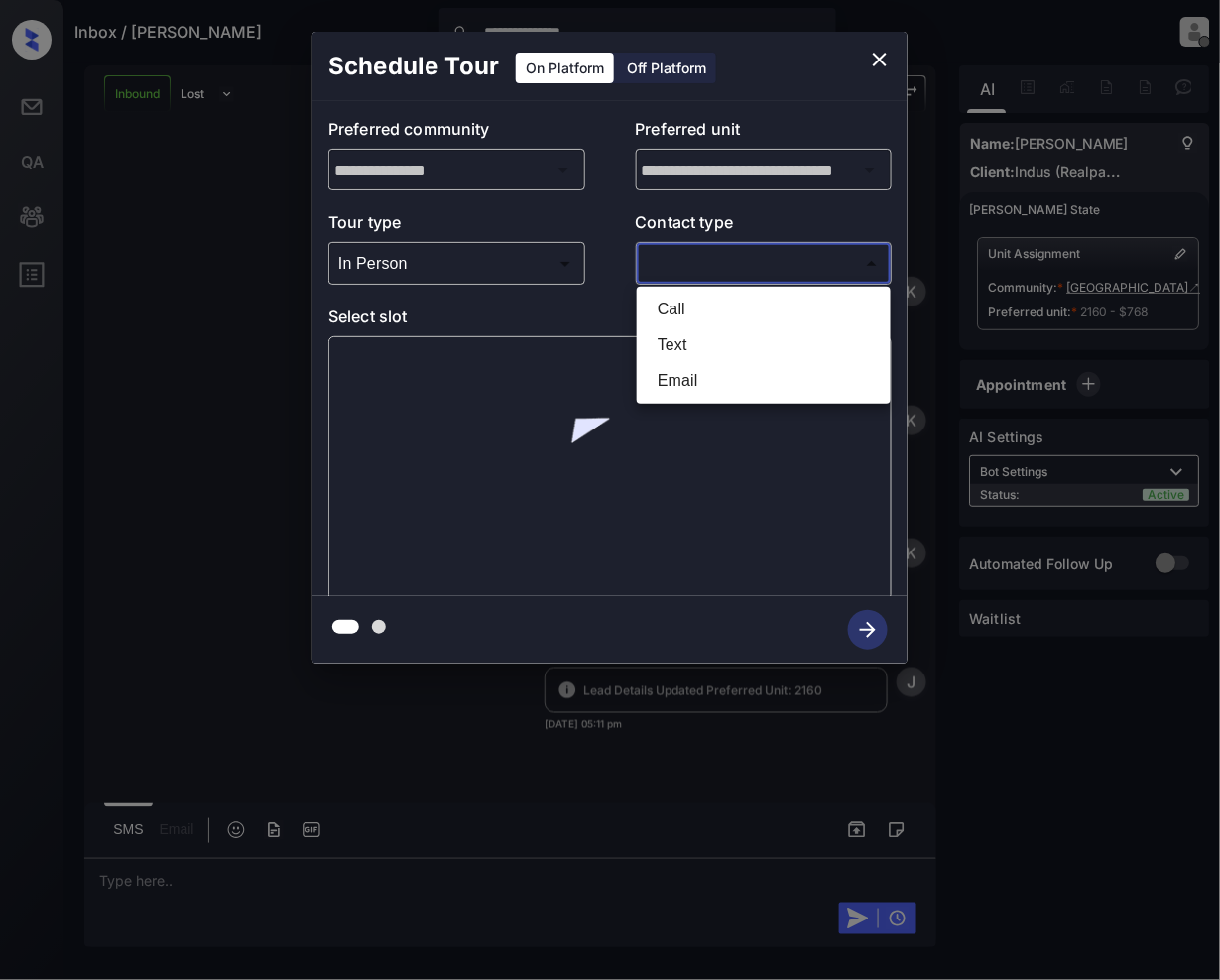 click on "Call" at bounding box center (764, 309) 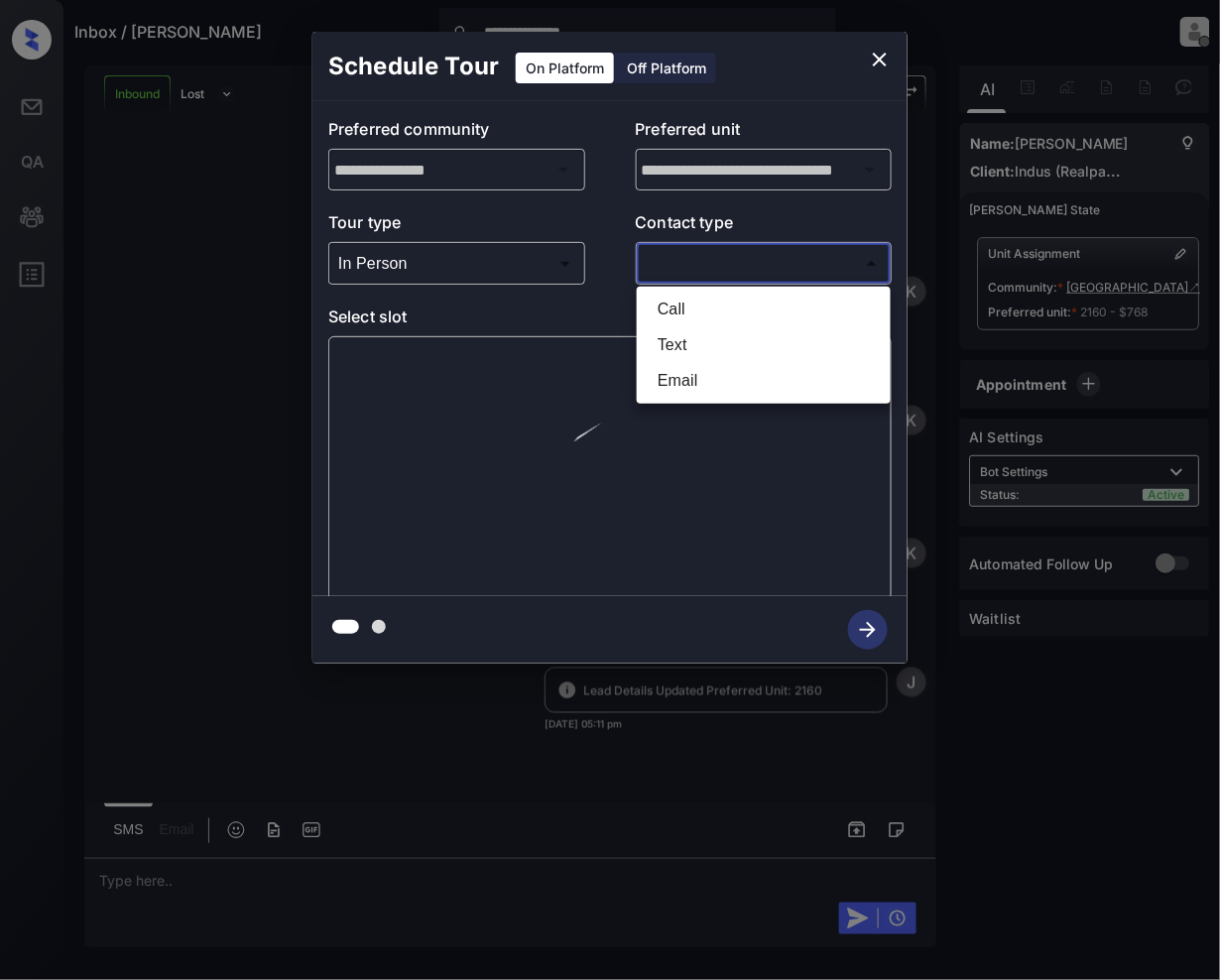 type on "****" 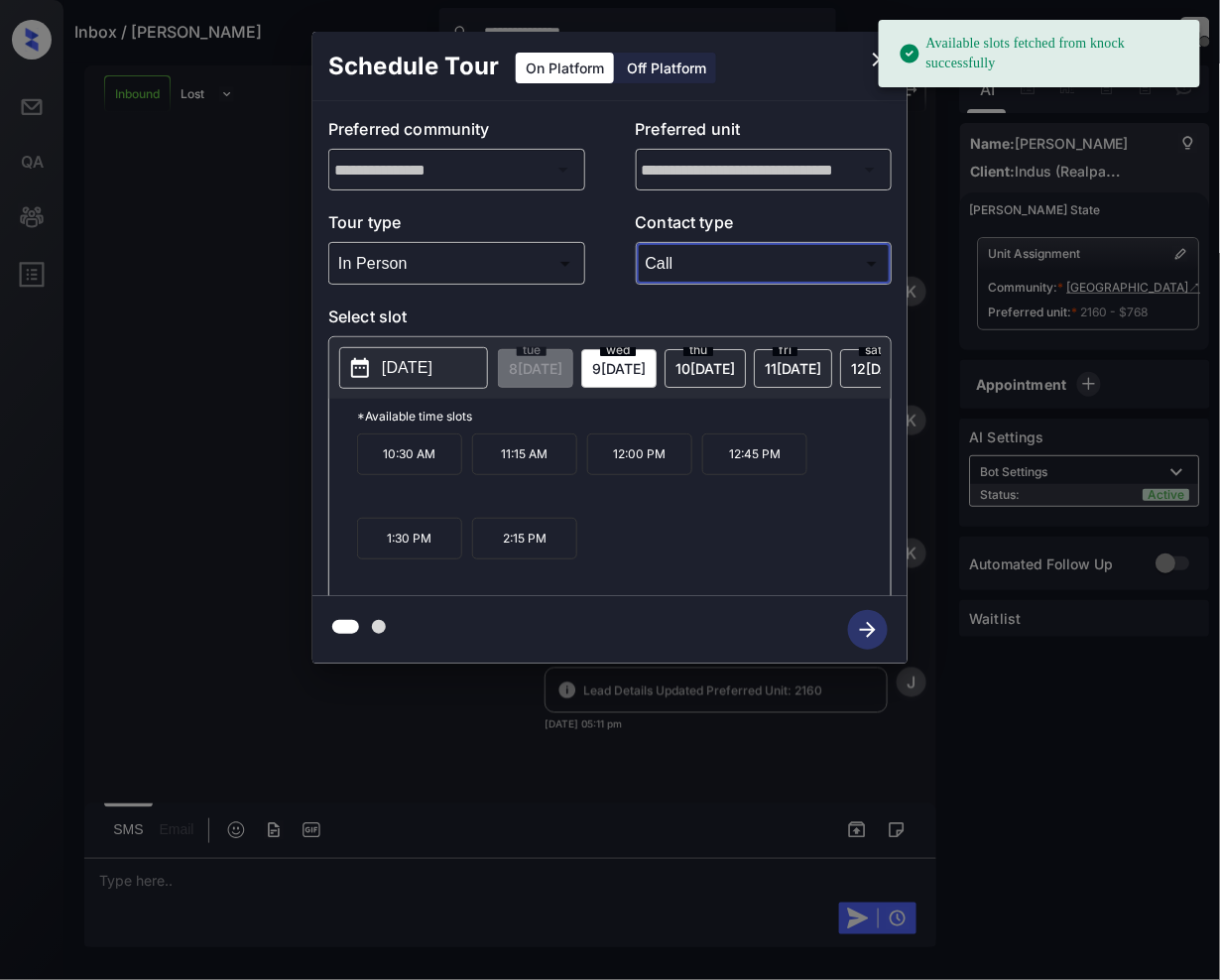 click on "12 JUL" at bounding box center (536, 368) 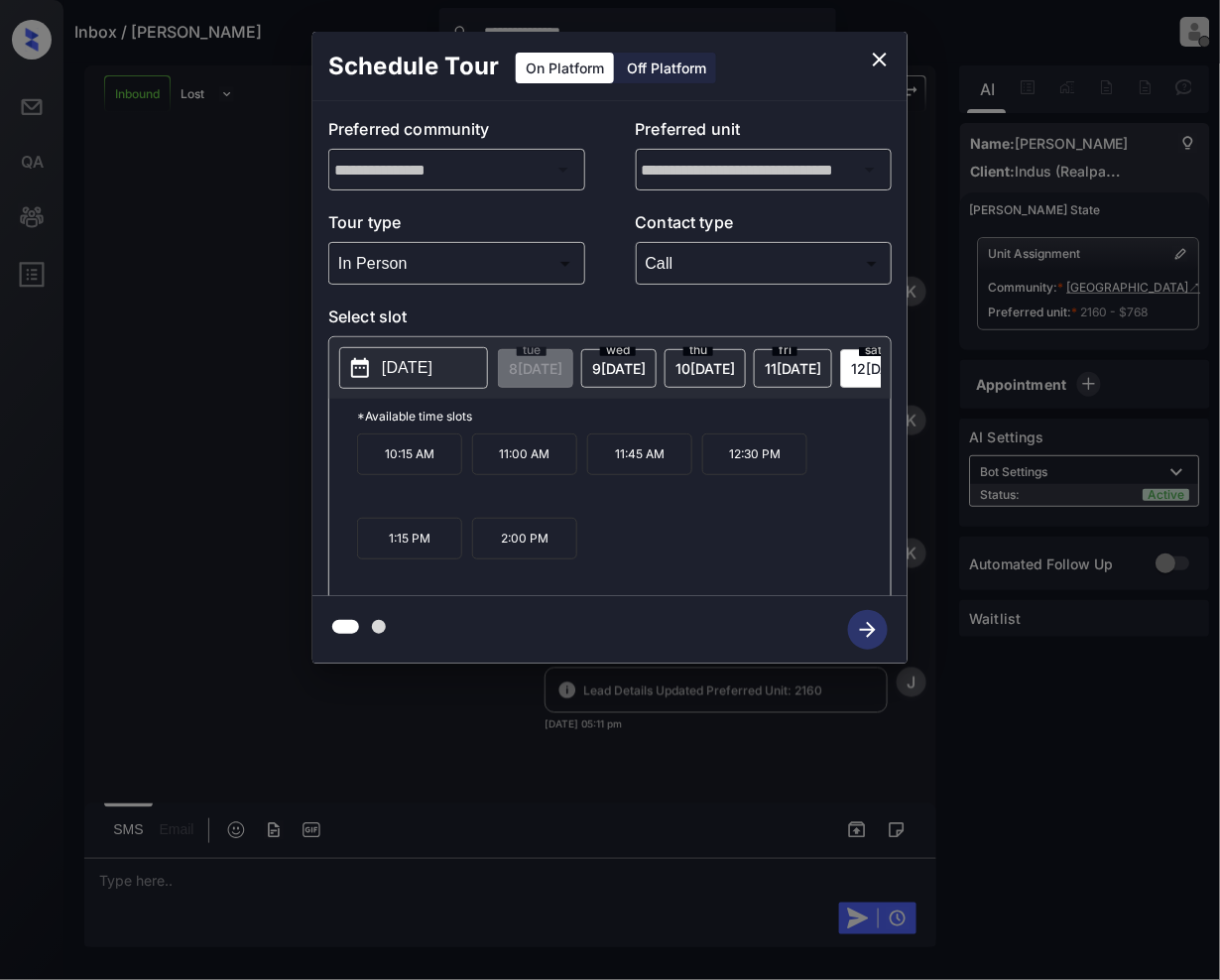 click on "**********" at bounding box center (610, 347) 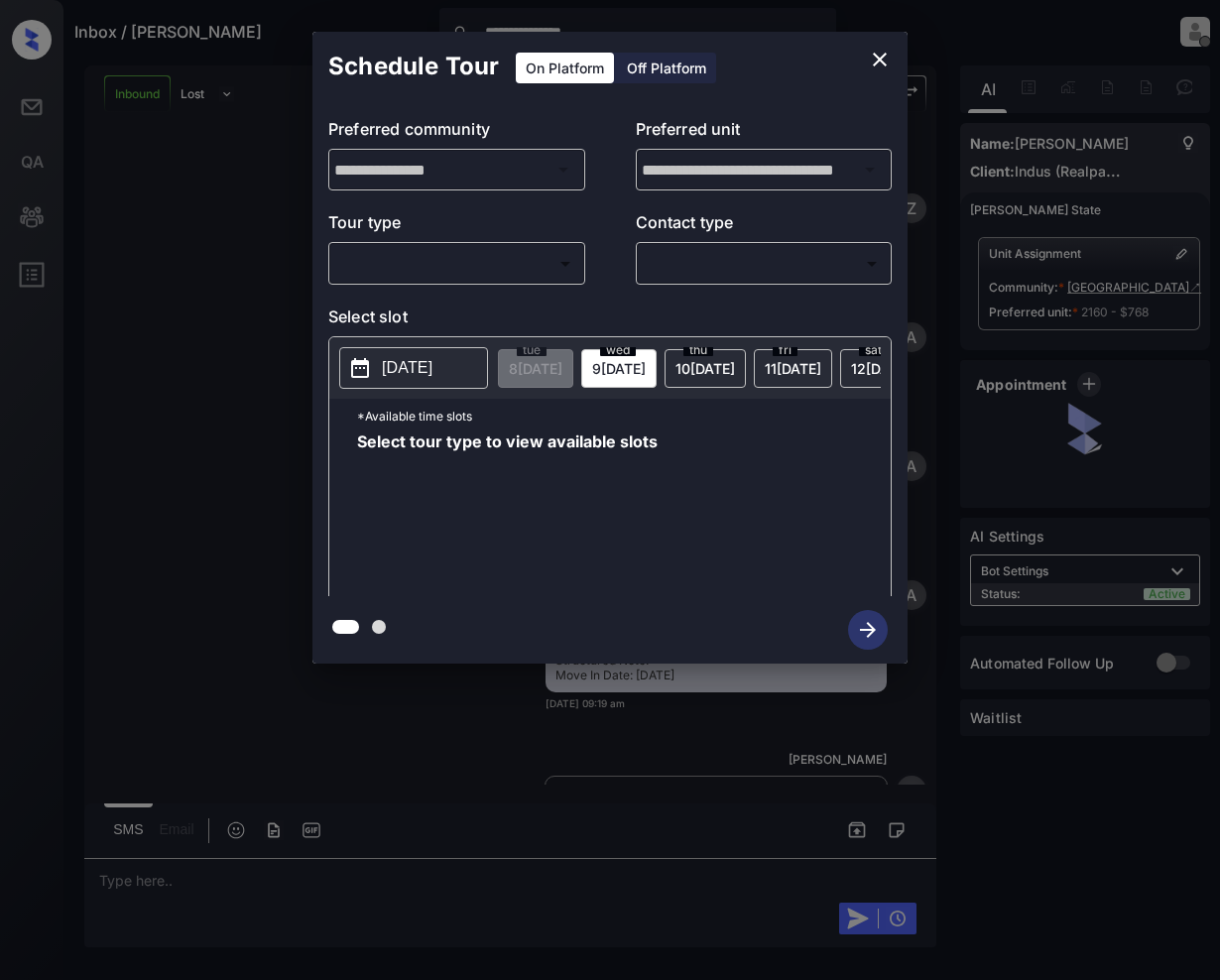 scroll, scrollTop: 0, scrollLeft: 0, axis: both 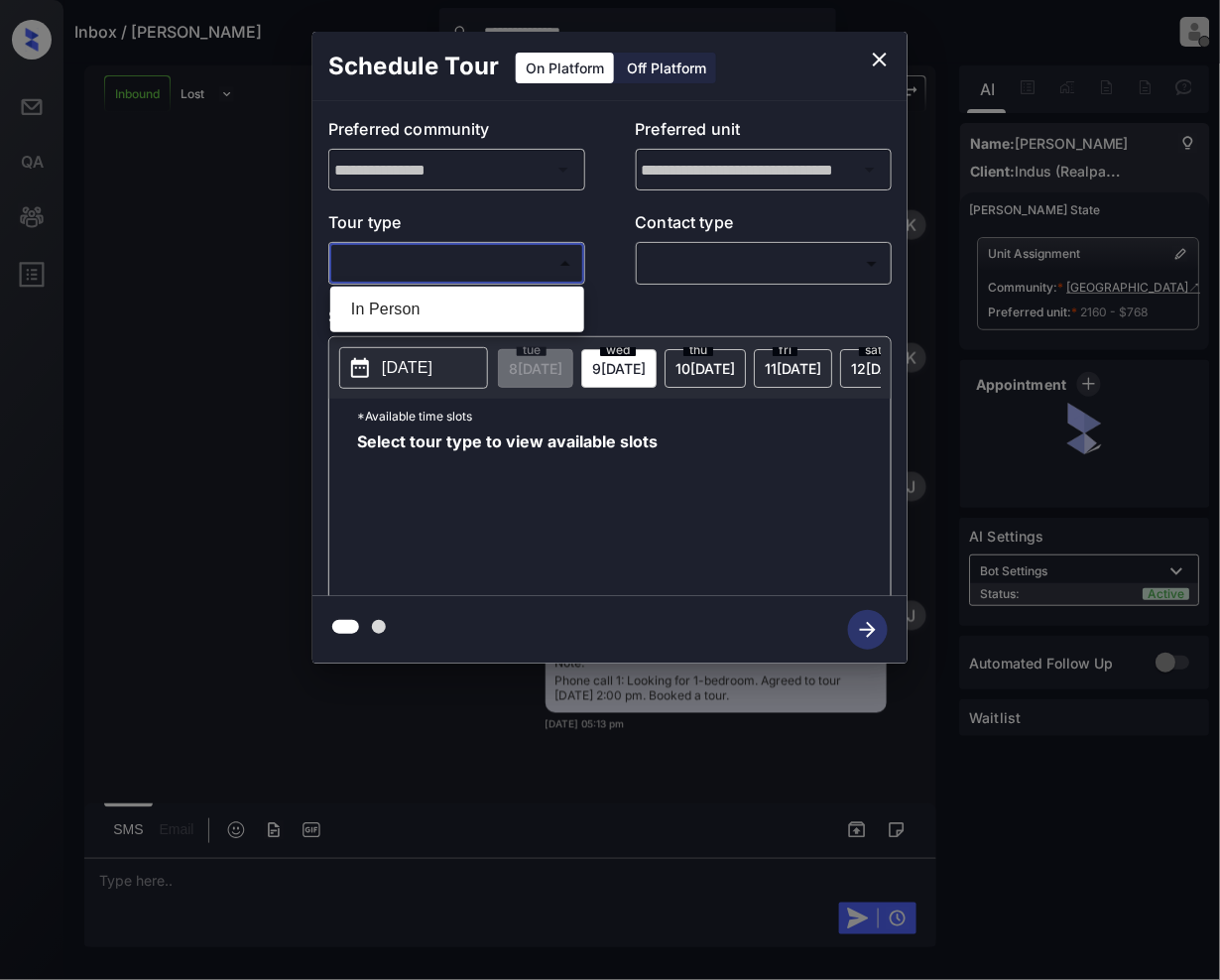 click on "**********" at bounding box center [610, 490] 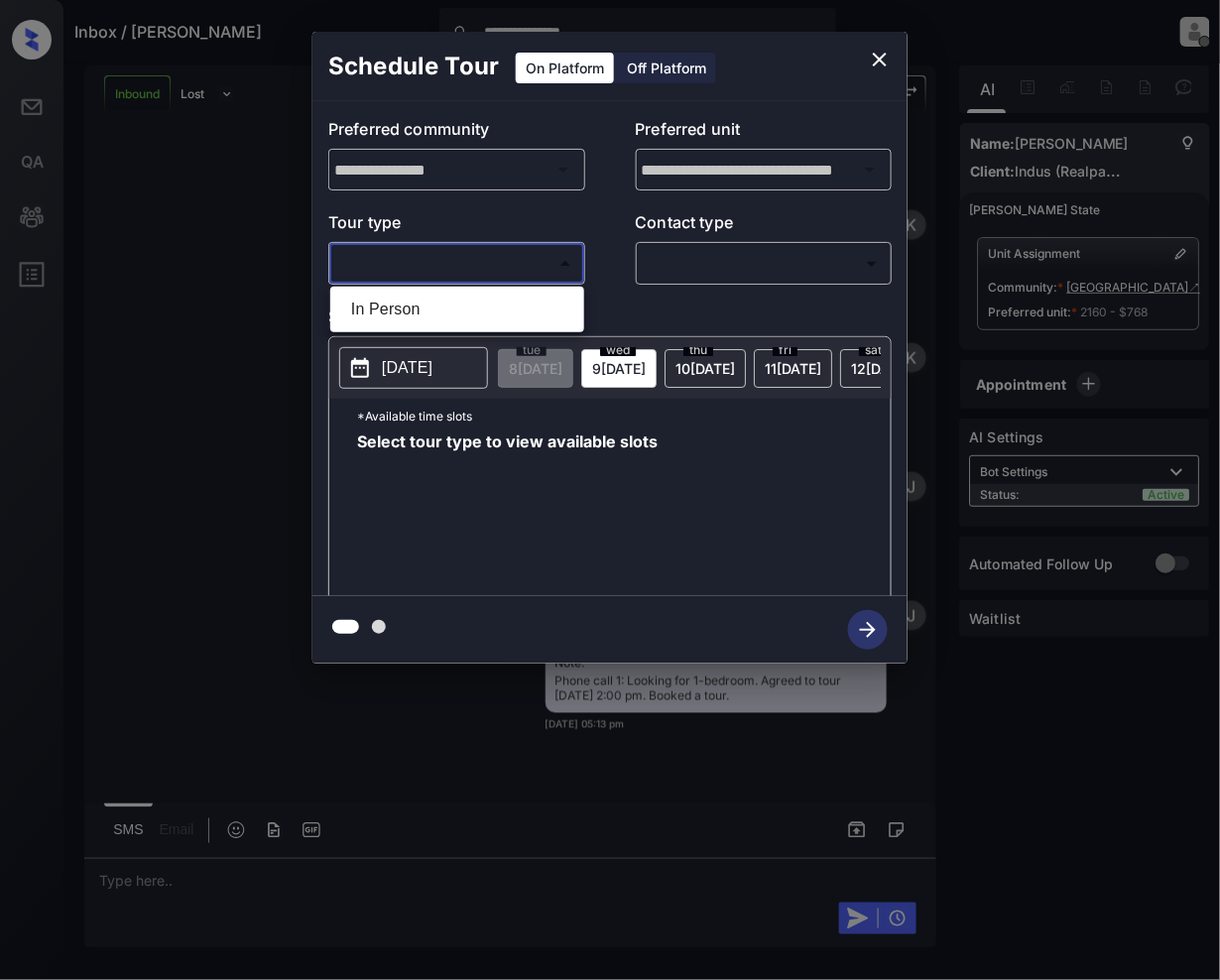 click on "In Person" at bounding box center (457, 309) 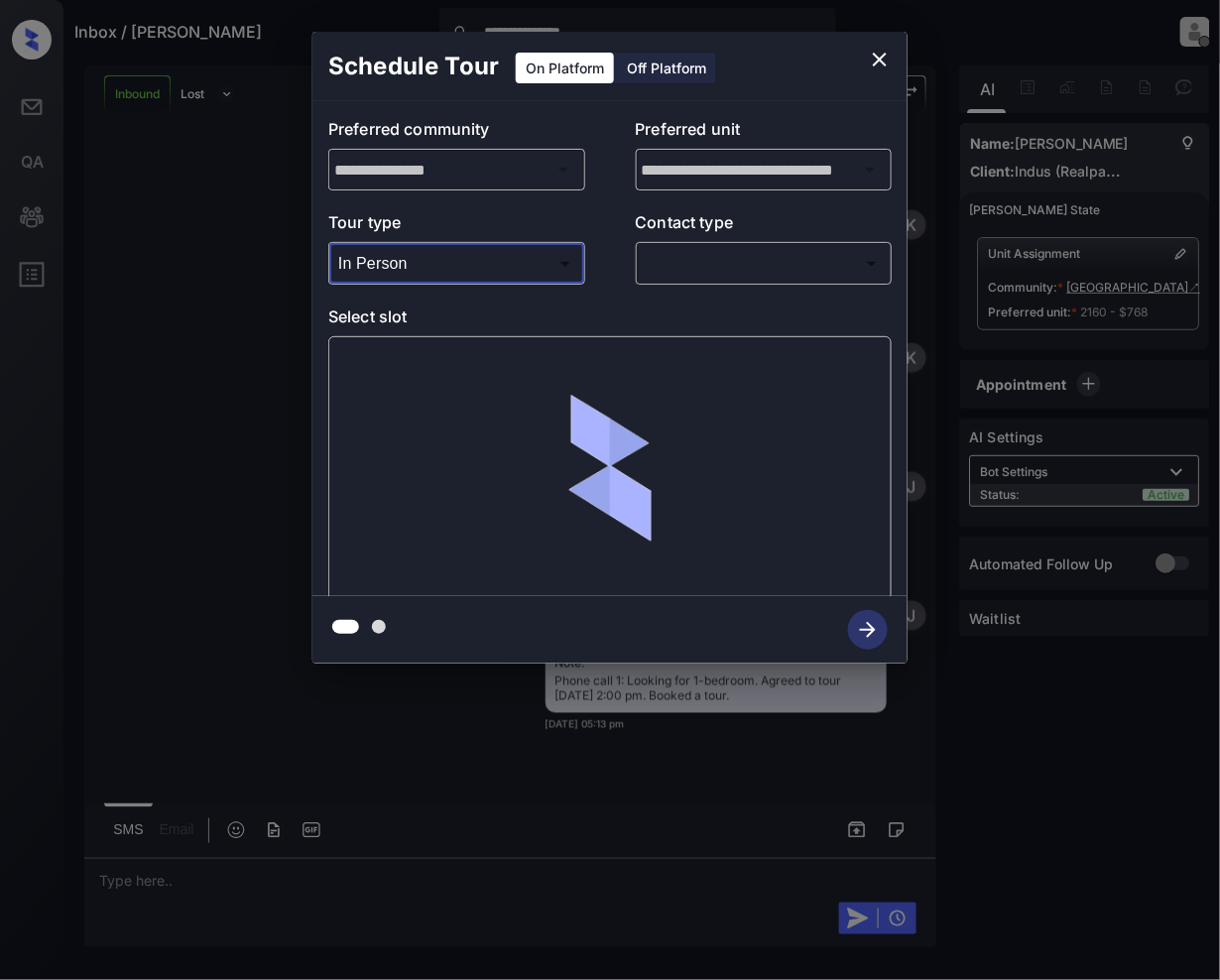 click on "**********" at bounding box center [610, 490] 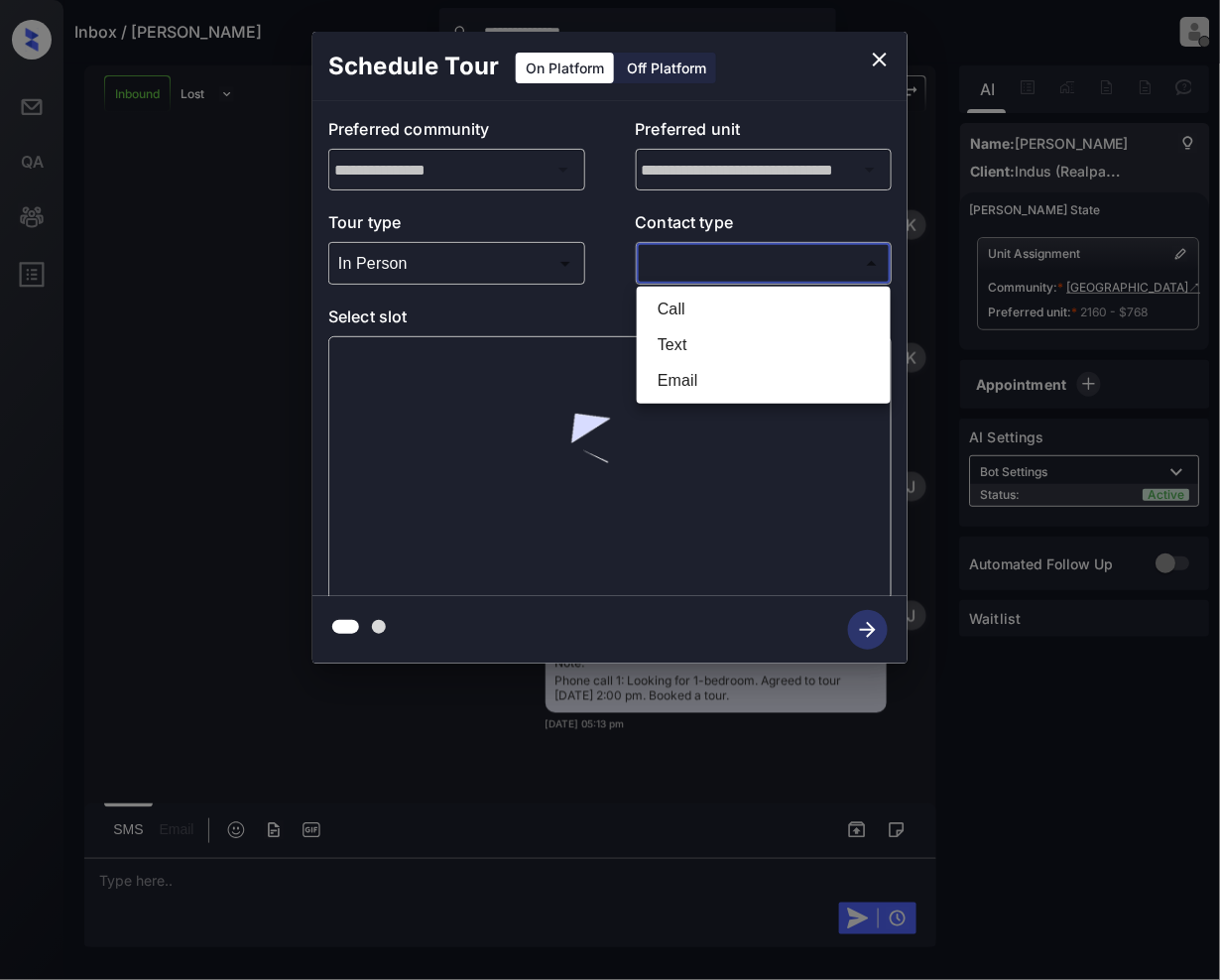 click on "Call" at bounding box center (764, 309) 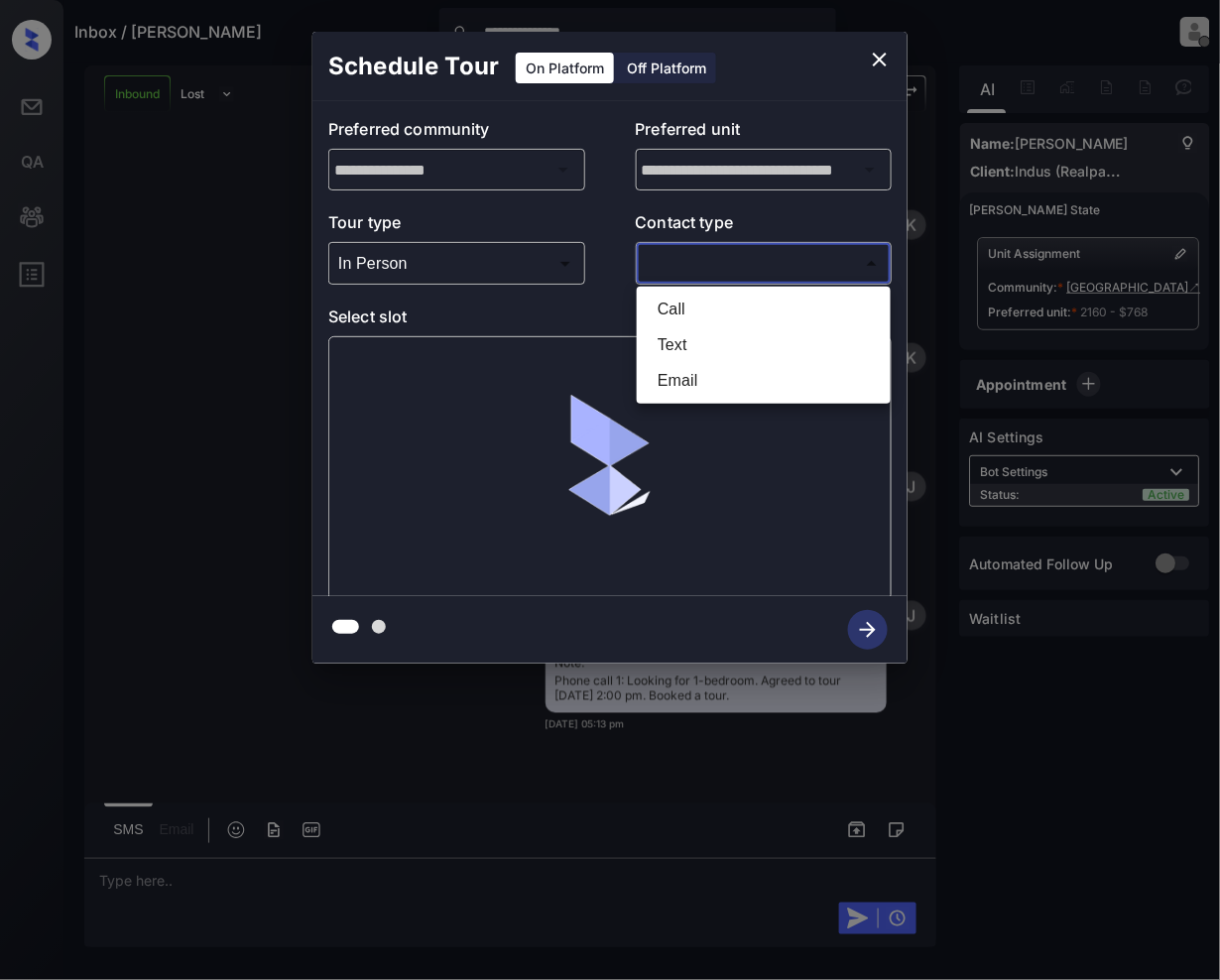 type on "****" 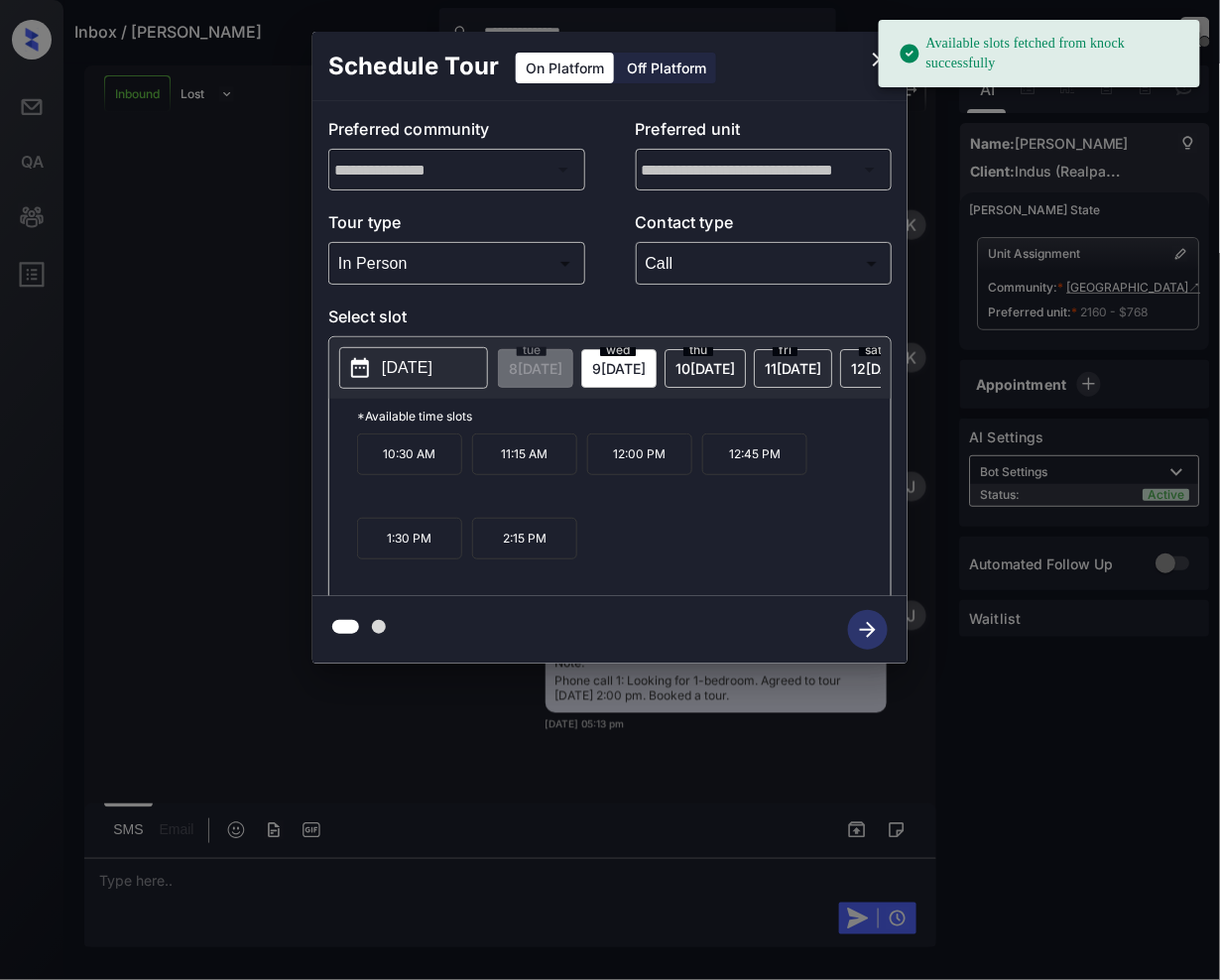 click on "[DATE]" at bounding box center (536, 368) 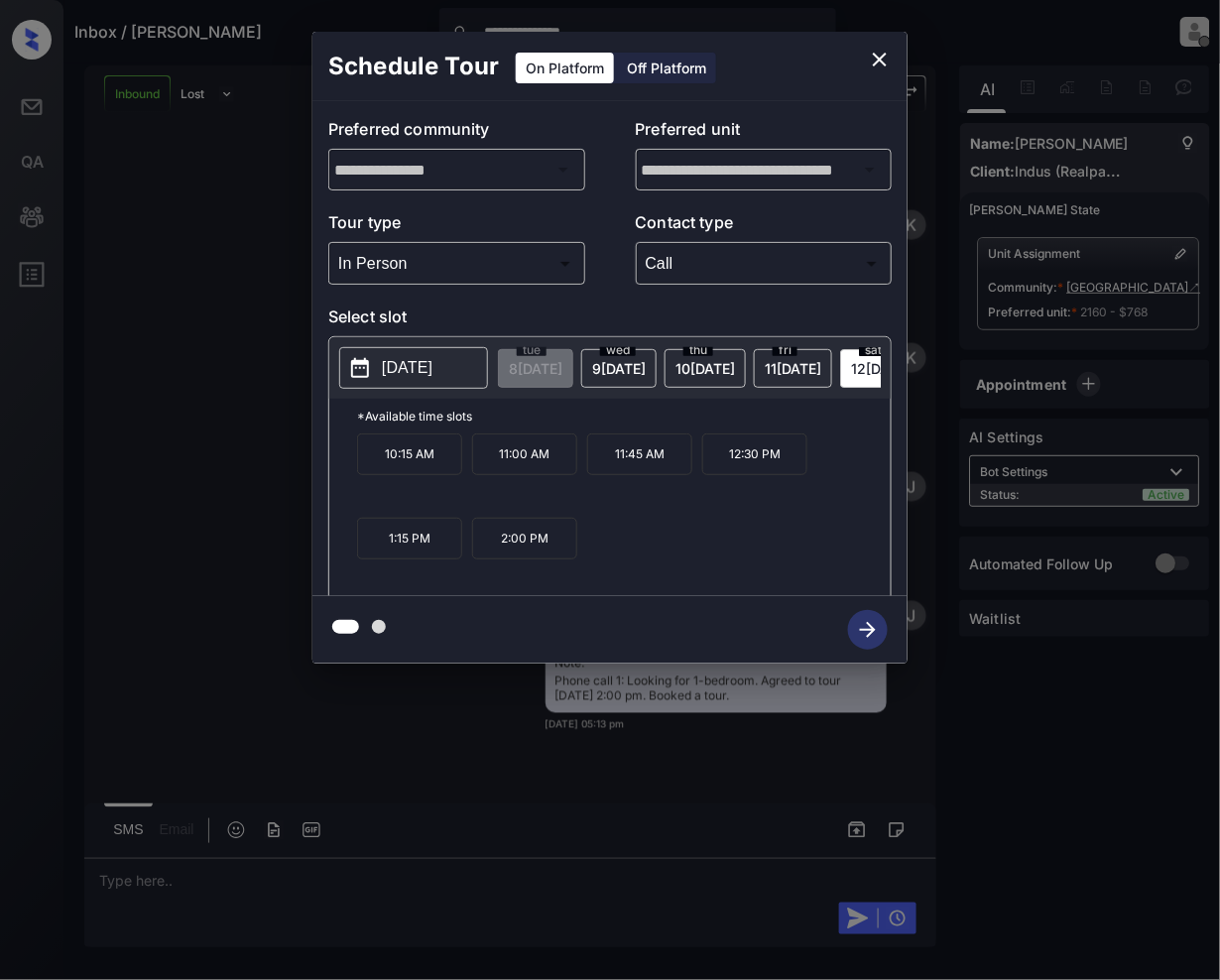 click on "2:00 PM" at bounding box center [525, 539] 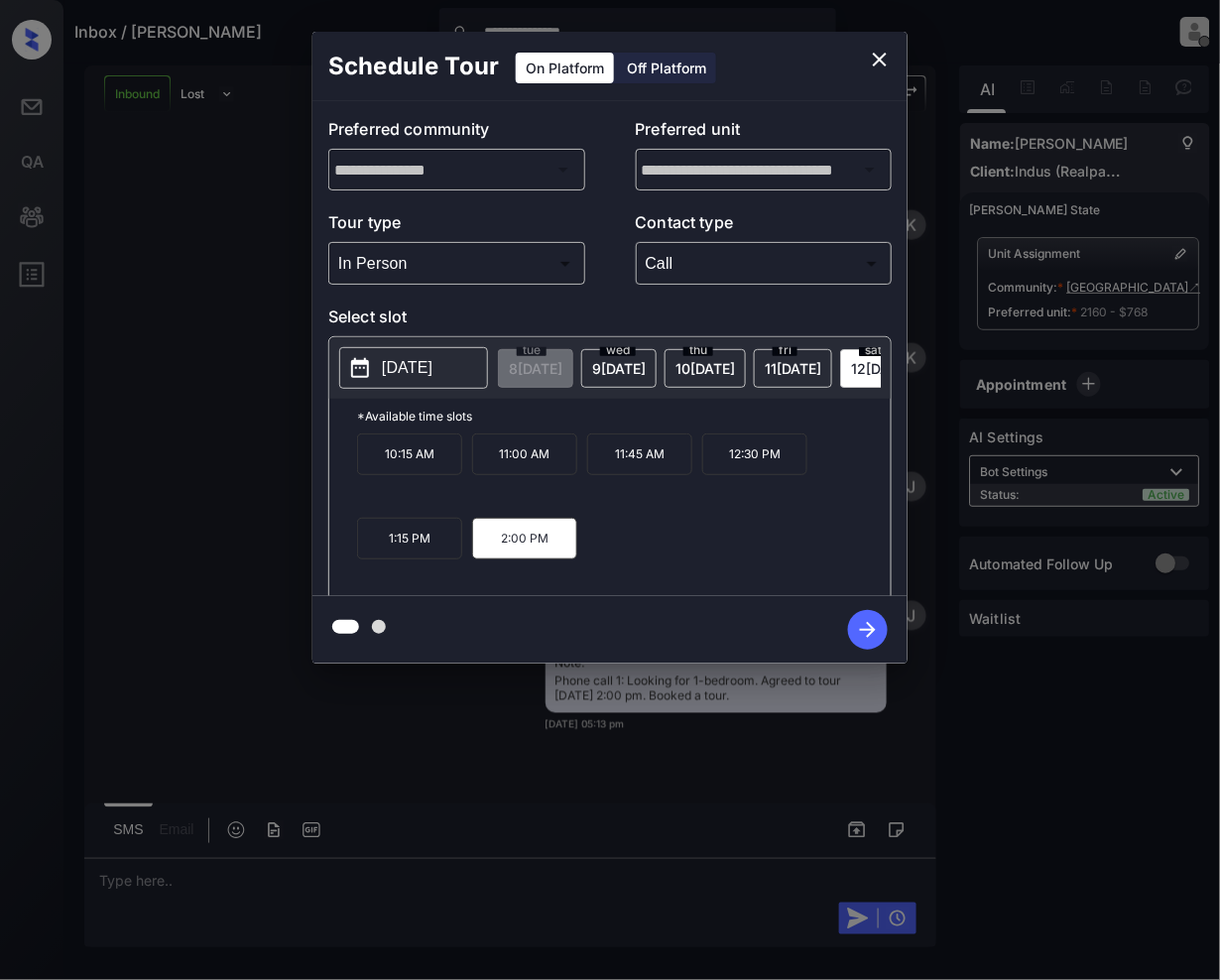 click 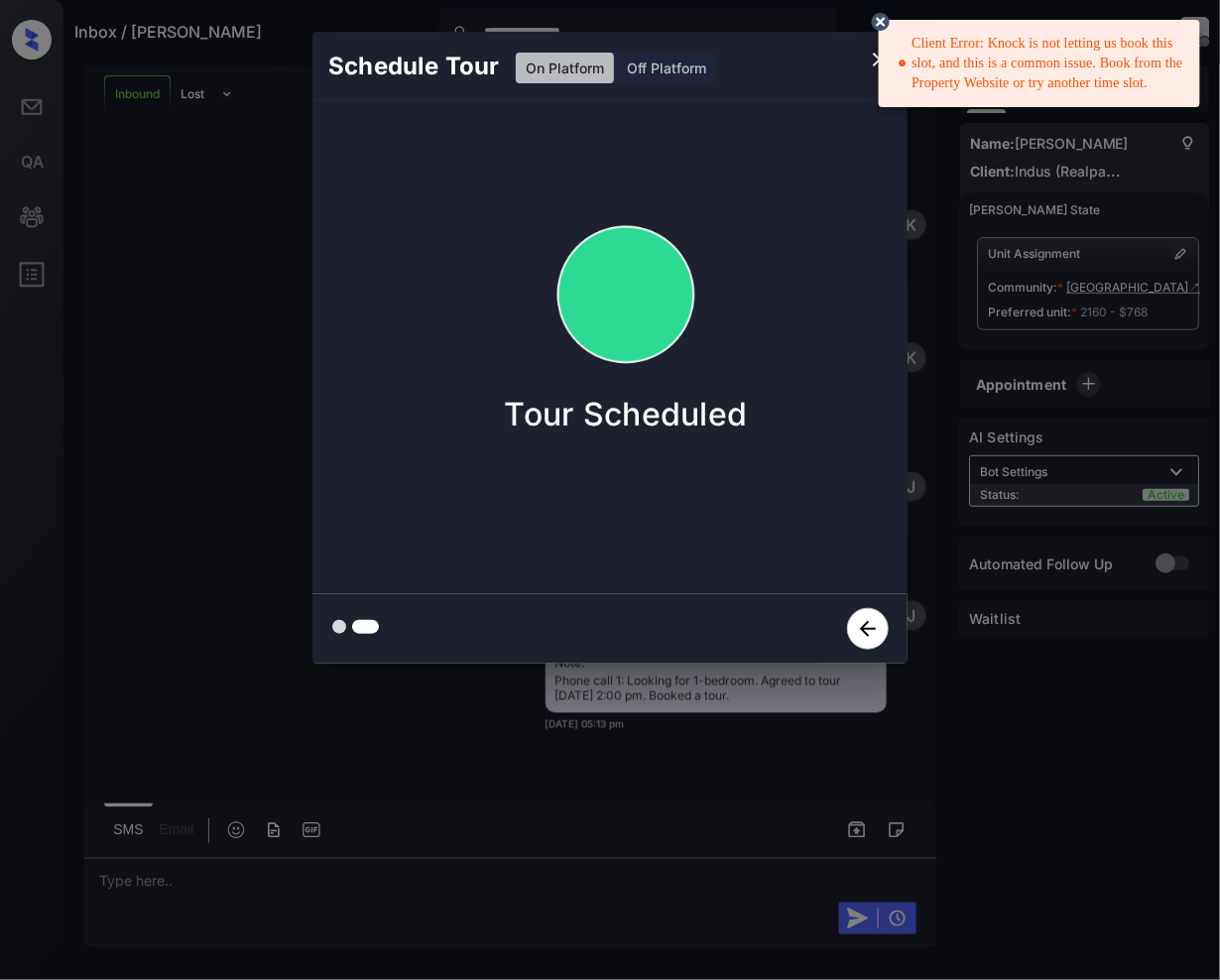 click 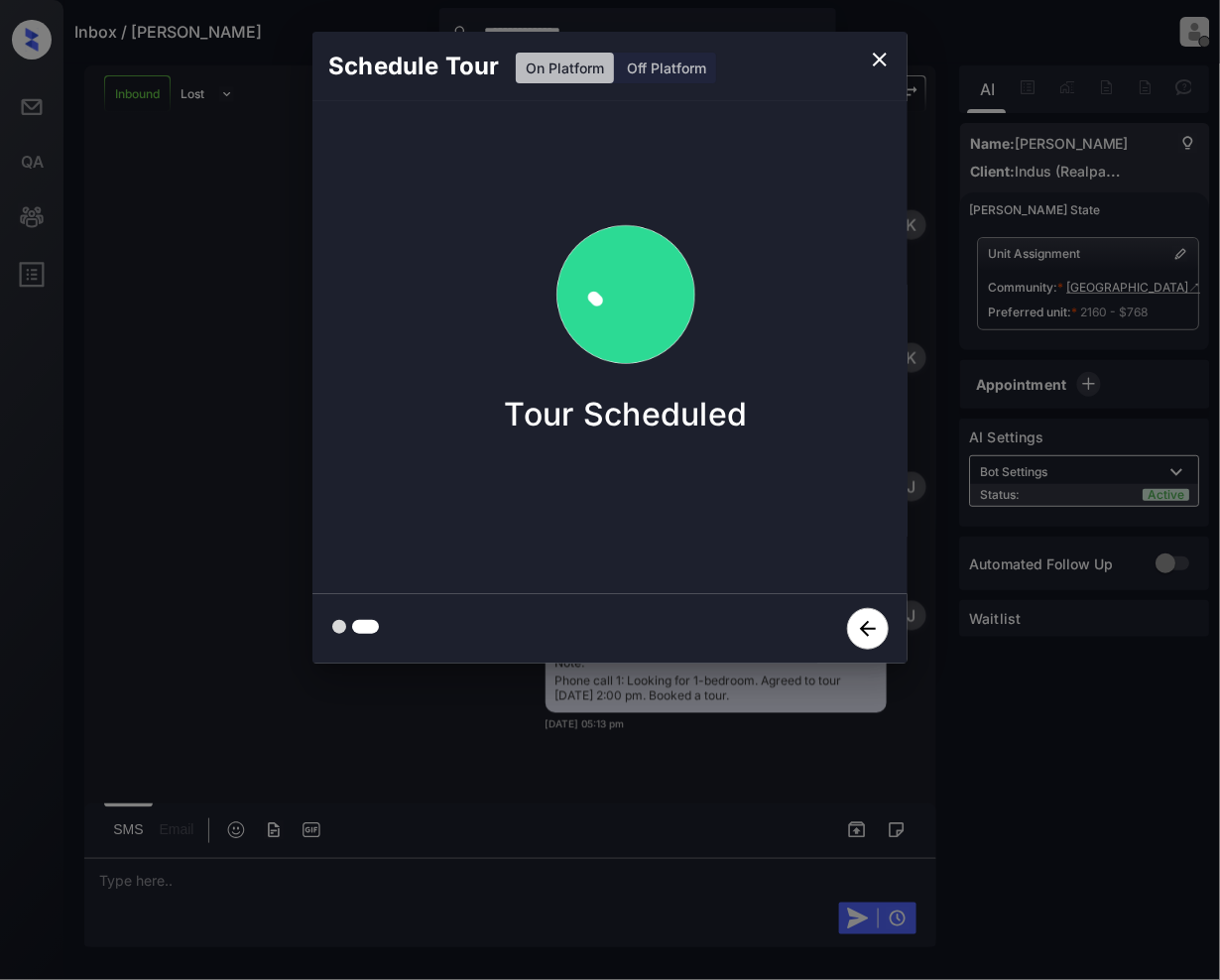 click 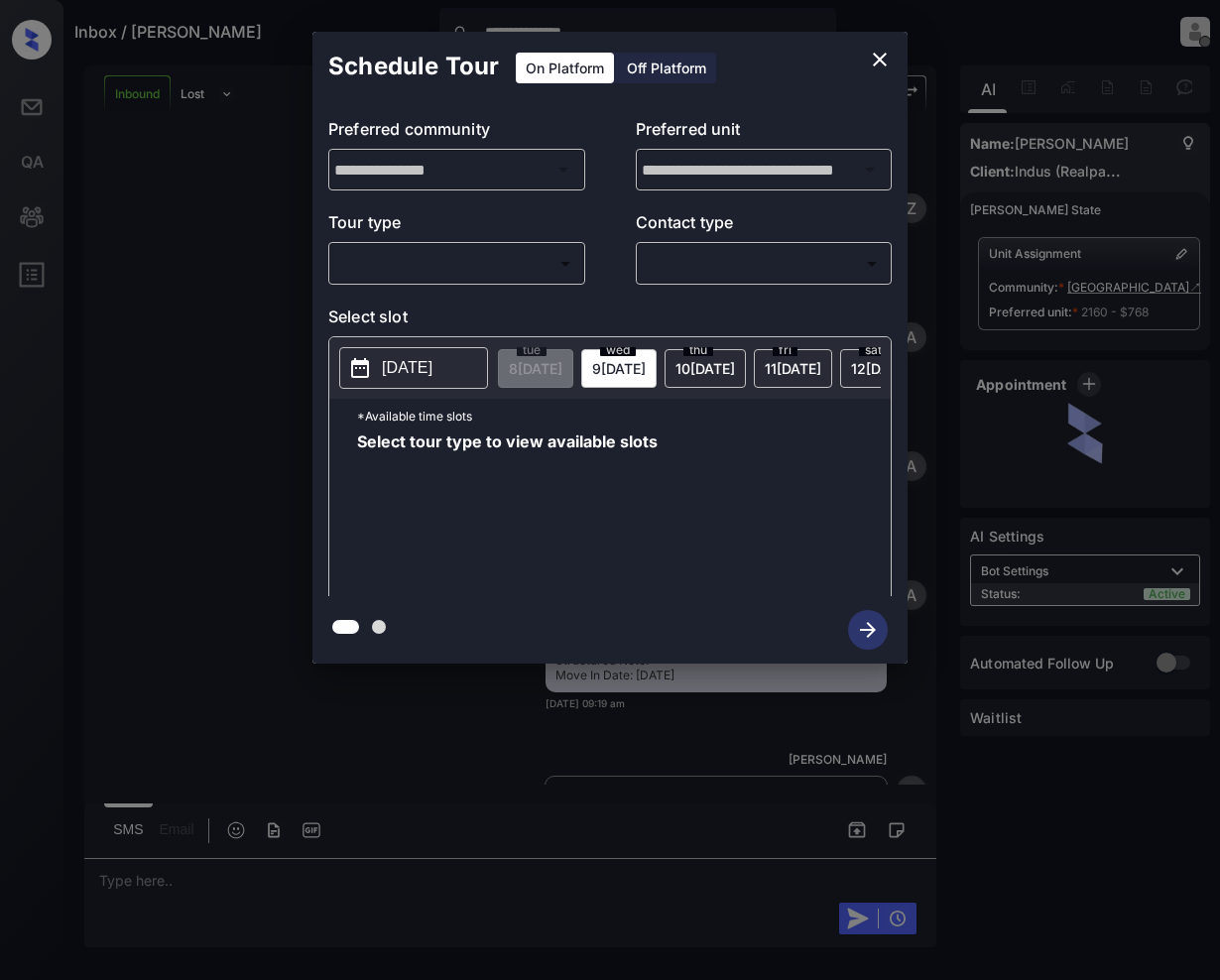 scroll, scrollTop: 0, scrollLeft: 0, axis: both 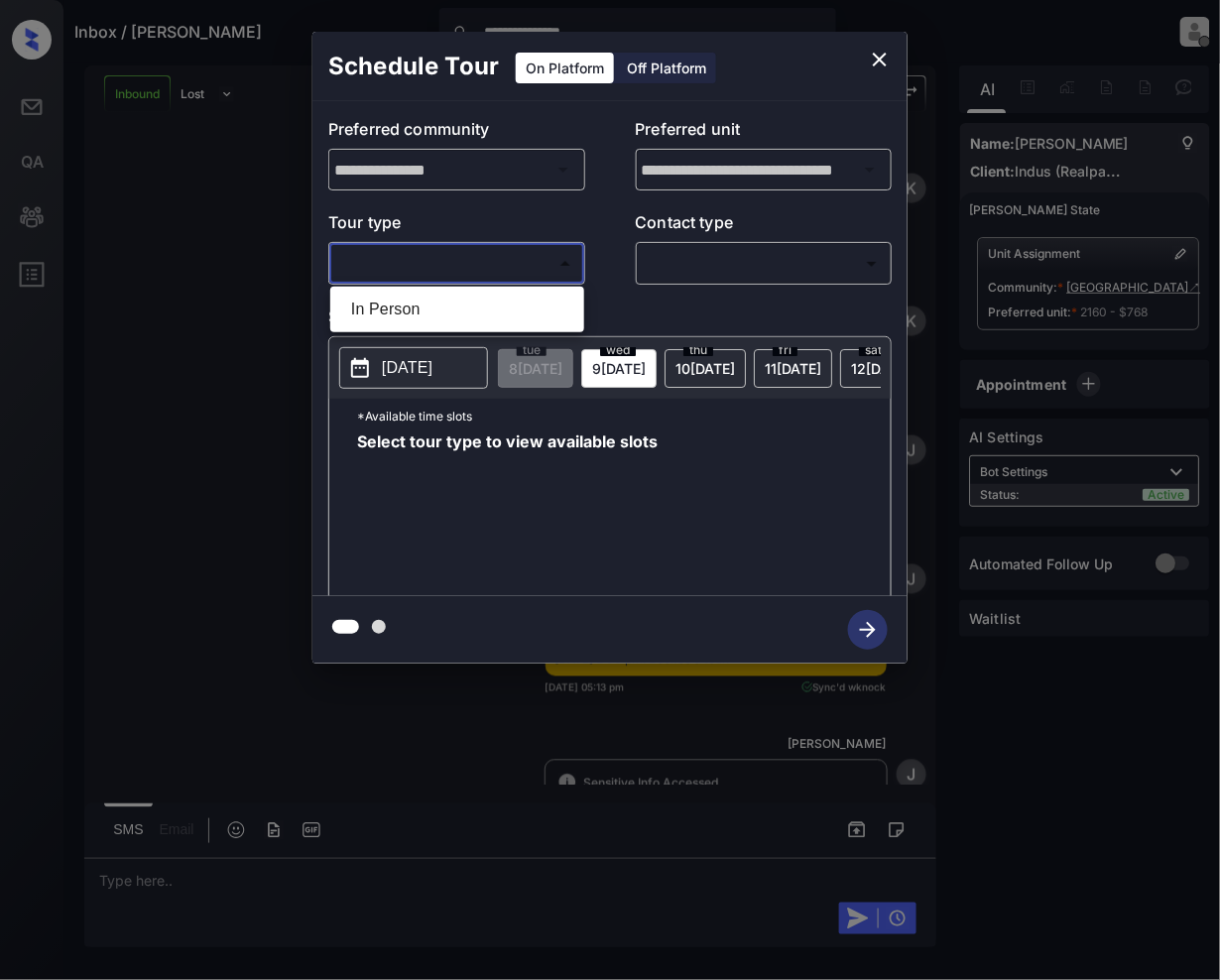 click on "**********" at bounding box center (610, 490) 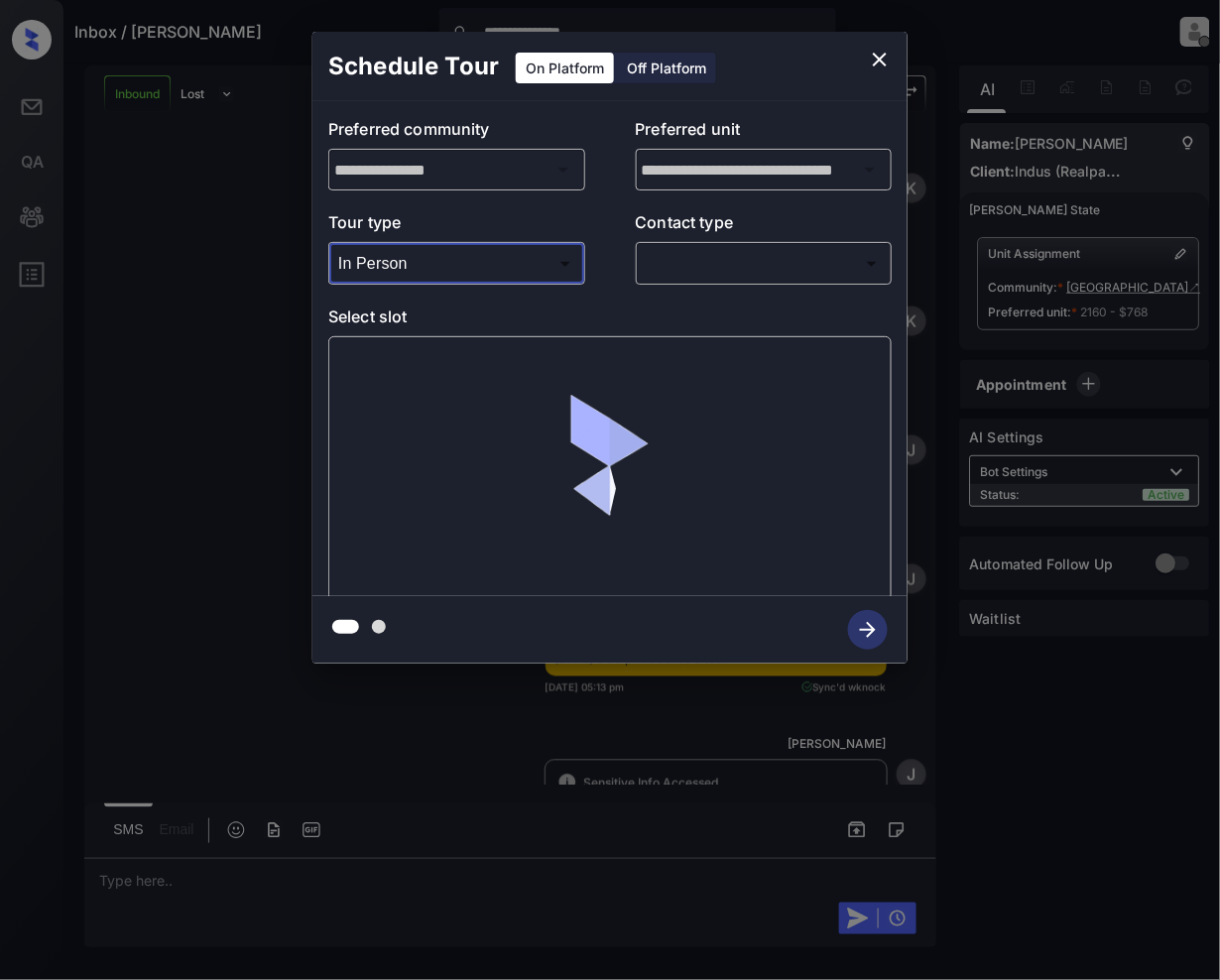 click on "**********" at bounding box center (610, 490) 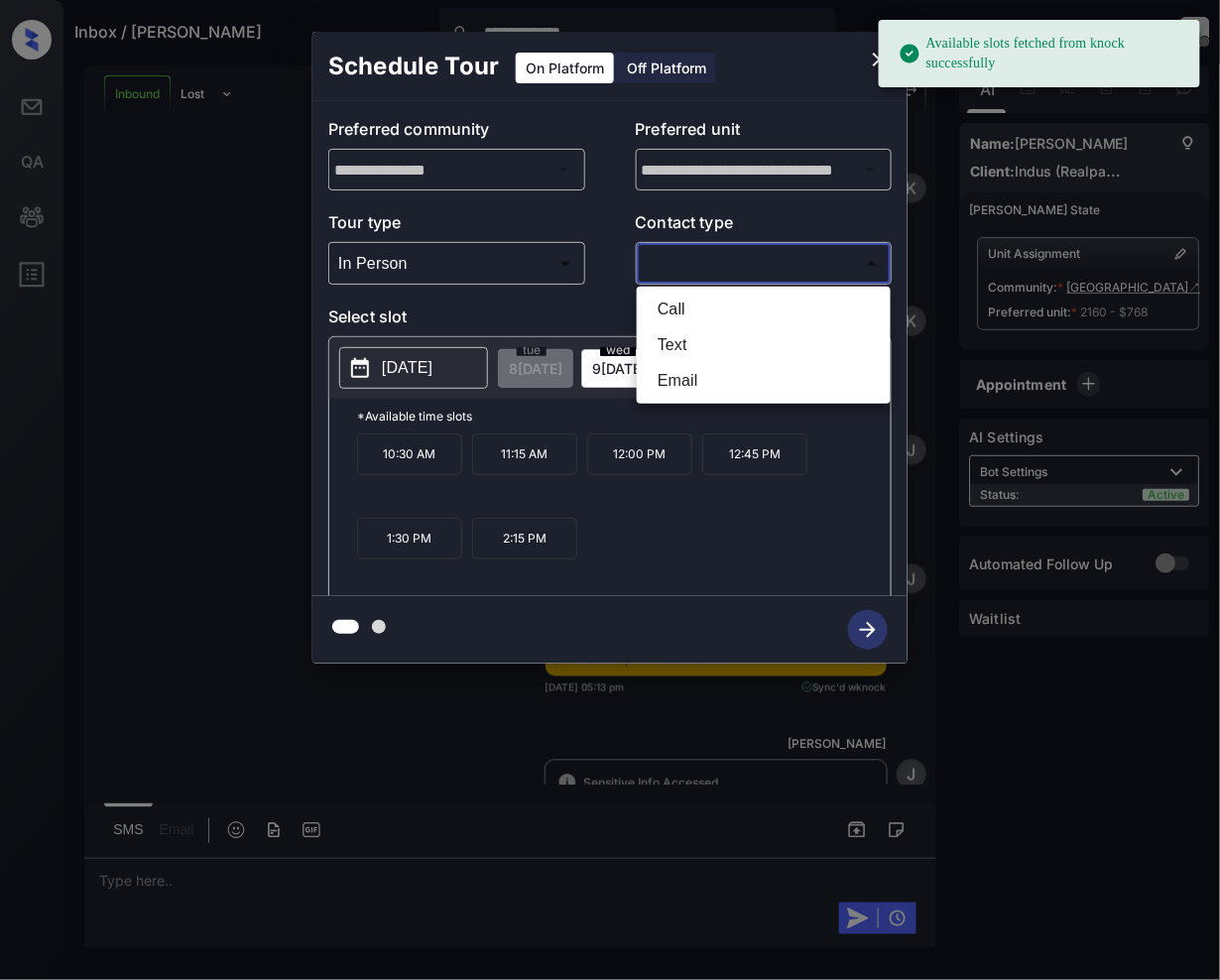 click on "Call" at bounding box center [764, 309] 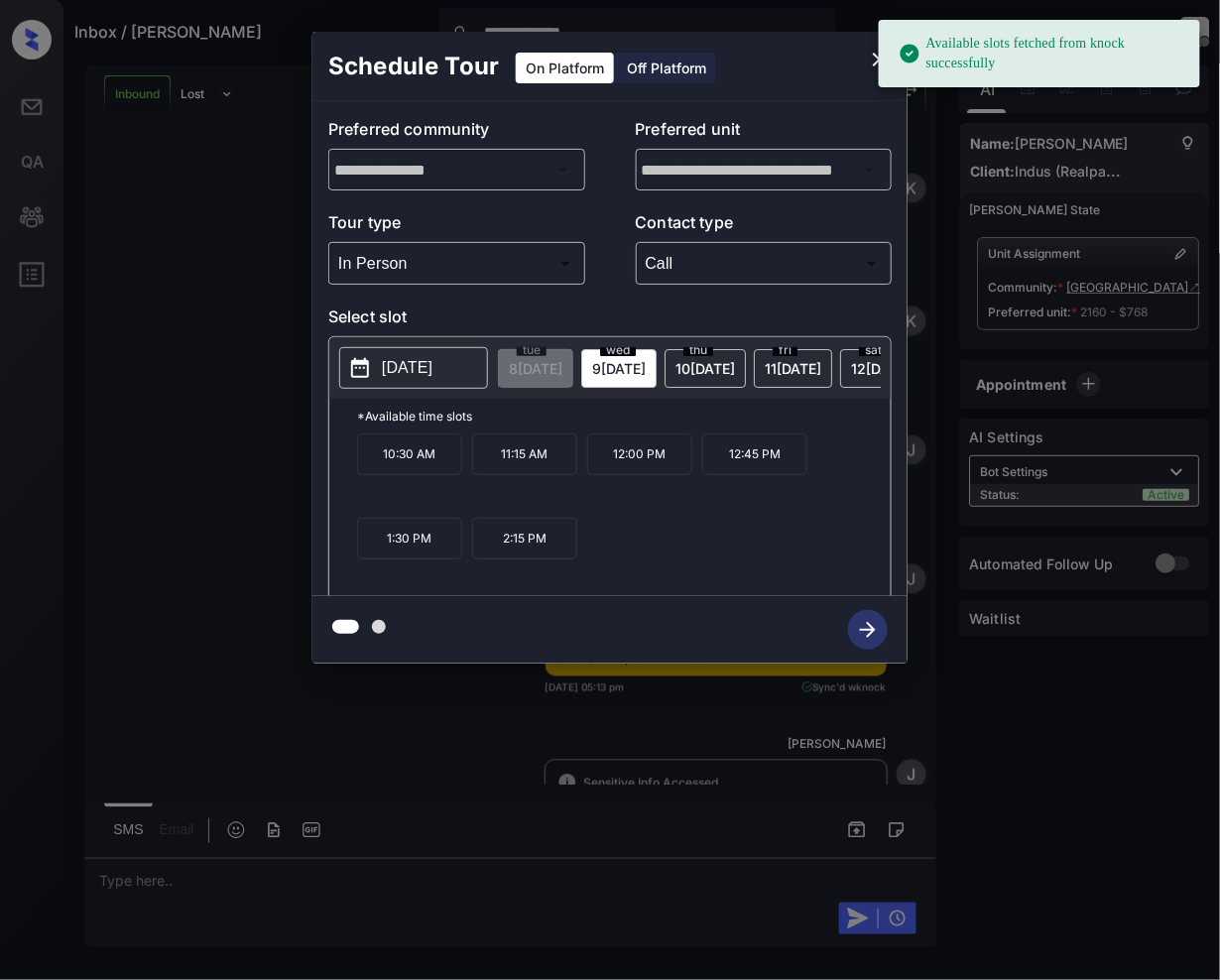 click on "[DATE]" at bounding box center (536, 368) 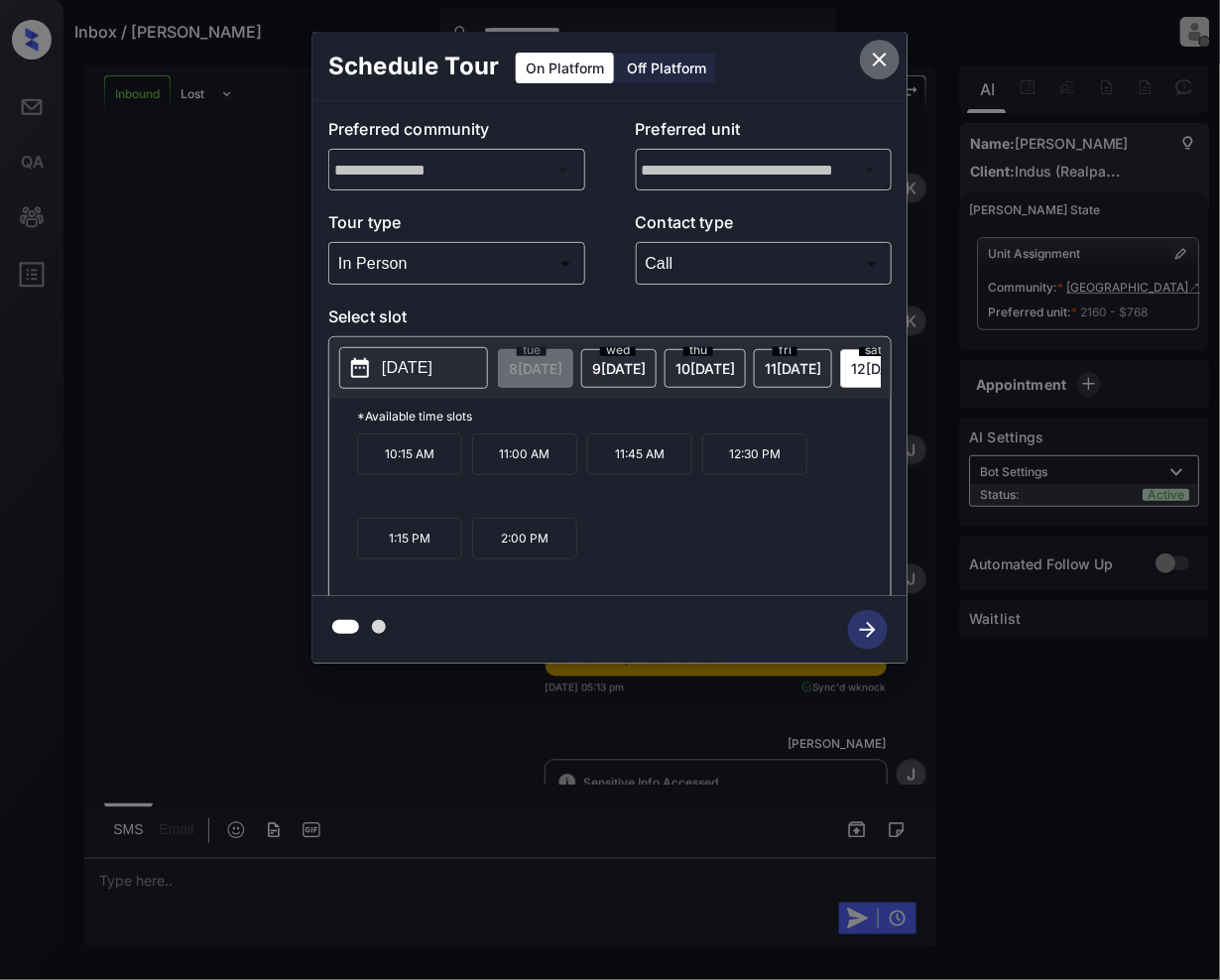 click 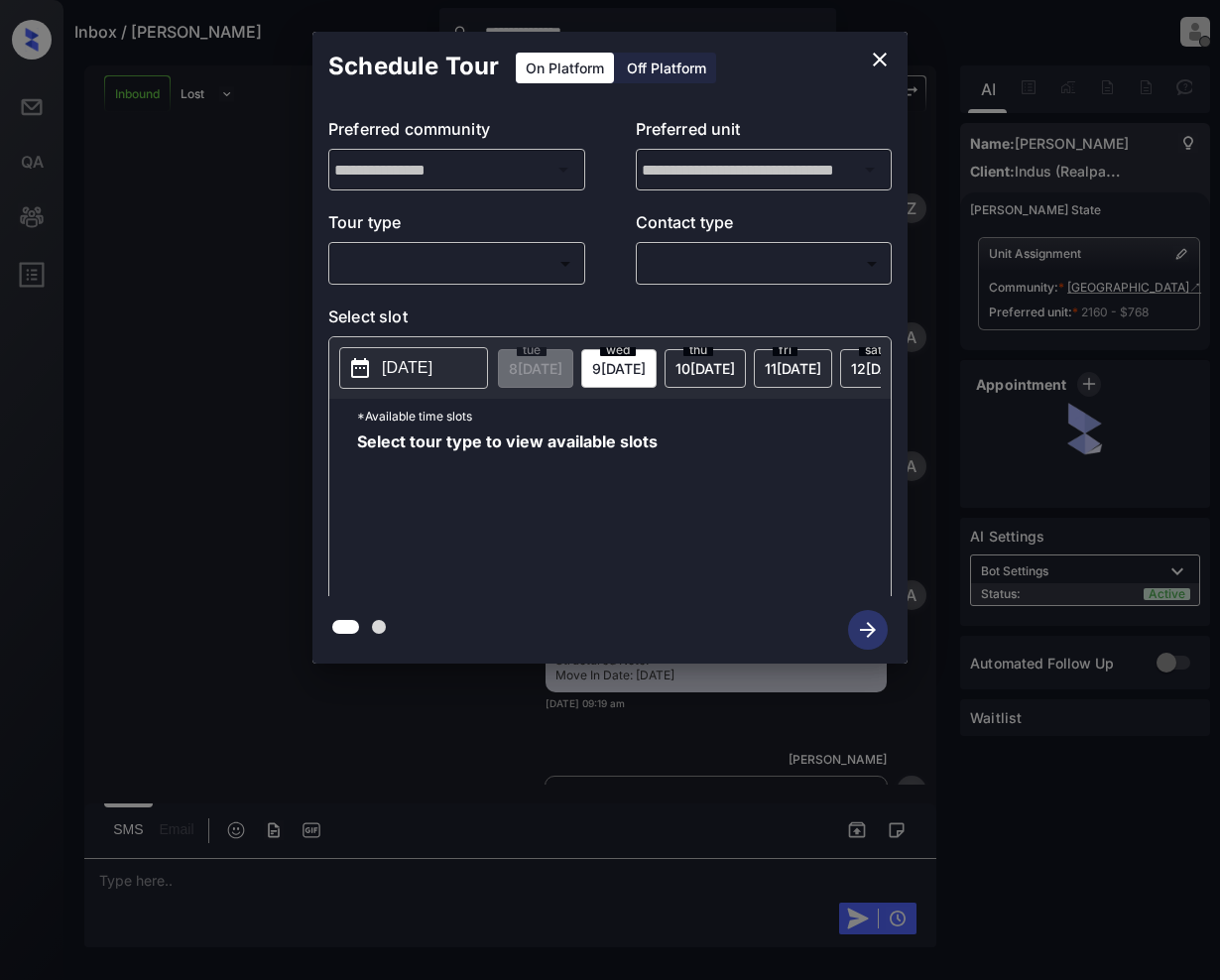 scroll, scrollTop: 0, scrollLeft: 0, axis: both 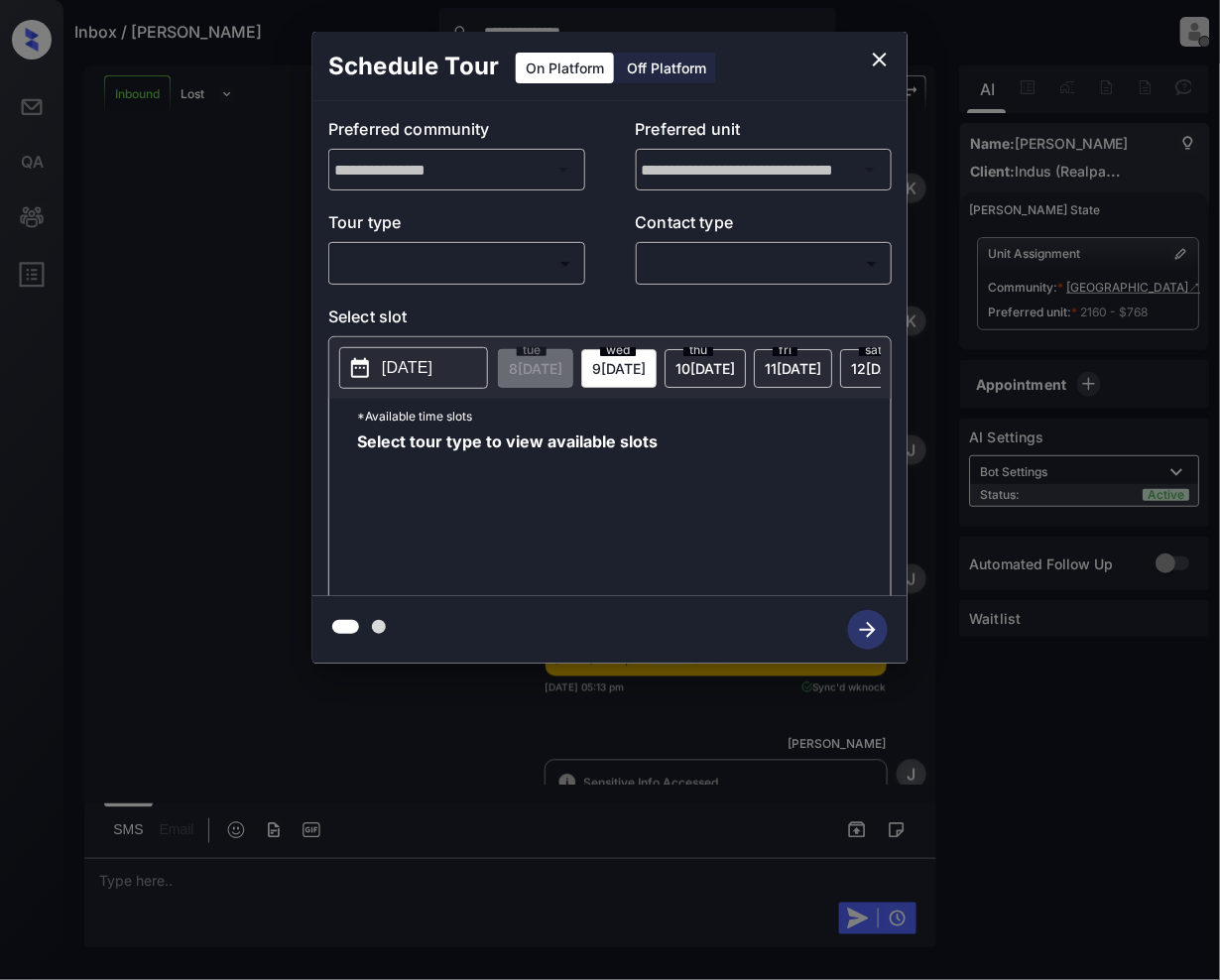 click on "**********" at bounding box center [610, 490] 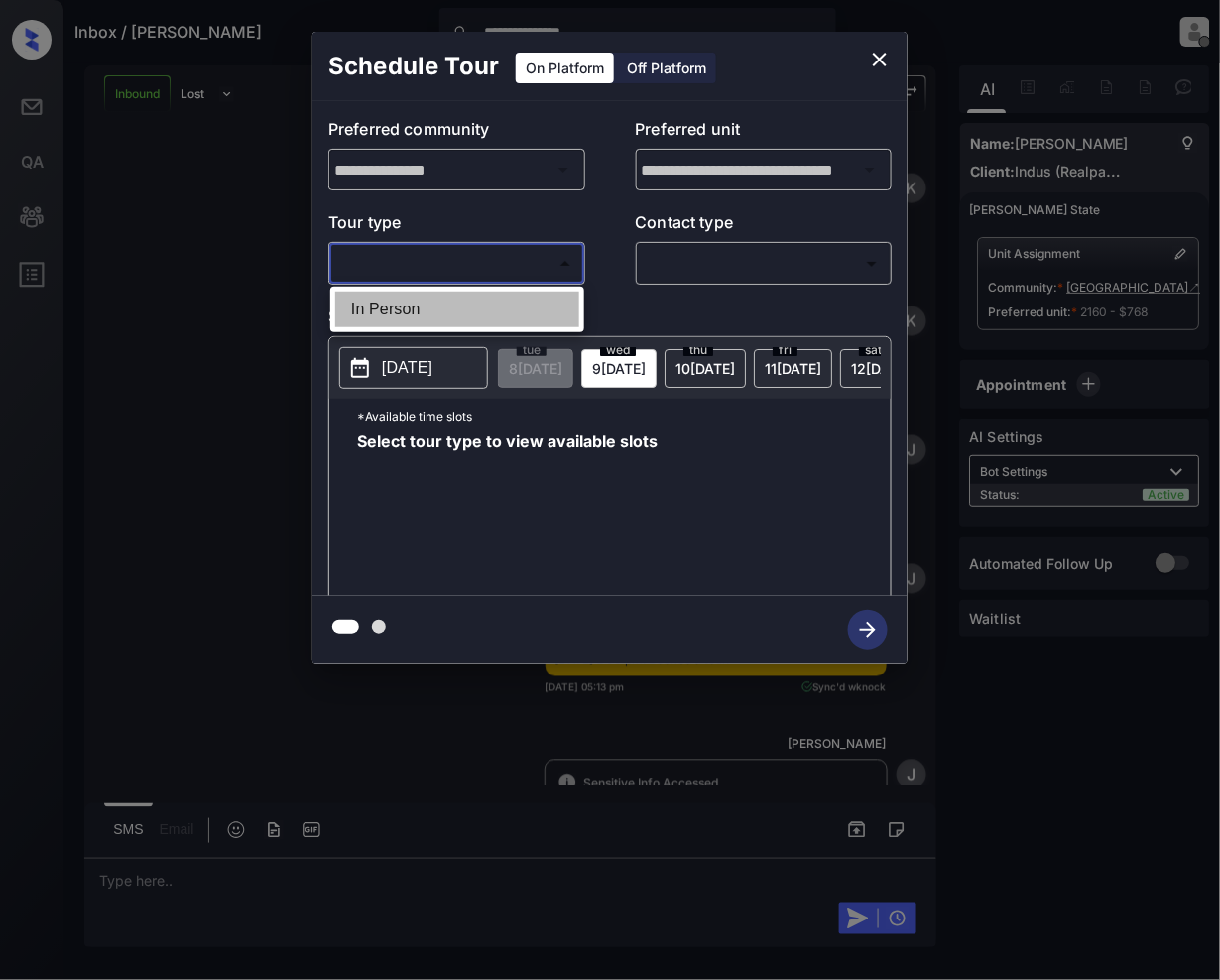 click on "In Person" at bounding box center (457, 309) 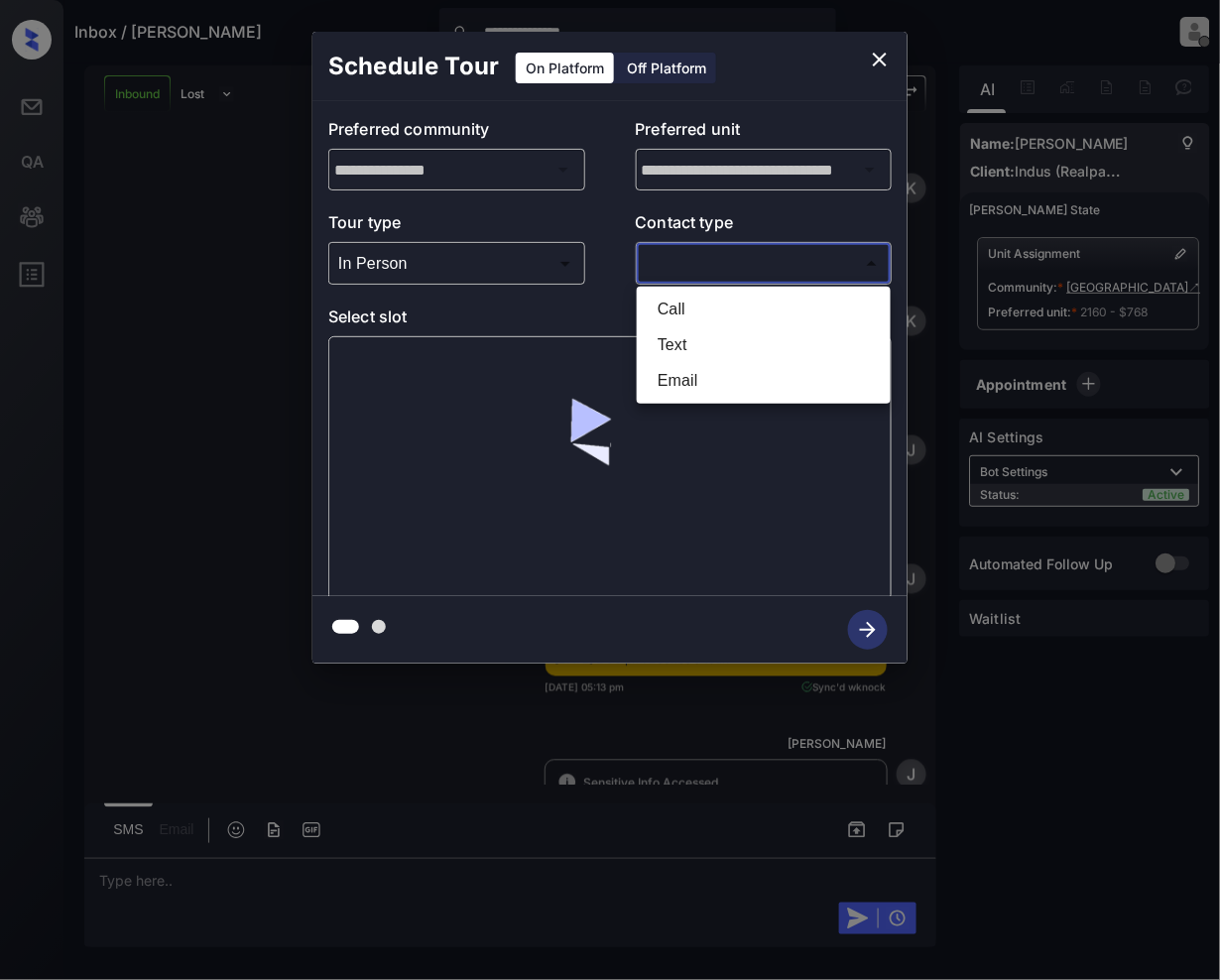 click on "**********" at bounding box center (610, 490) 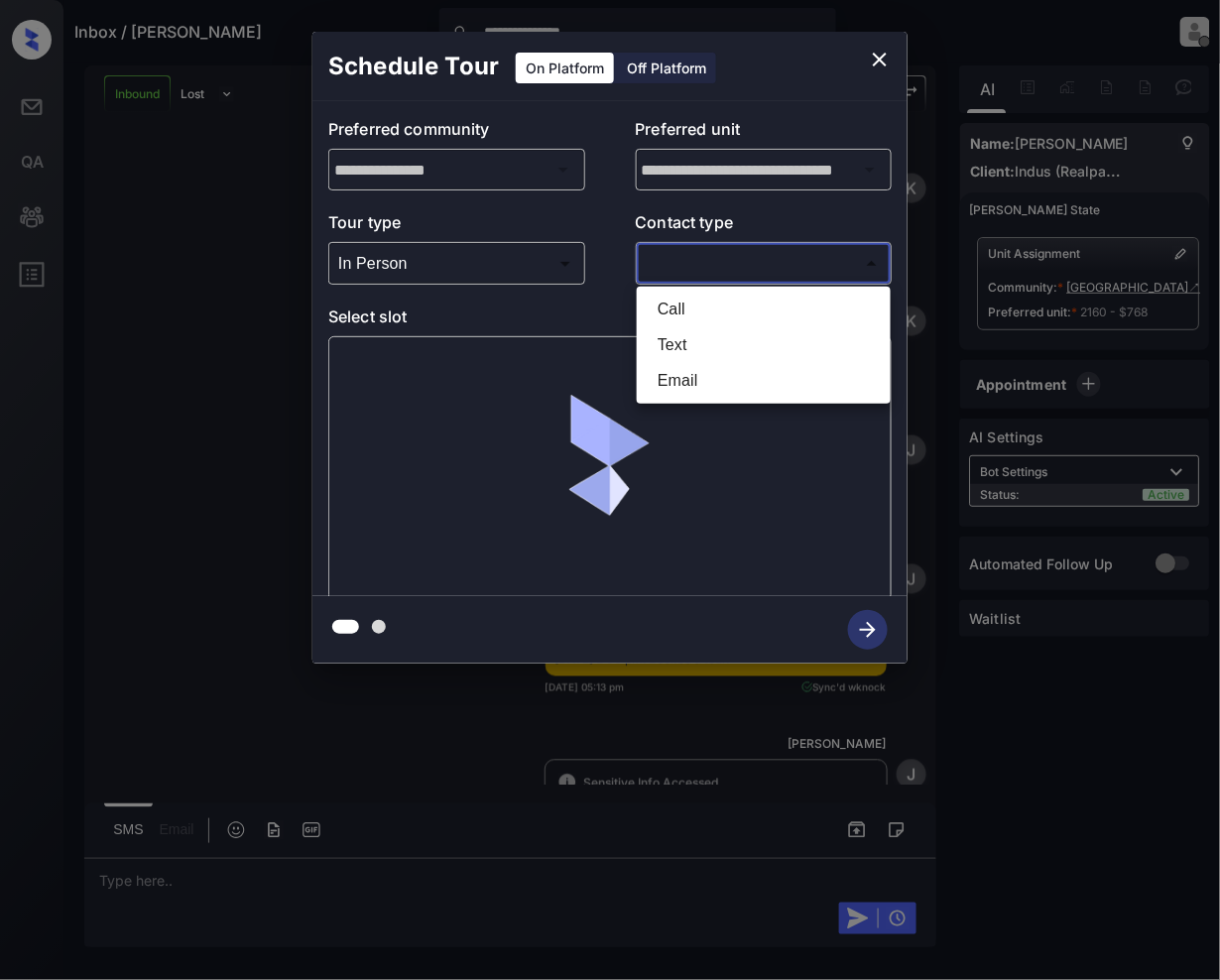 click on "Text" at bounding box center (764, 345) 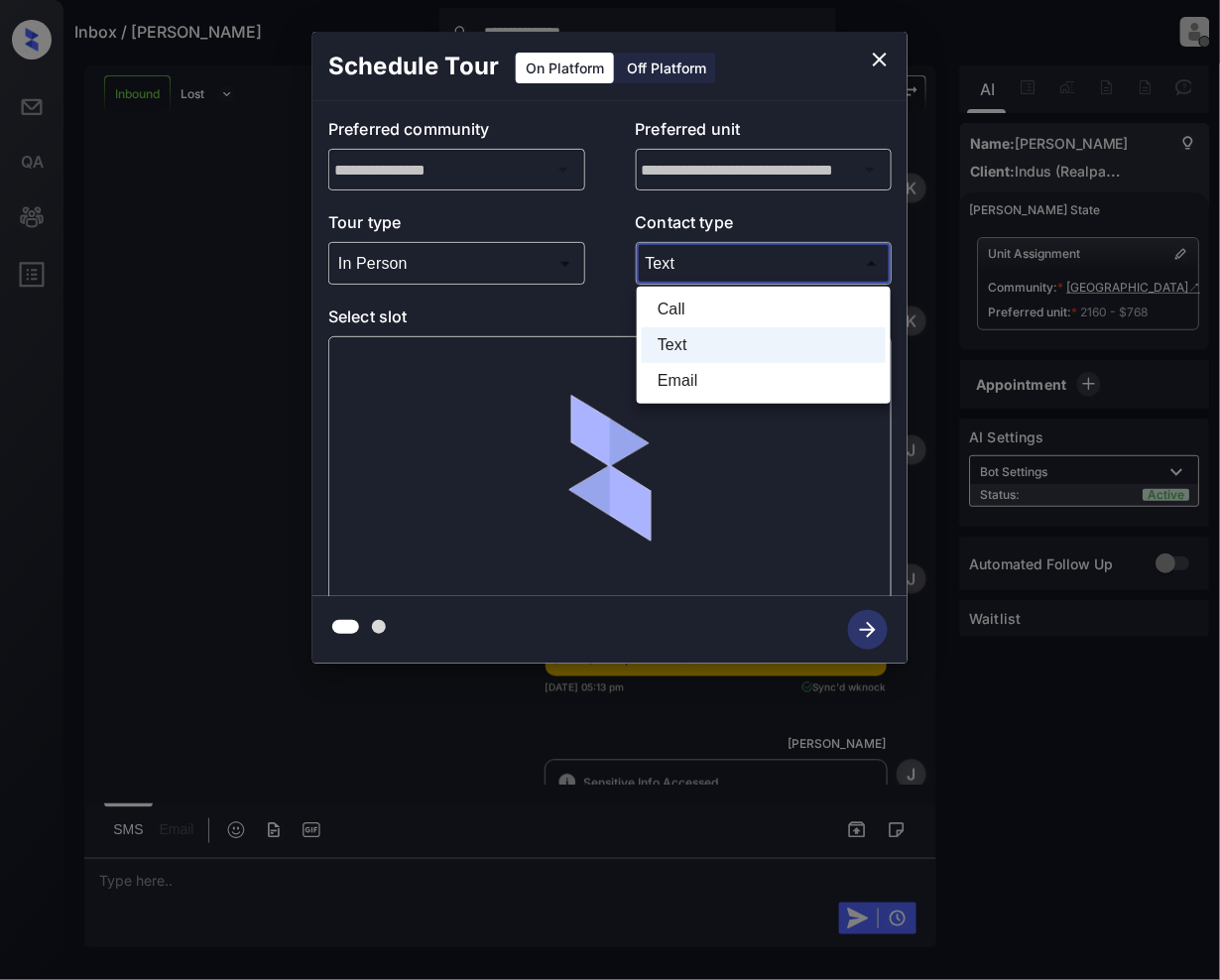 click on "**********" at bounding box center [610, 490] 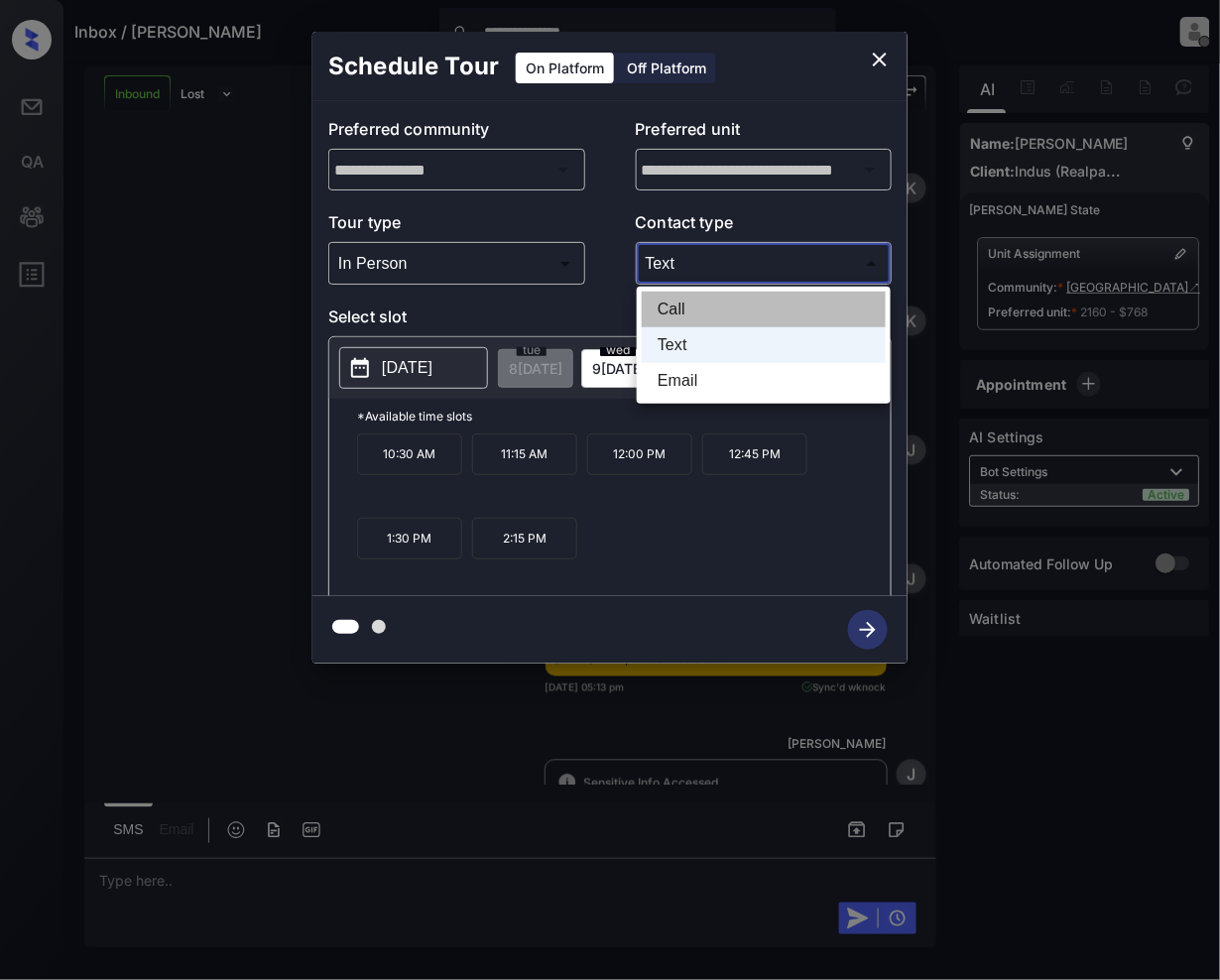 click on "Call" at bounding box center [764, 309] 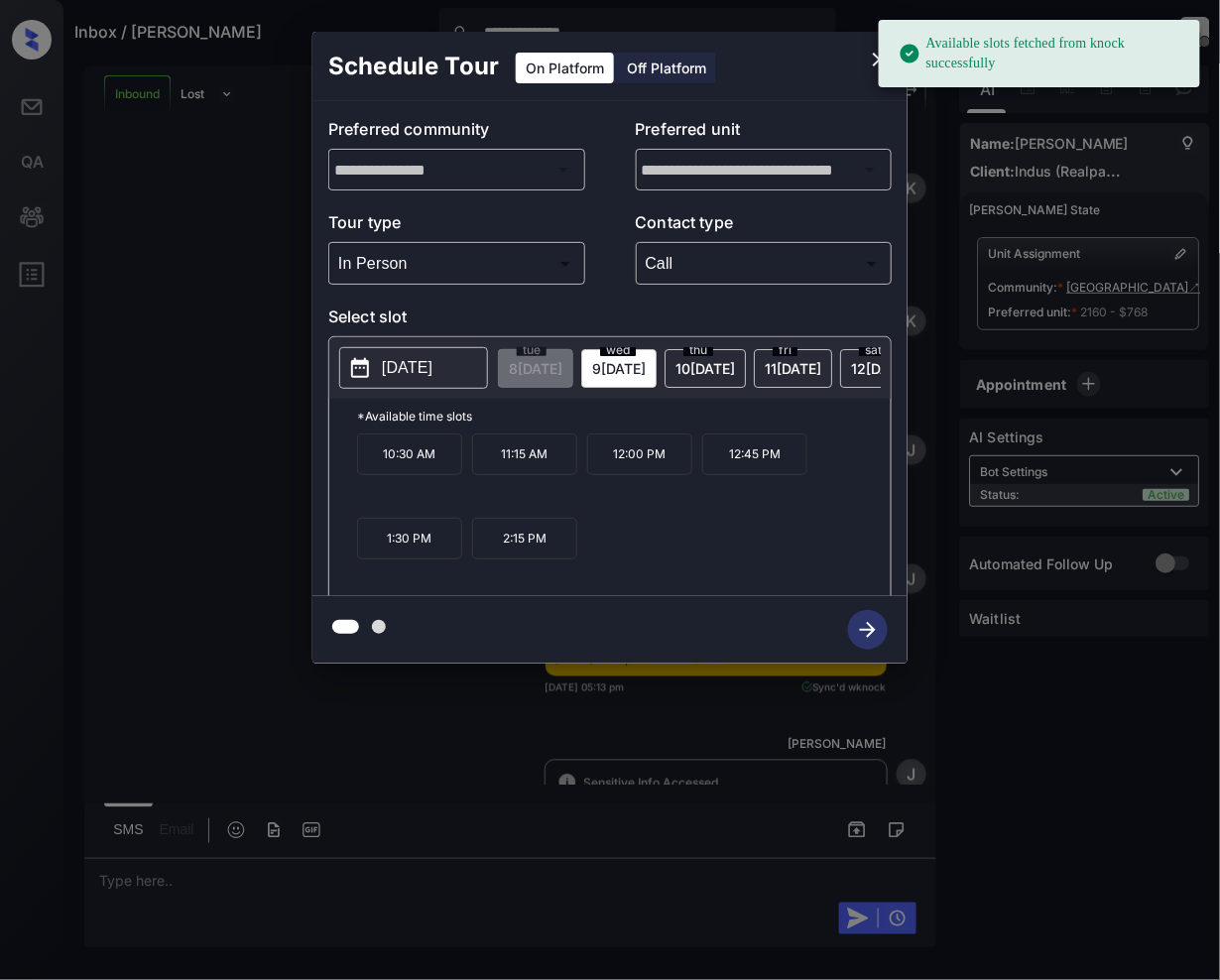 click on "[DATE]" at bounding box center [536, 368] 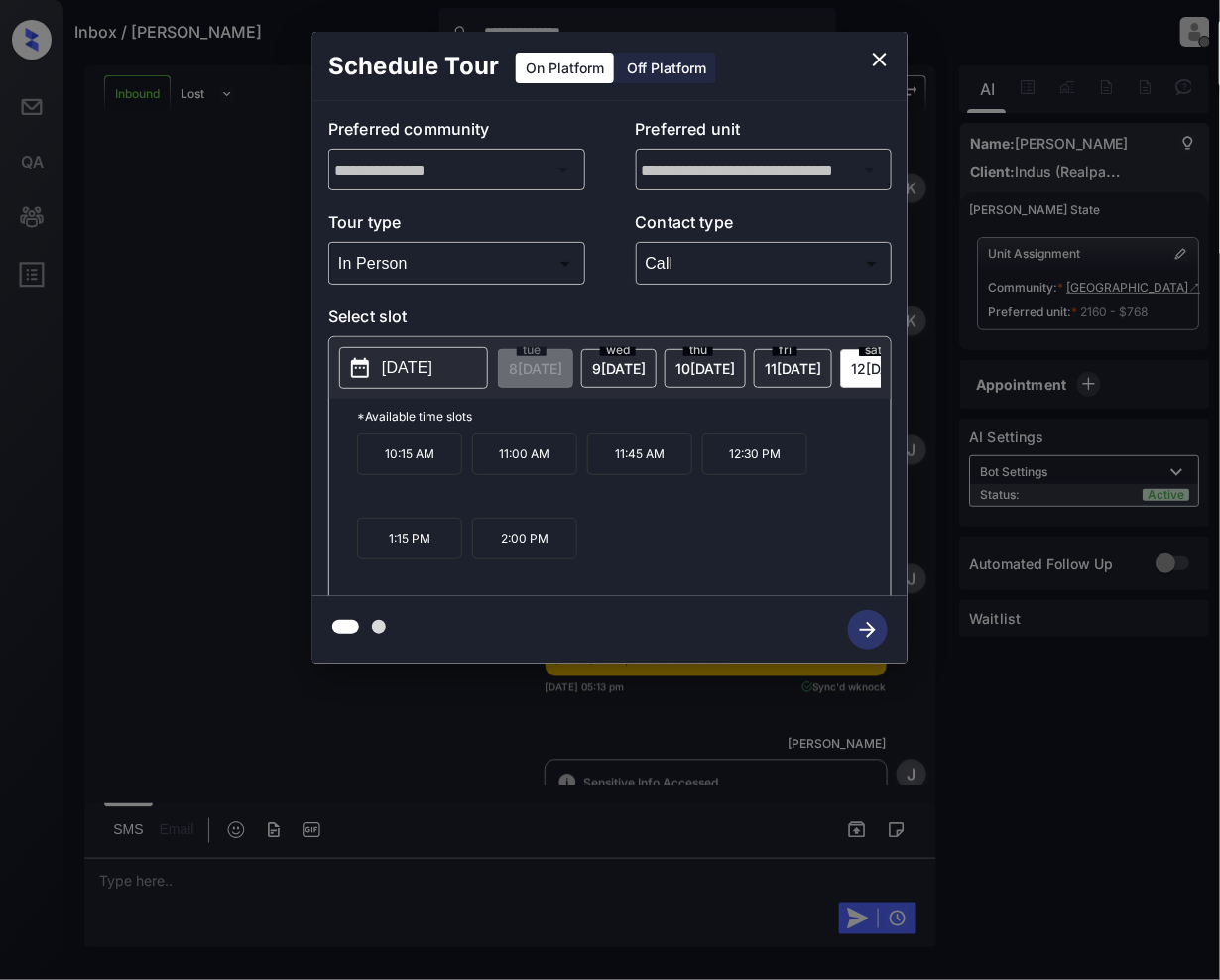 click on "2:00 PM" at bounding box center (525, 539) 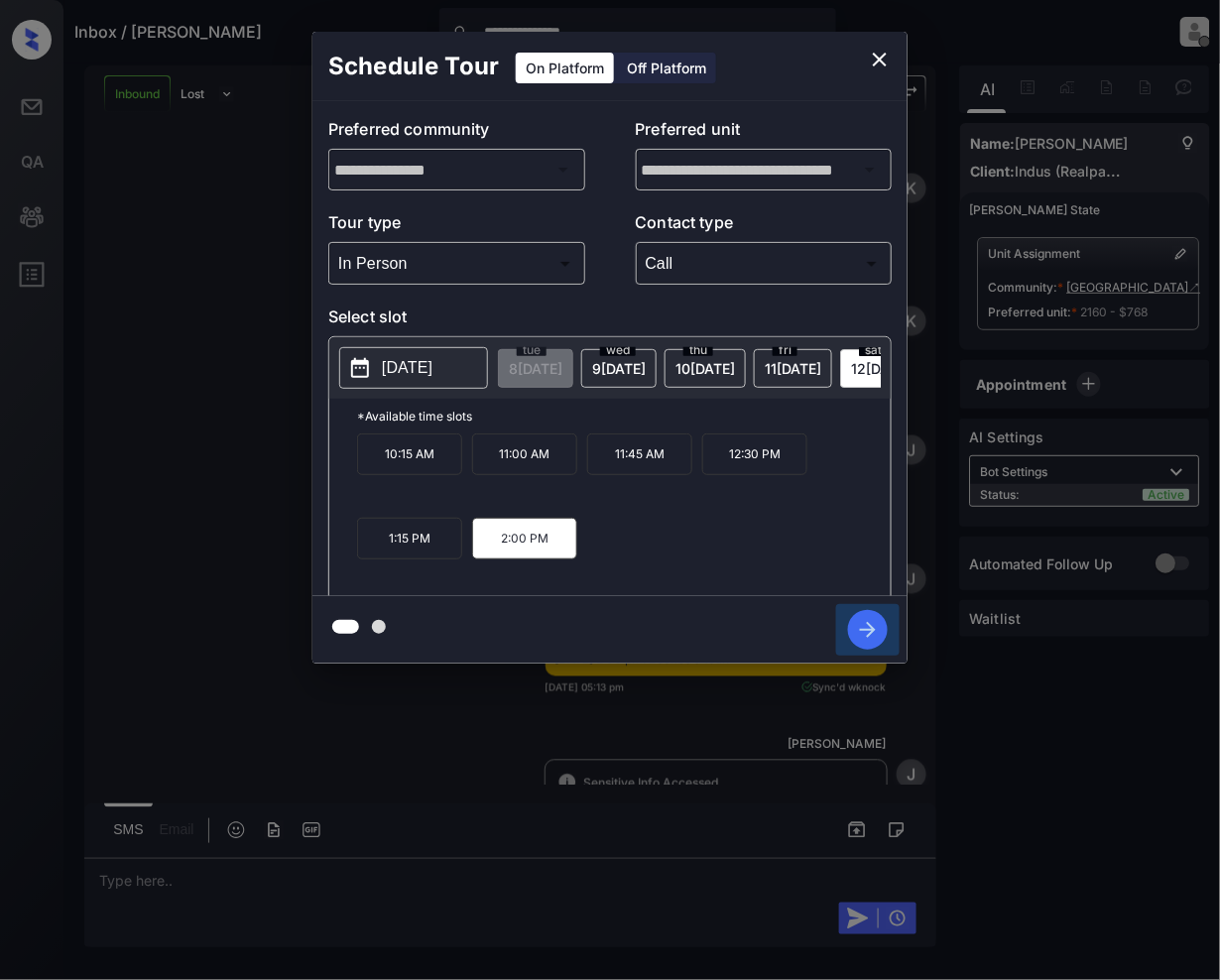 click 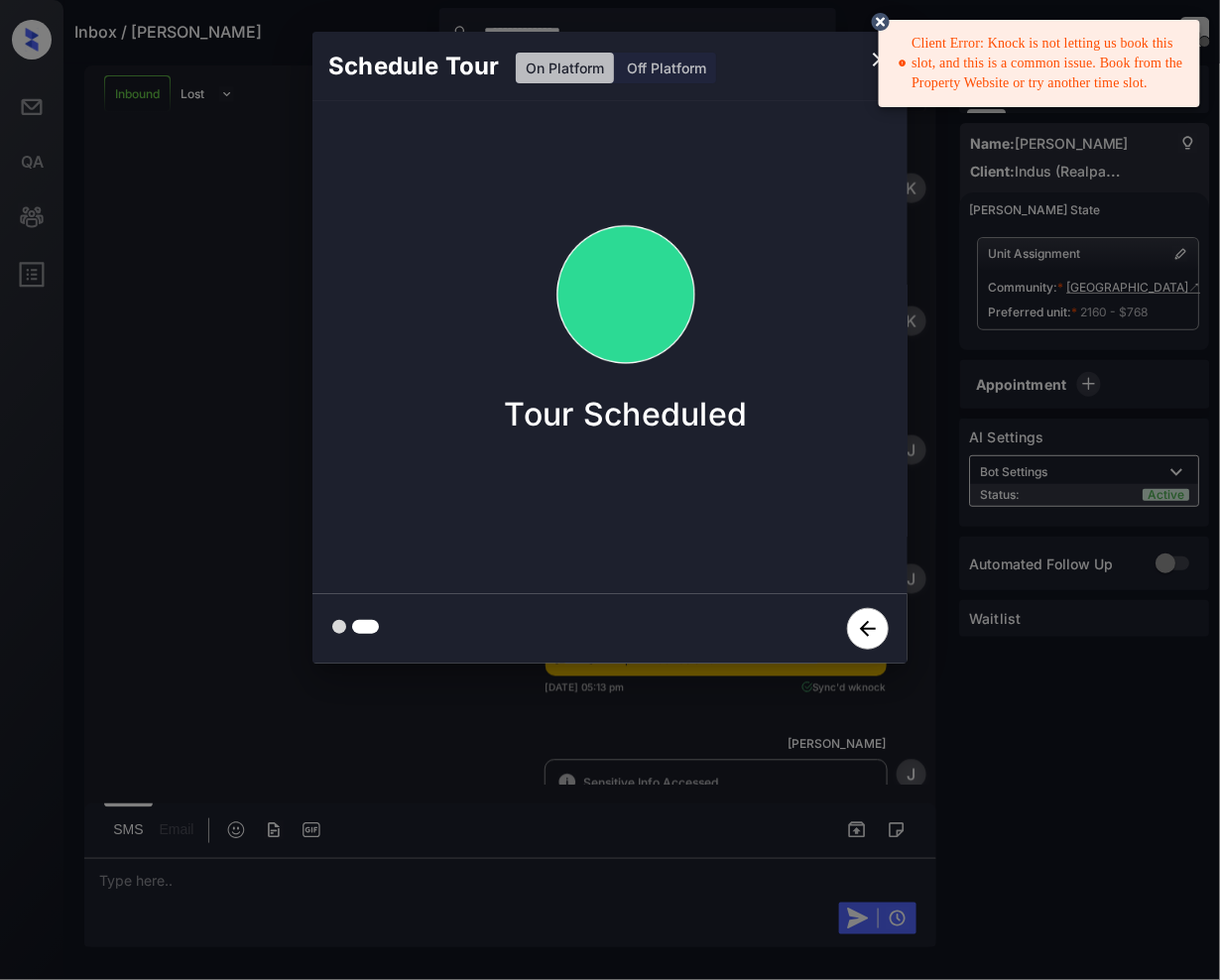 drag, startPoint x: 910, startPoint y: 37, endPoint x: 1164, endPoint y: 87, distance: 258.87449 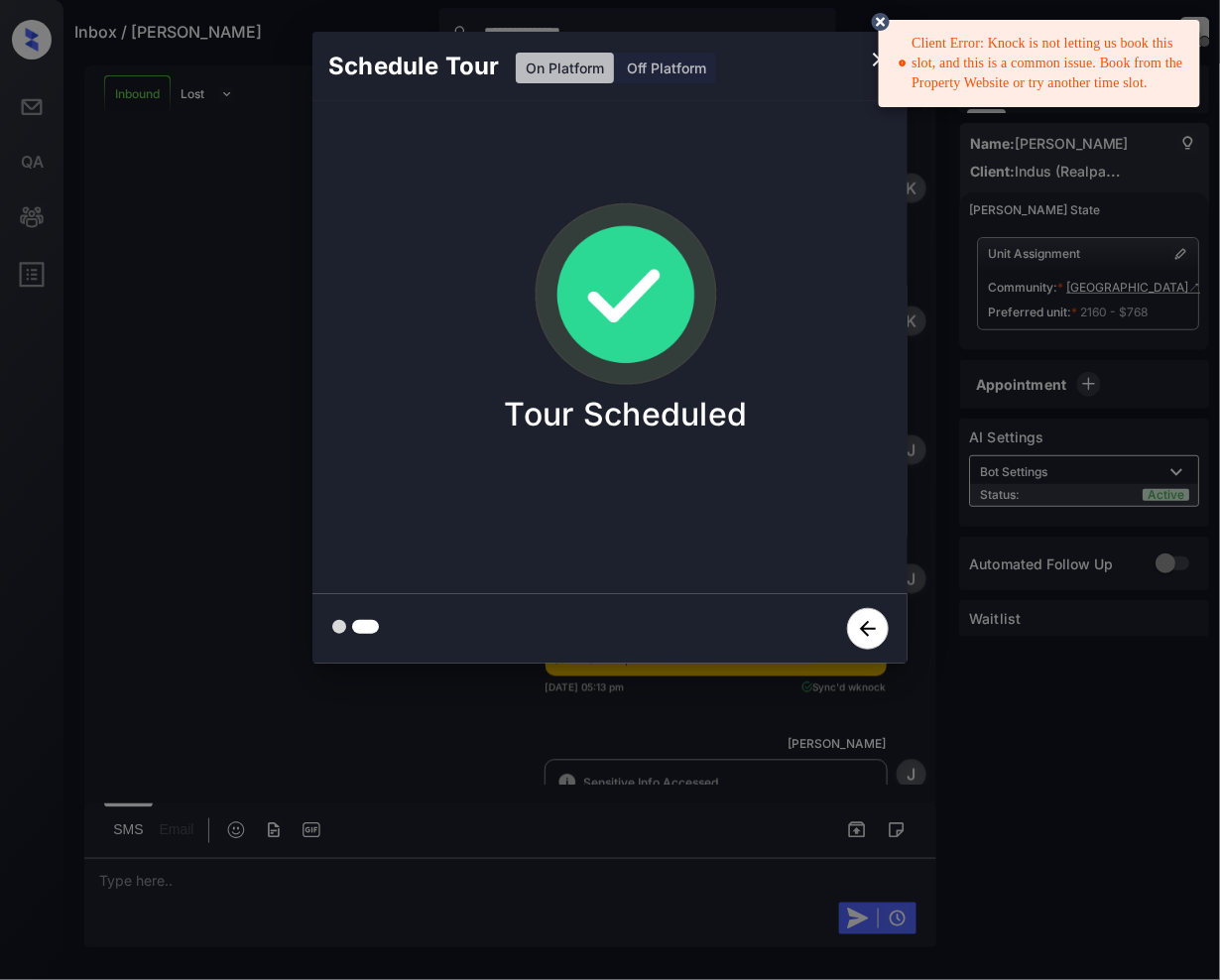 click on "Client Error: Knock is not letting us book this slot, and this is a common issue. Book from the Property Website or try another time slot." at bounding box center (1041, 63) 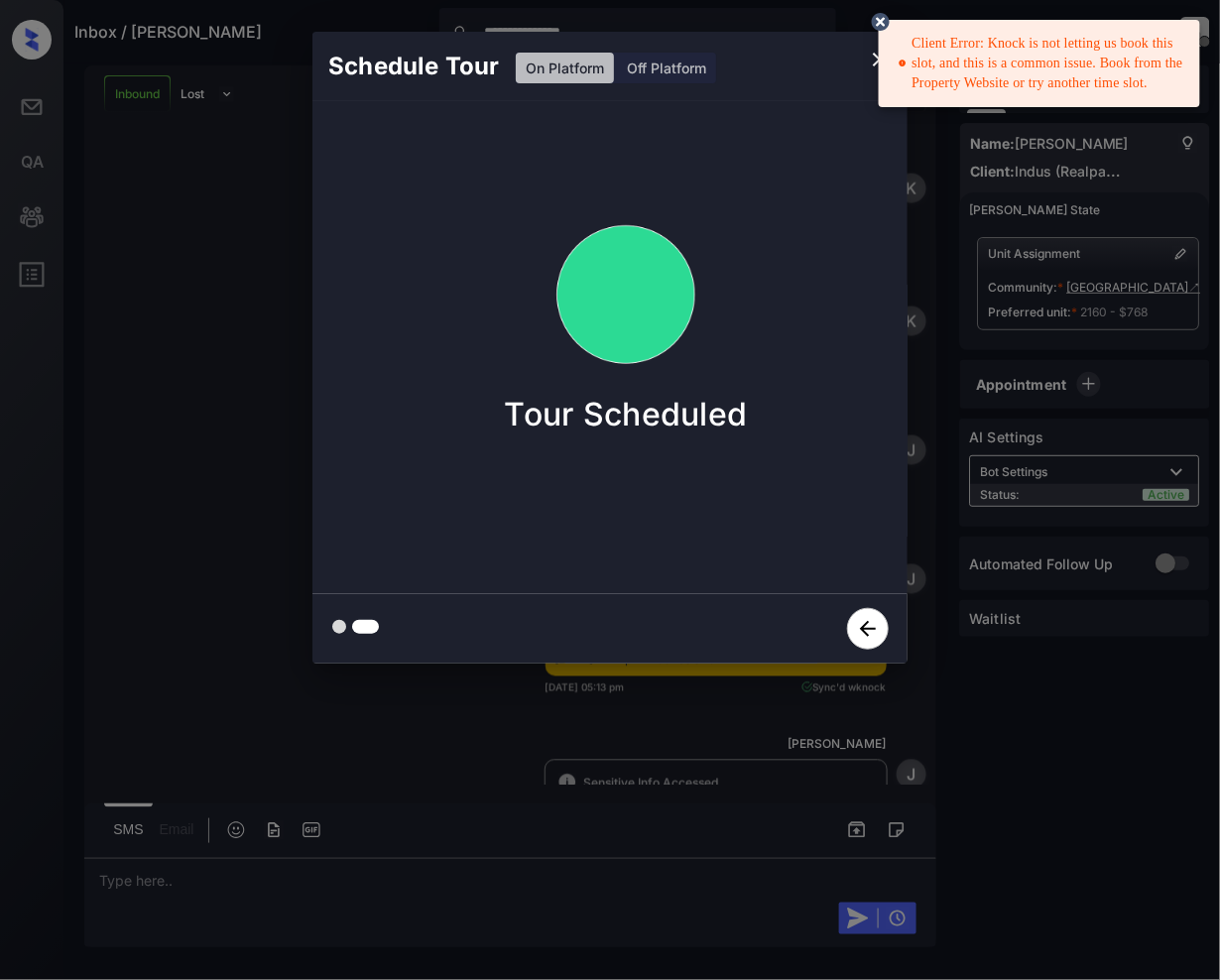 drag, startPoint x: 1119, startPoint y: 85, endPoint x: 921, endPoint y: 69, distance: 198.64541 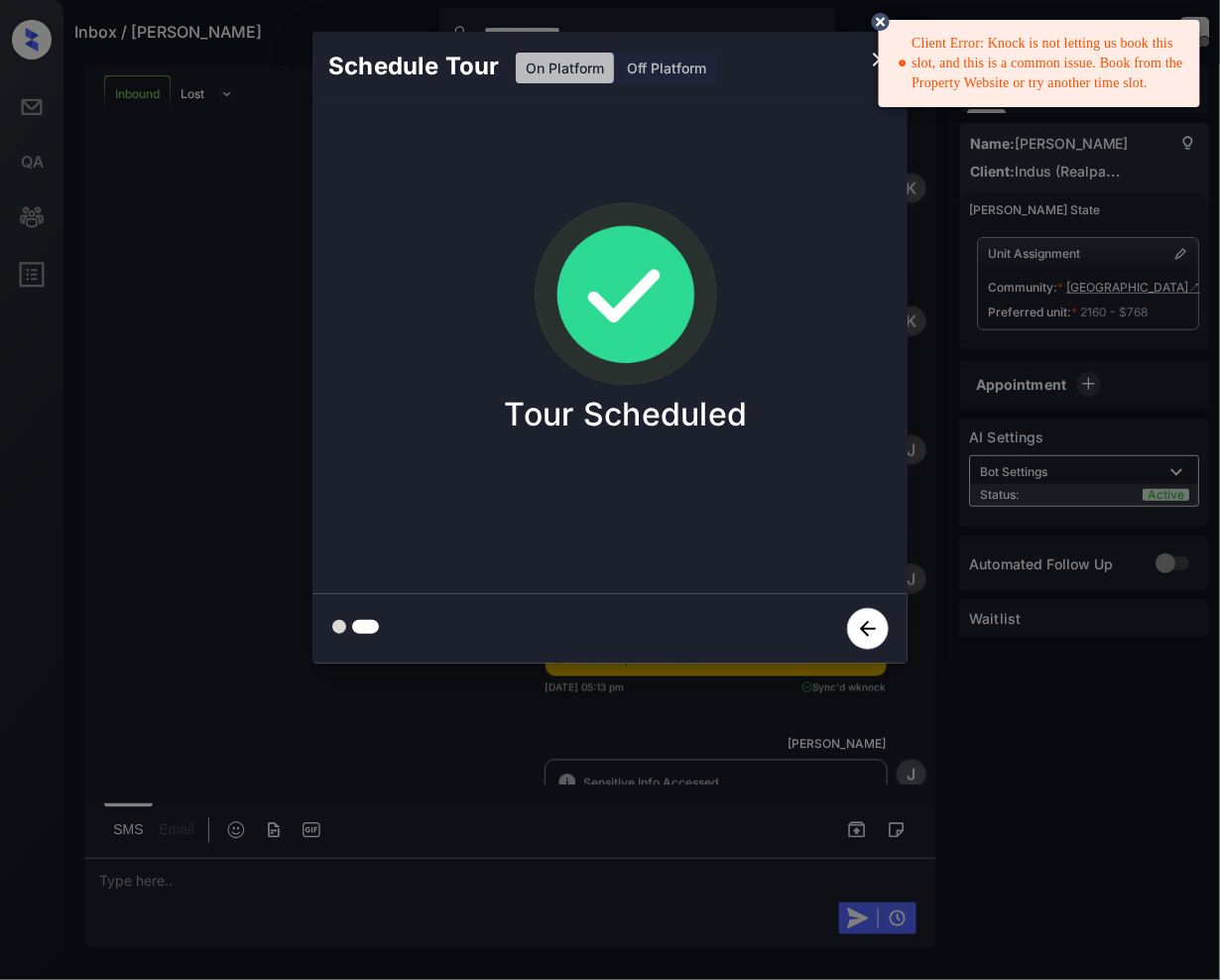 click on "Client Error: Knock is not letting us book this slot, and this is a common issue. Book from the Property Website or try another time slot." at bounding box center [1041, 63] 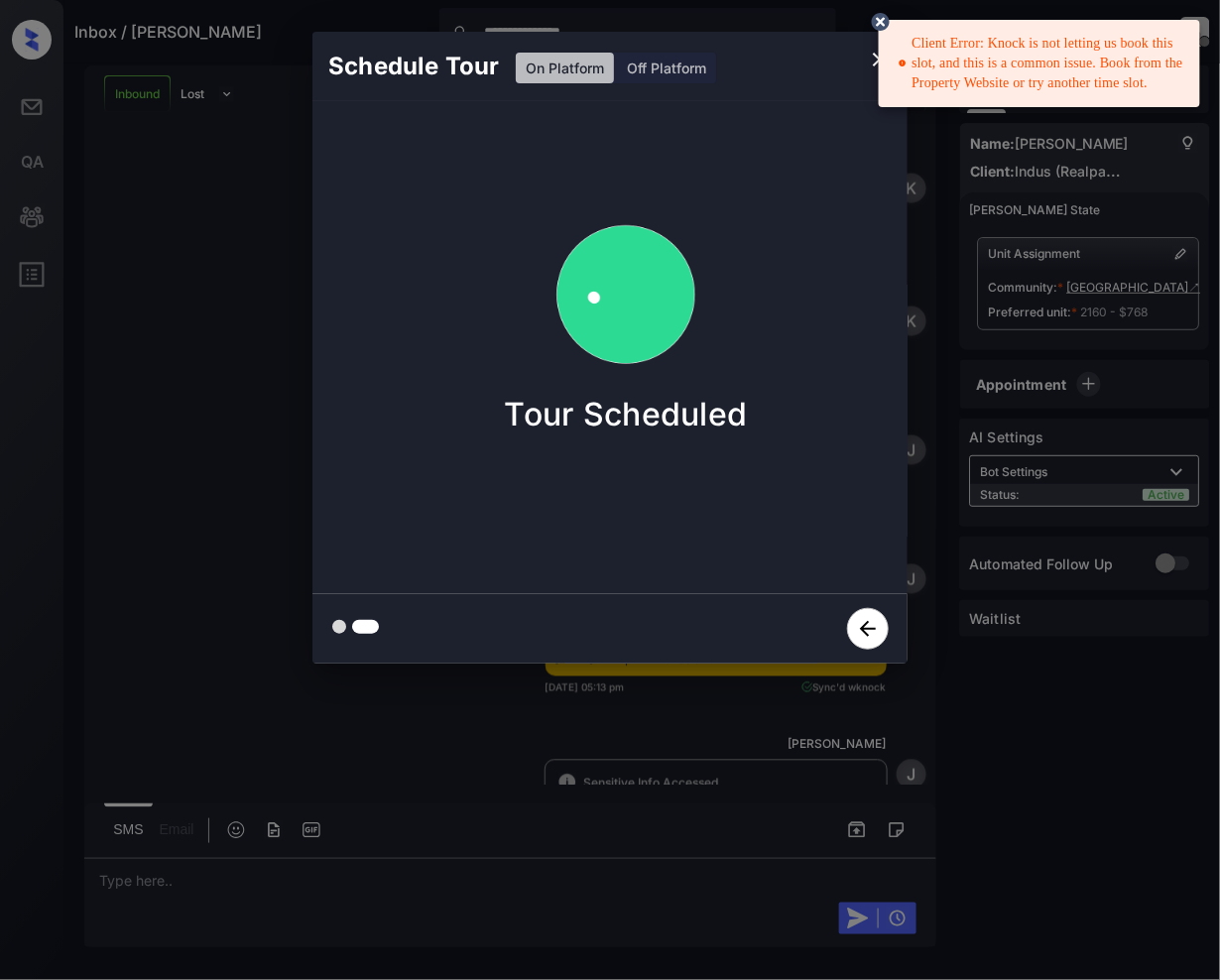 click on "Client Error: Knock is not letting us book this slot, and this is a common issue. Book from the Property Website or try another time slot." at bounding box center (1041, 63) 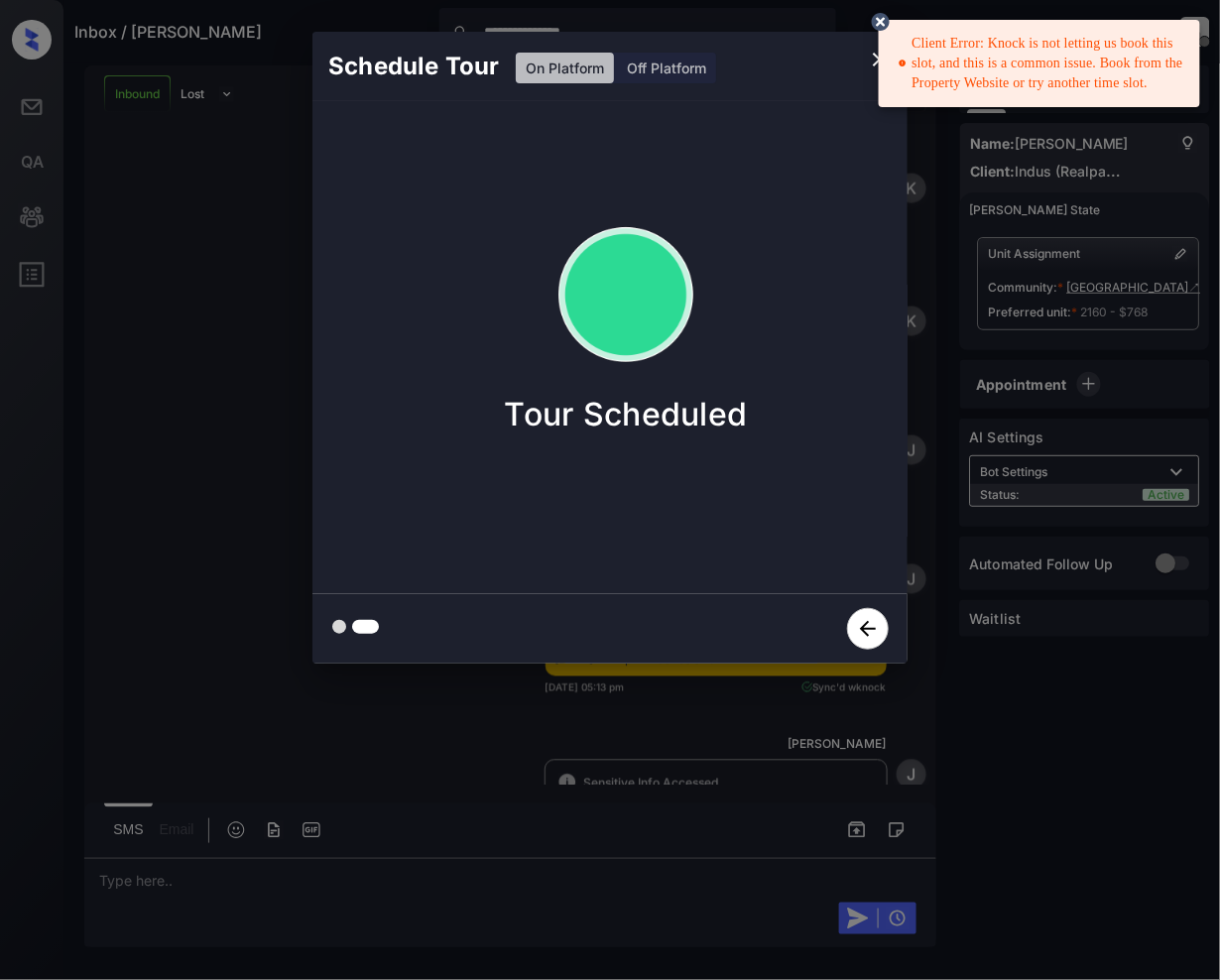 click on "Client Error: Knock is not letting us book this slot, and this is a common issue. Book from the Property Website or try another time slot." at bounding box center (1041, 63) 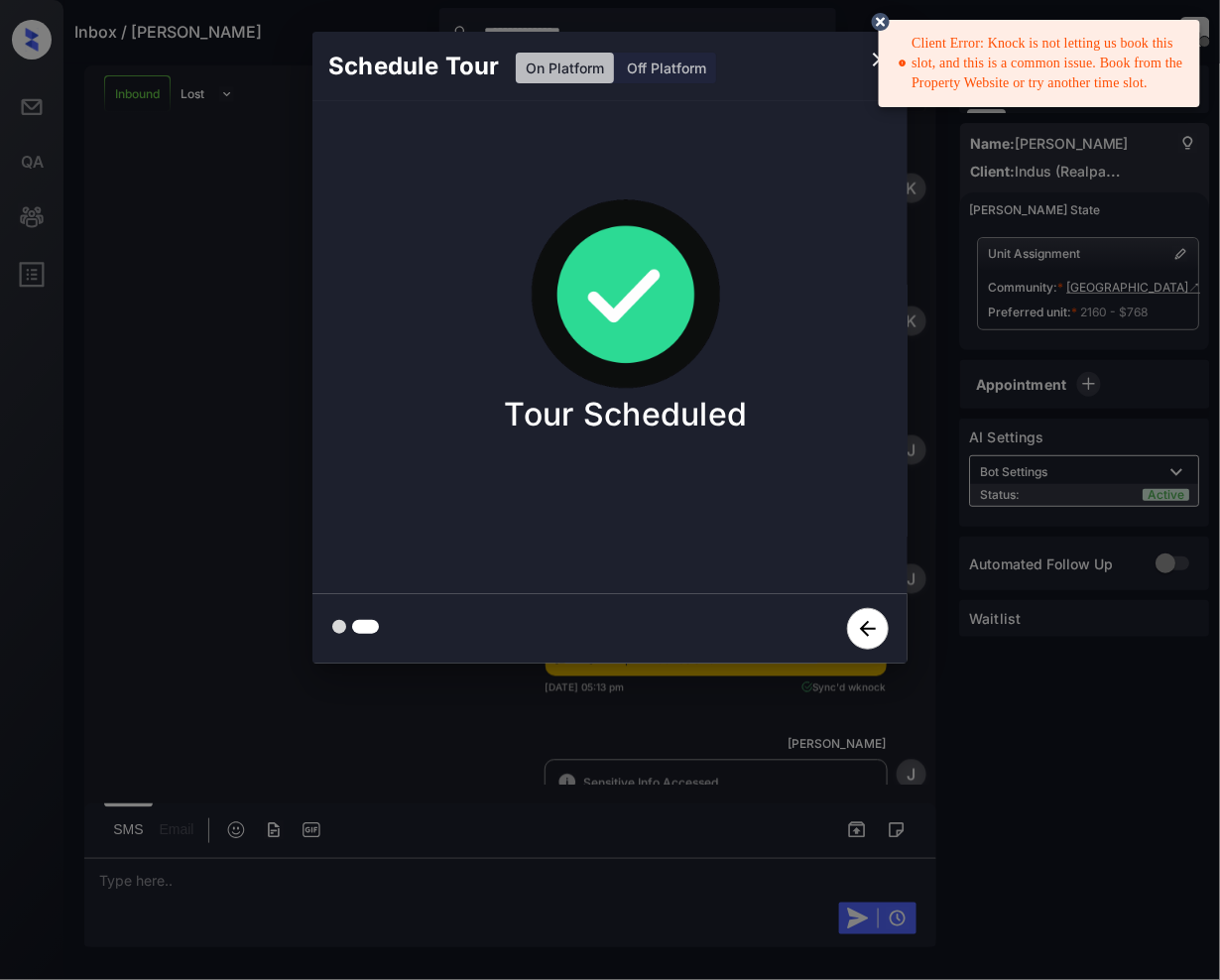 click on "Client Error: Knock is not letting us book this slot, and this is a common issue. Book from the Property Website or try another time slot." at bounding box center (1041, 63) 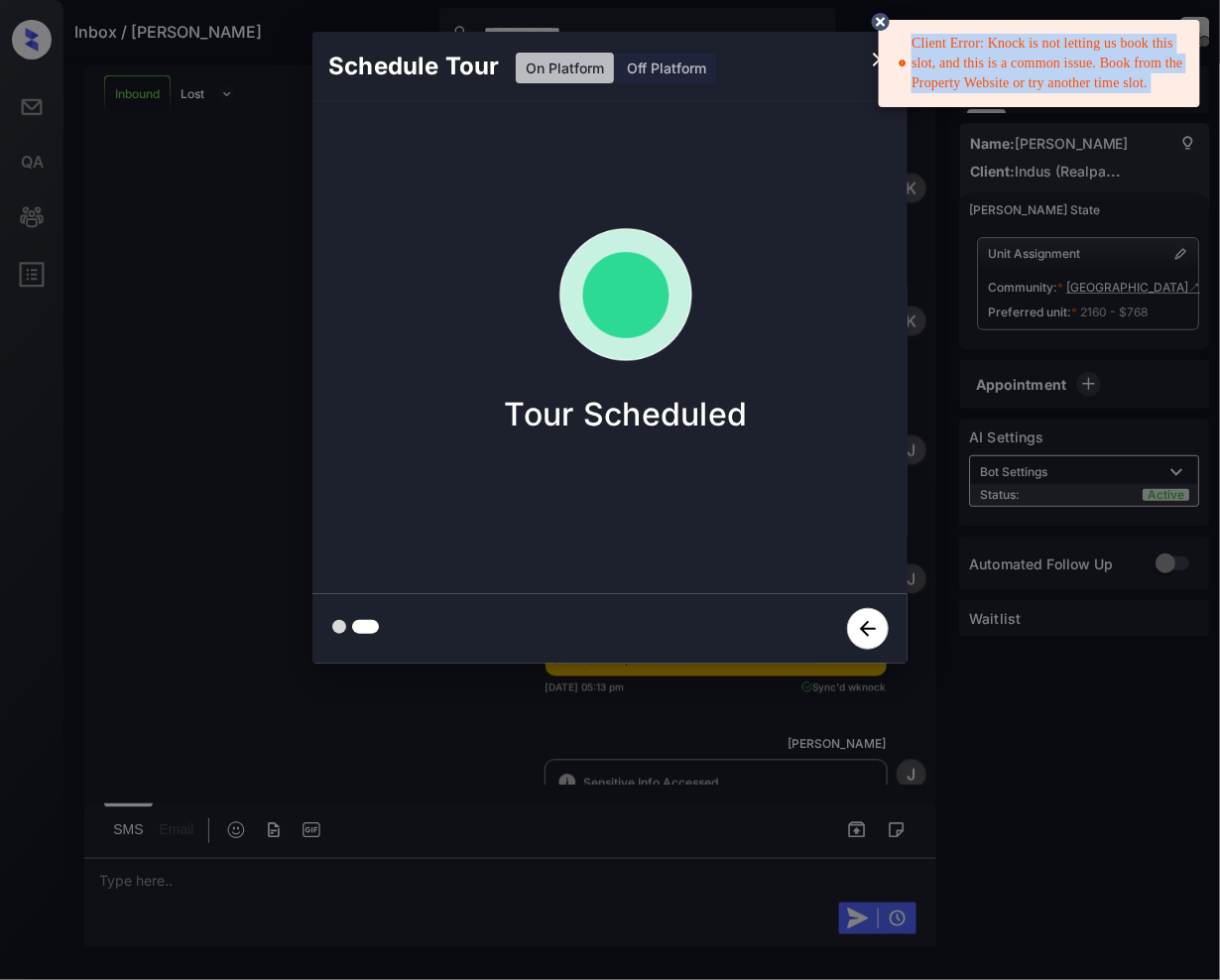 copy on "Client Error: Knock is not letting us book this slot, and this is a common issue. Book from the Property Website or try another time slot." 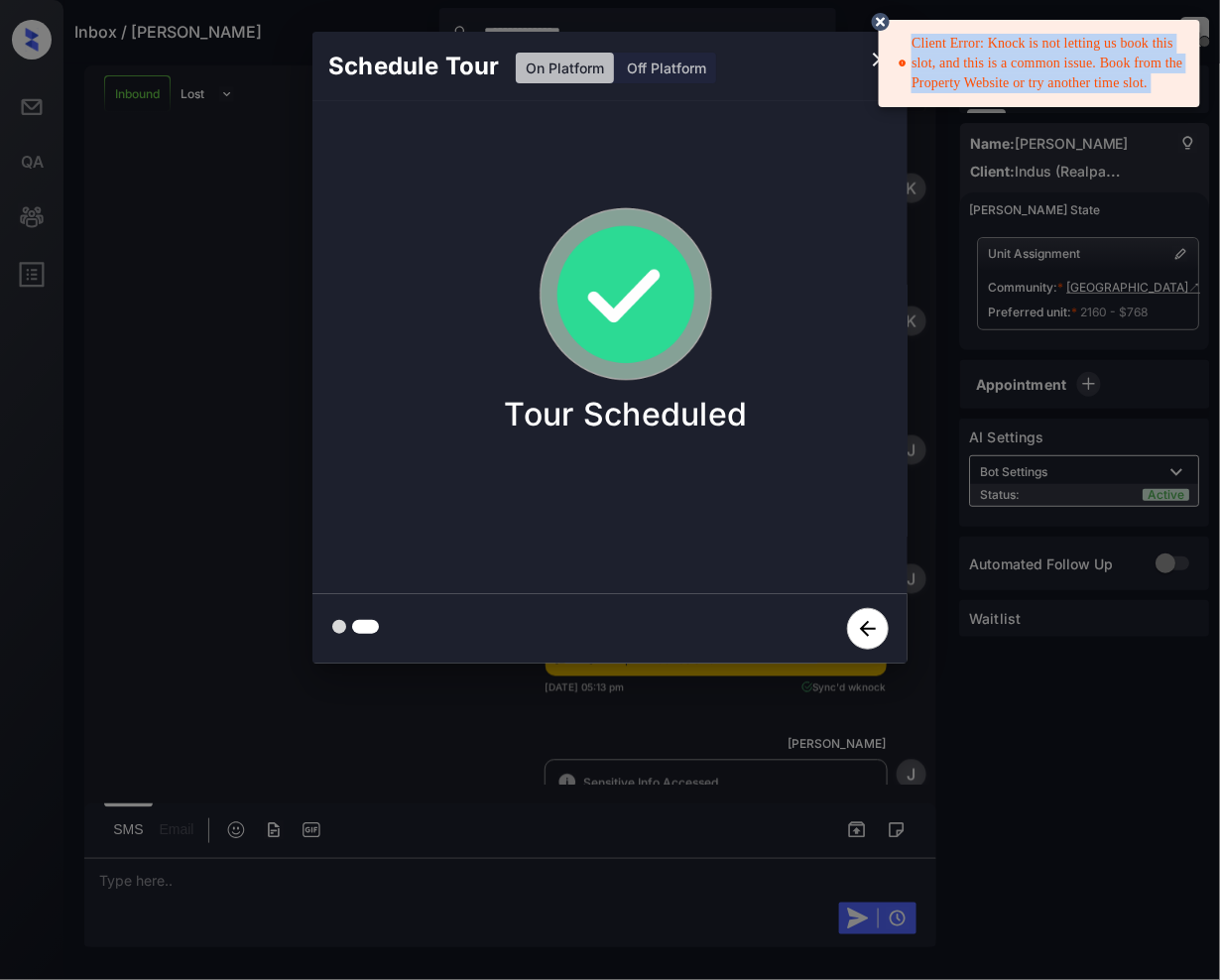 click 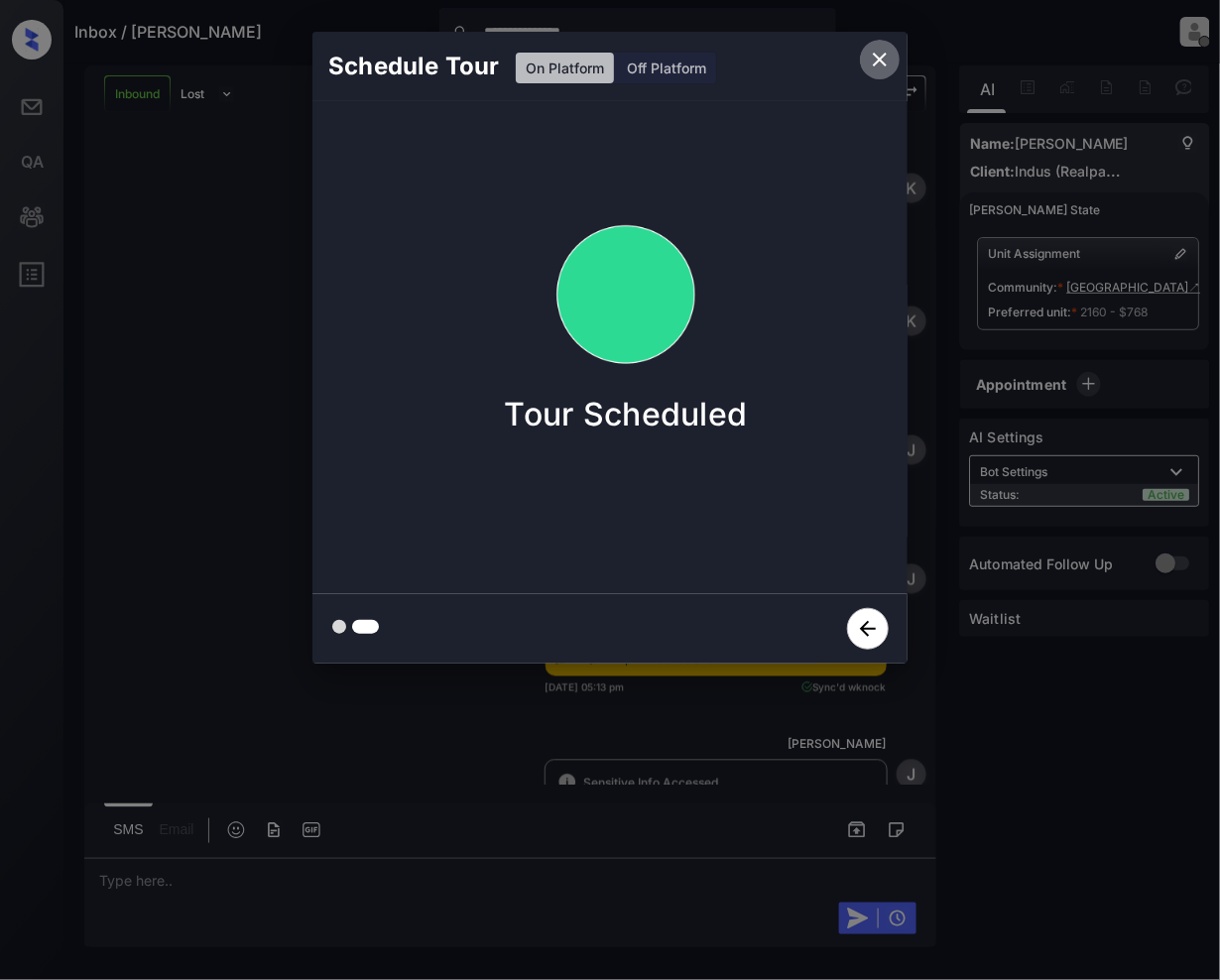 click 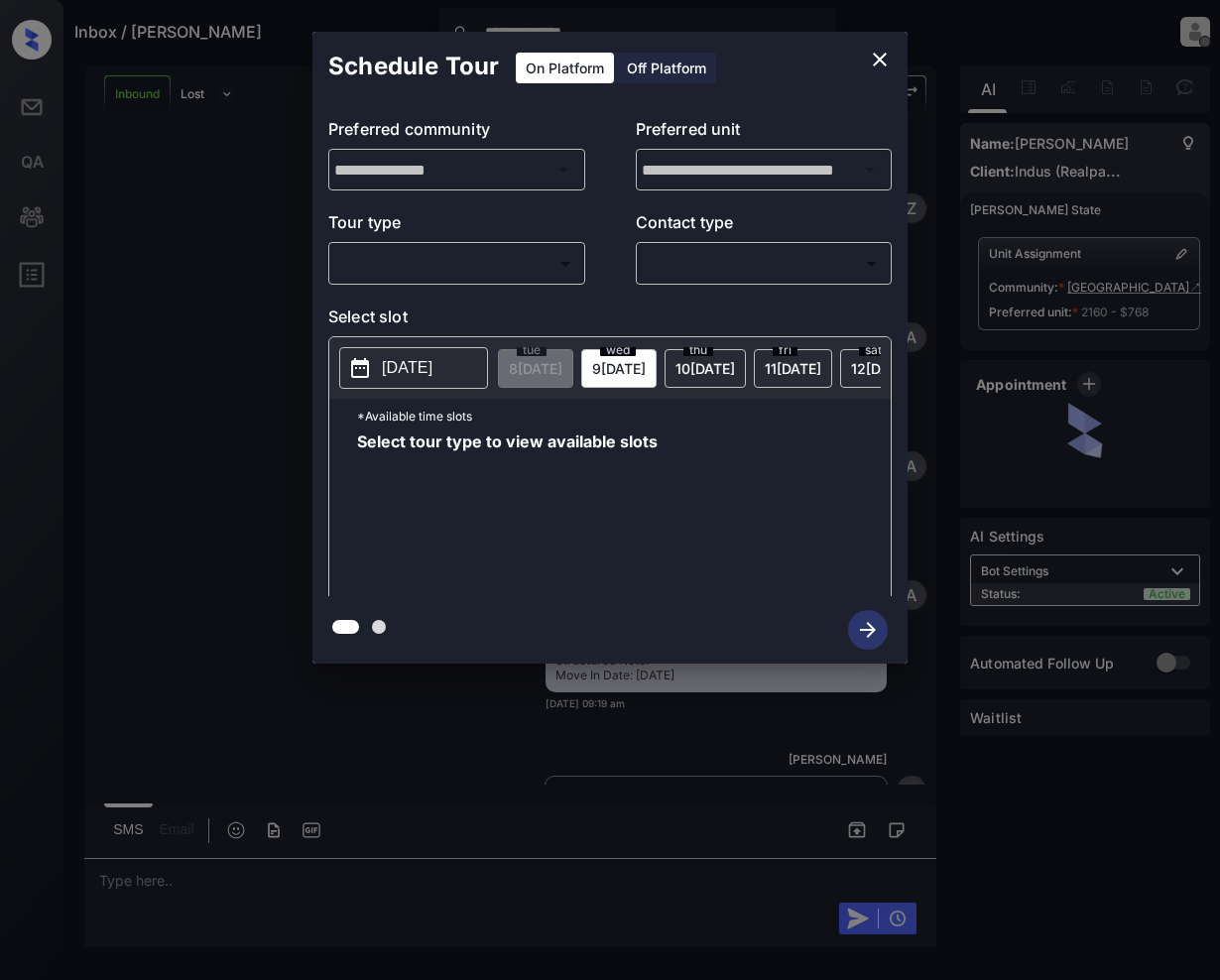 scroll, scrollTop: 0, scrollLeft: 0, axis: both 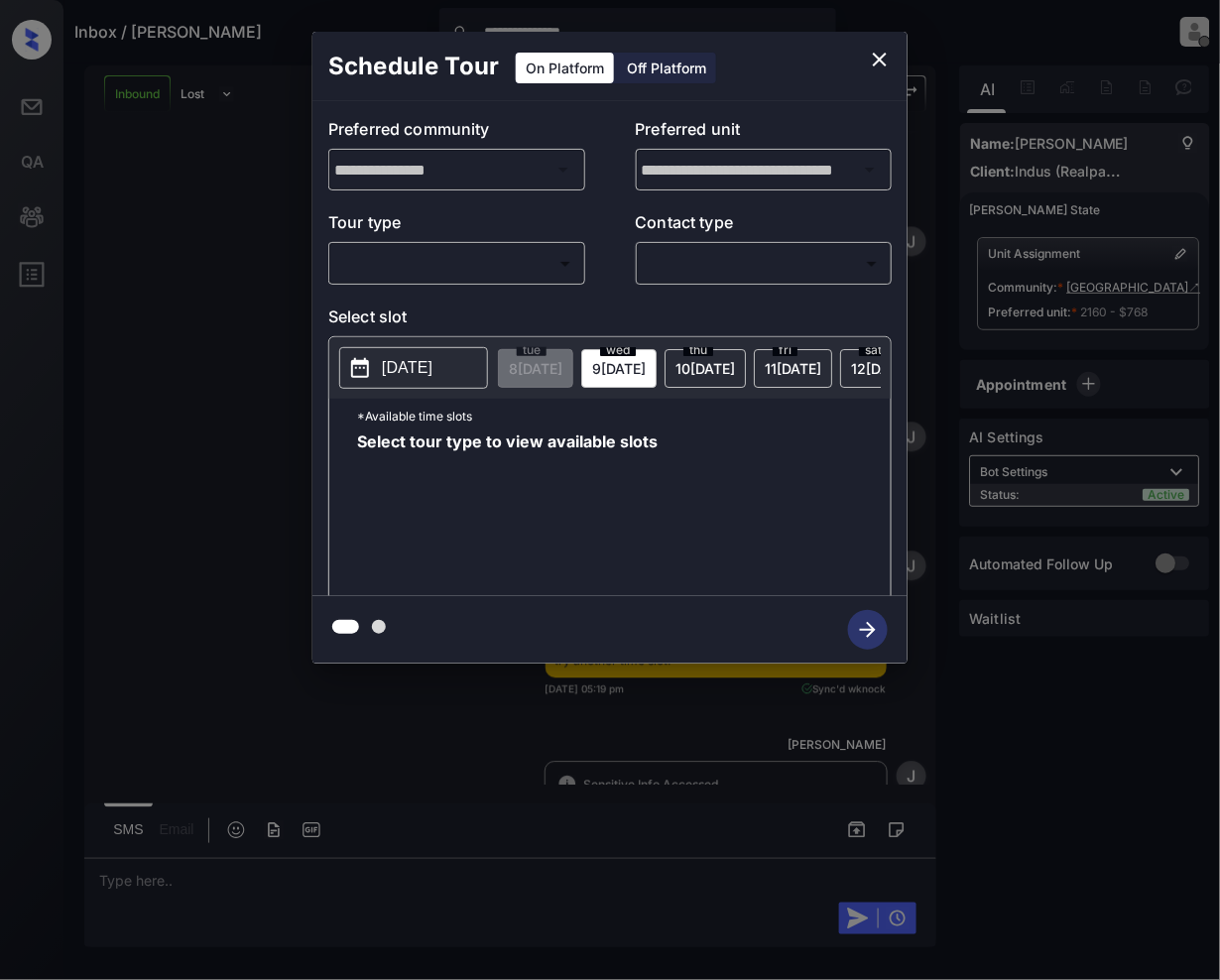 click on "Off Platform" at bounding box center [667, 67] 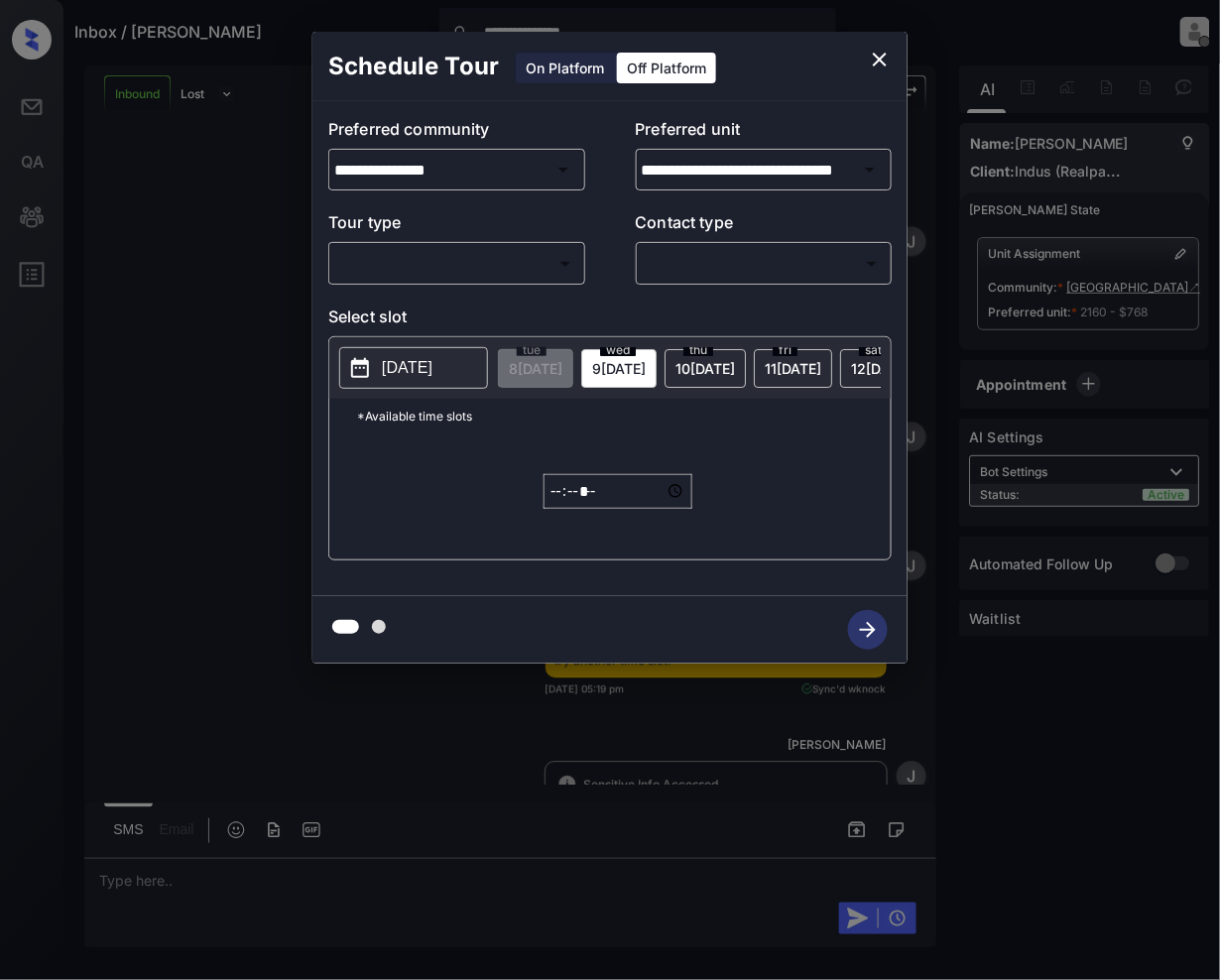 click on "**********" at bounding box center (610, 490) 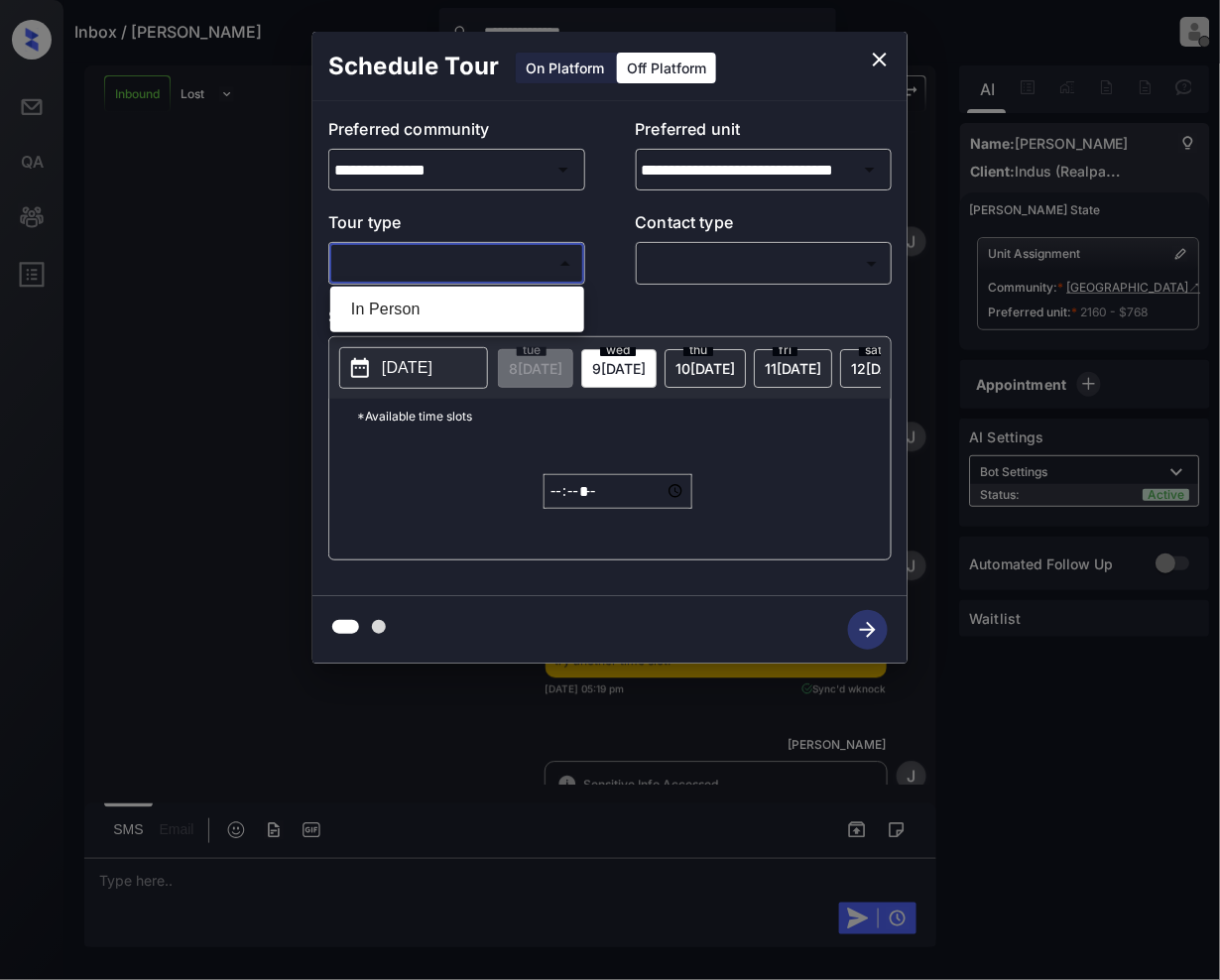 click on "In Person" at bounding box center [457, 309] 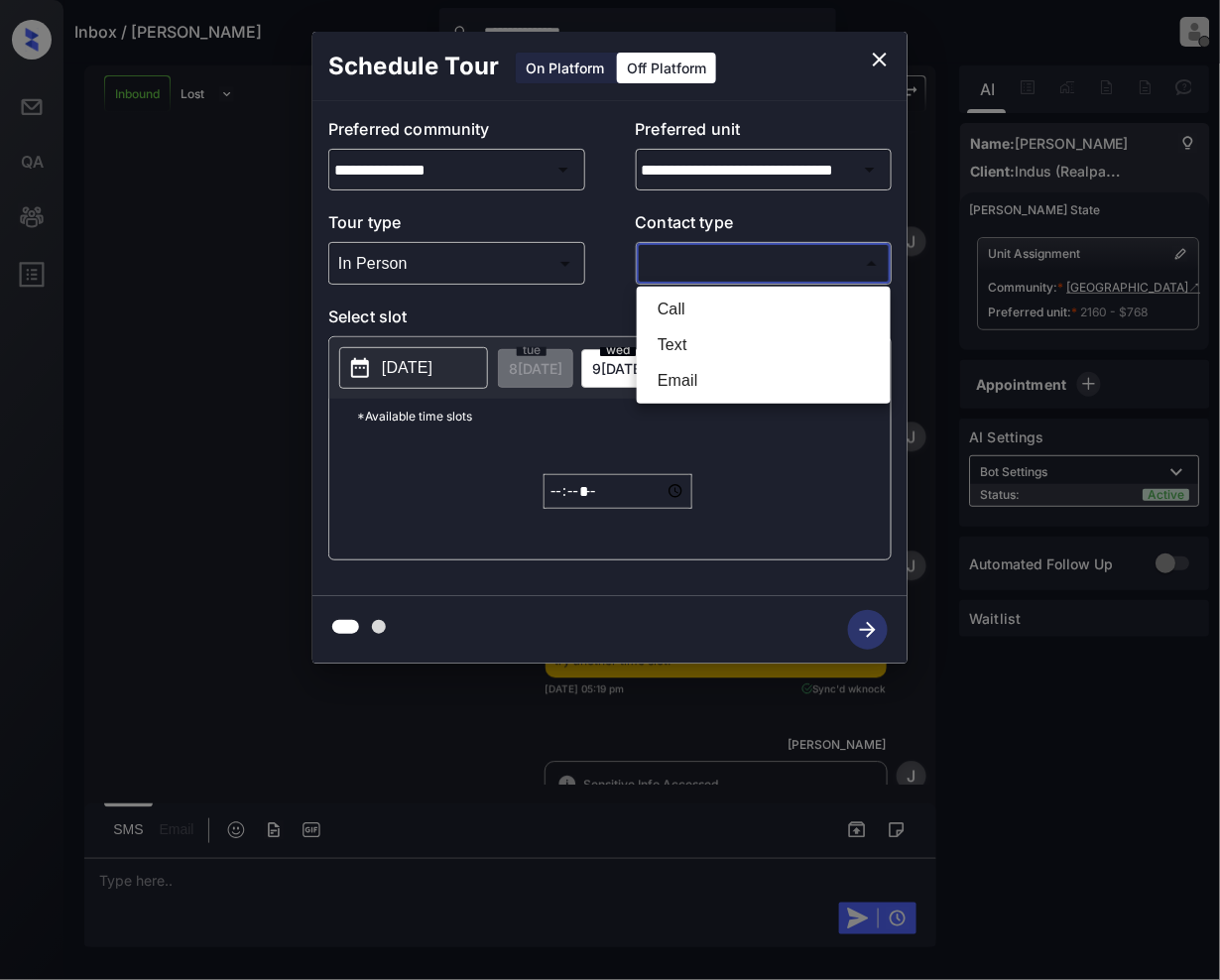 click on "**********" at bounding box center (610, 490) 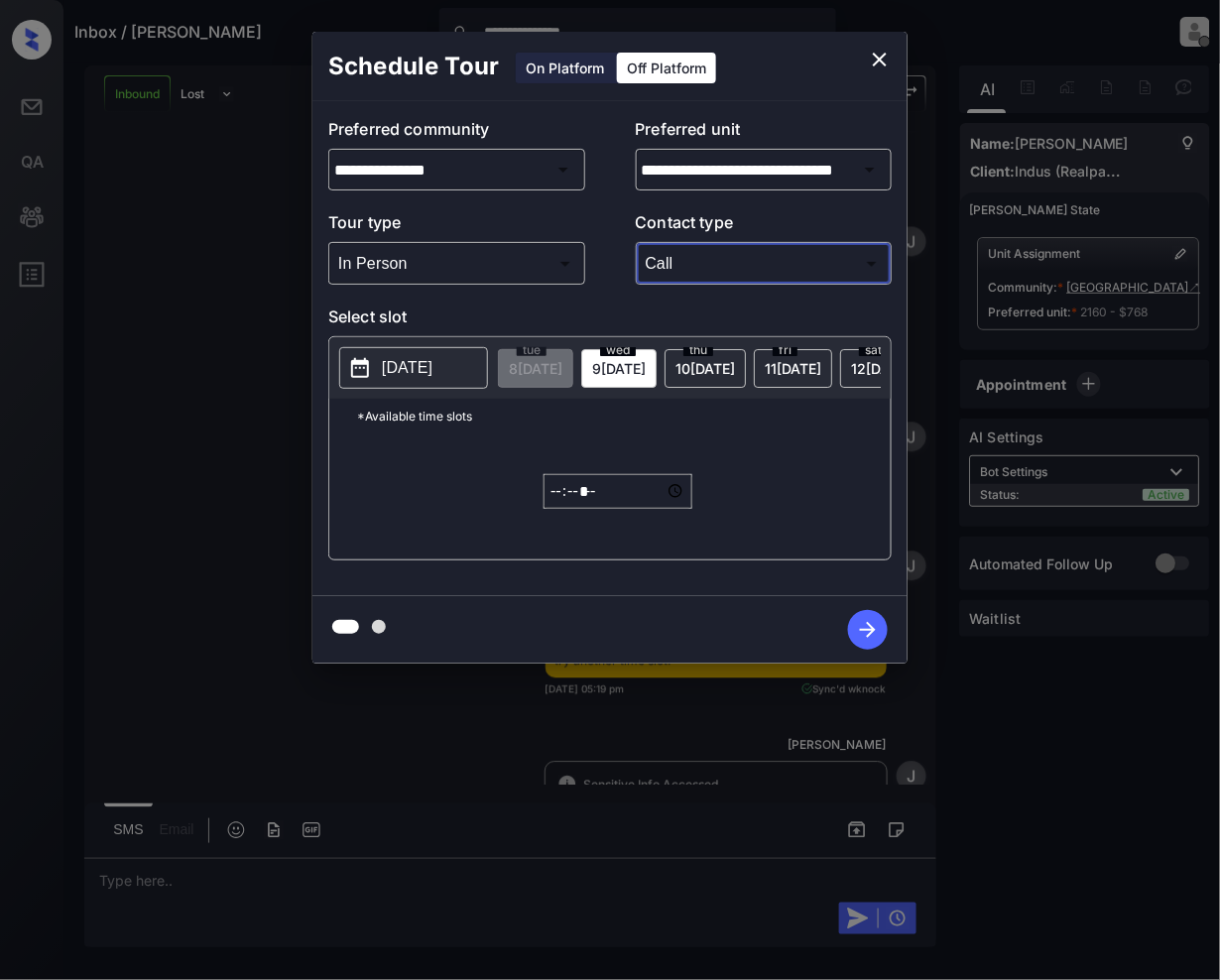 click on "[DATE]" at bounding box center (536, 368) 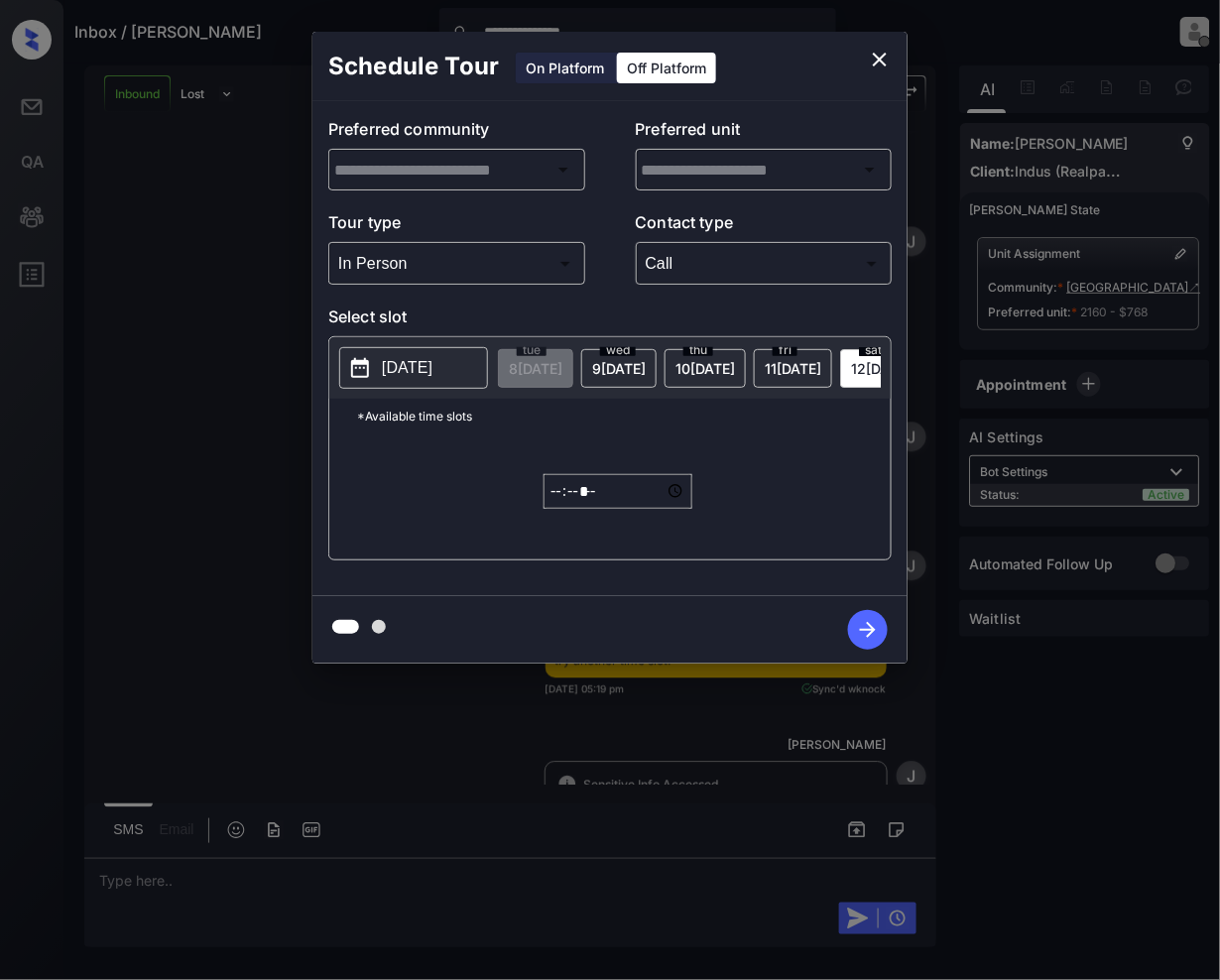 type on "**********" 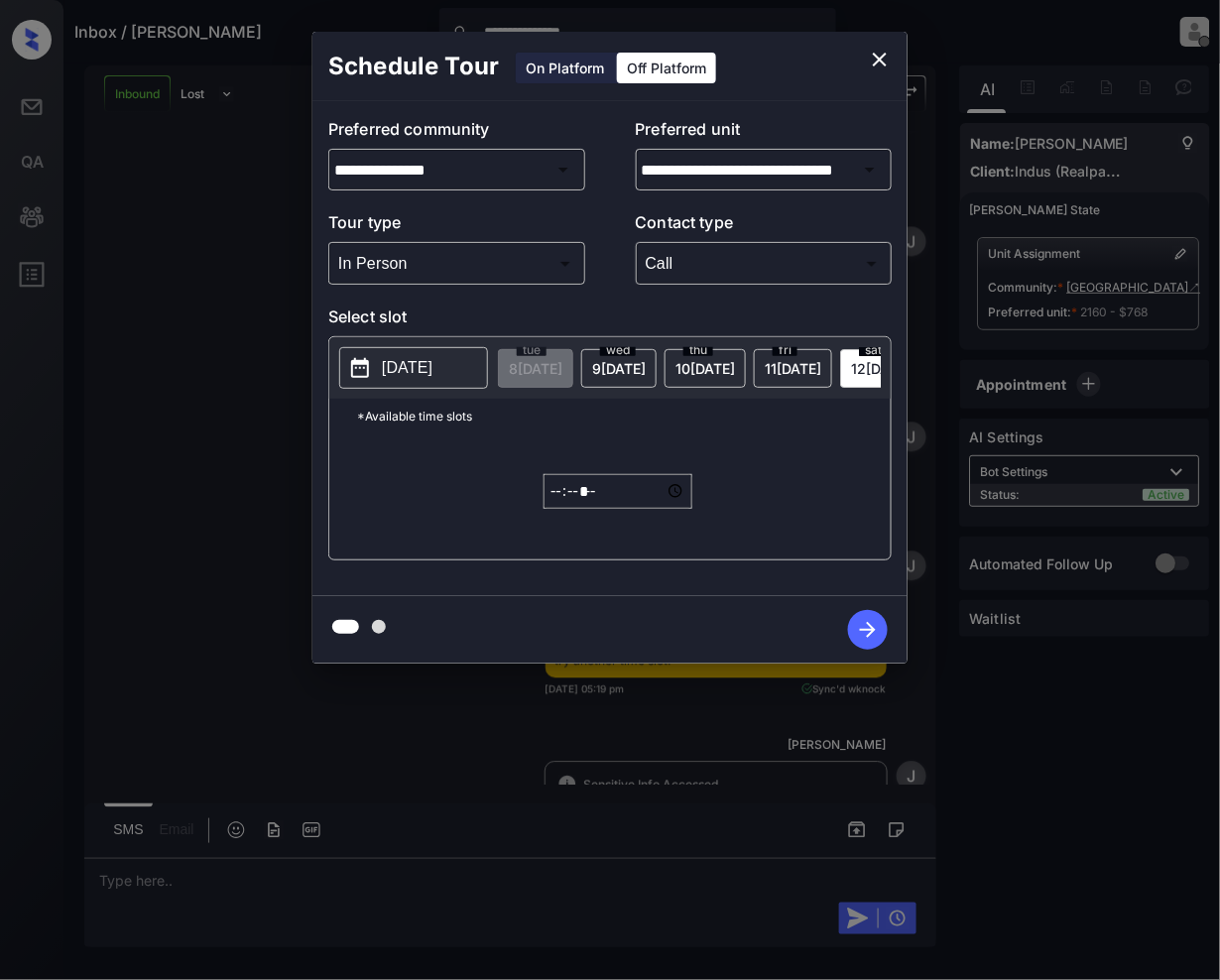 drag, startPoint x: 357, startPoint y: 373, endPoint x: 490, endPoint y: 454, distance: 155.7241 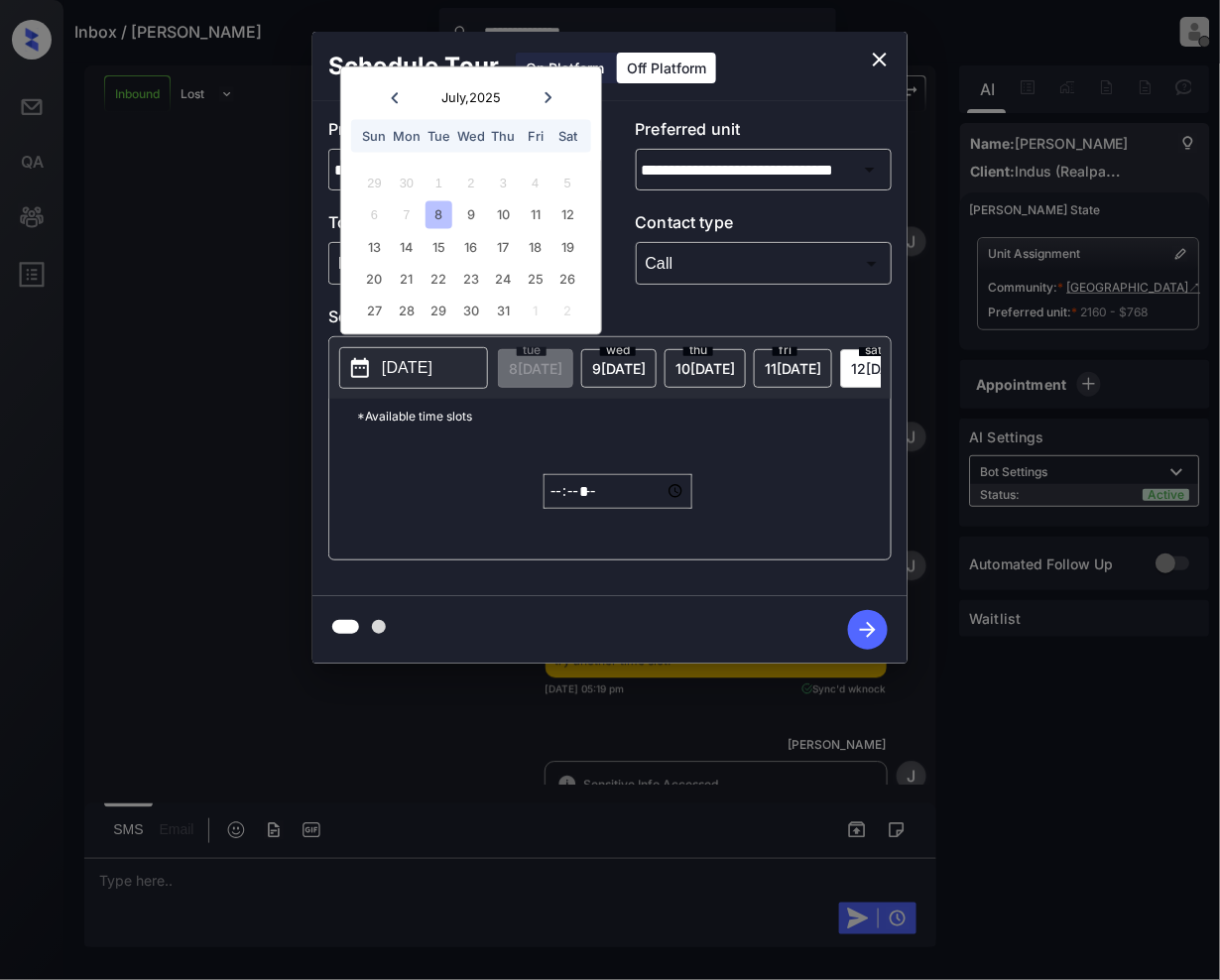 drag, startPoint x: 564, startPoint y: 210, endPoint x: 496, endPoint y: 545, distance: 341.83183 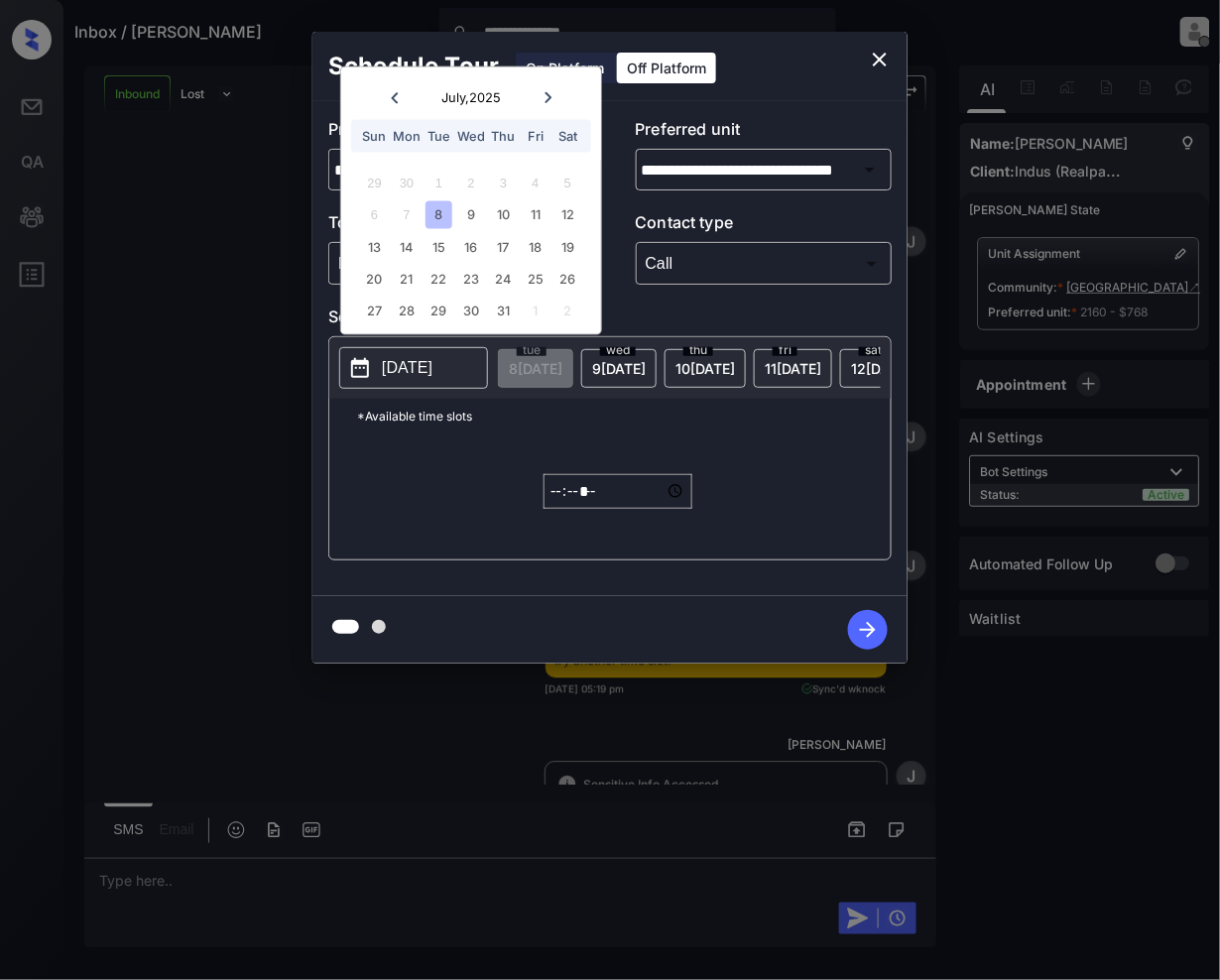 click on "*****" at bounding box center [618, 491] 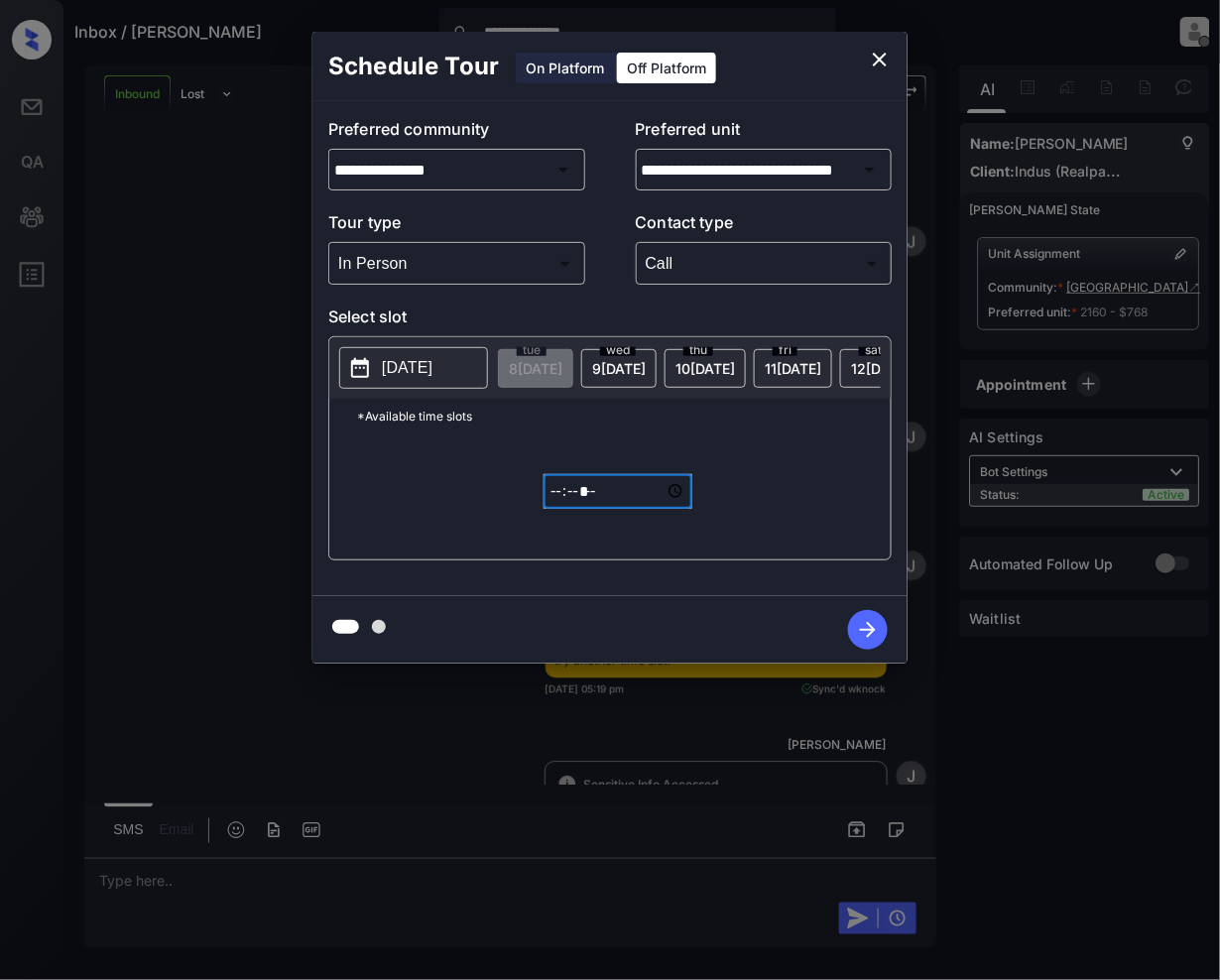 type on "*****" 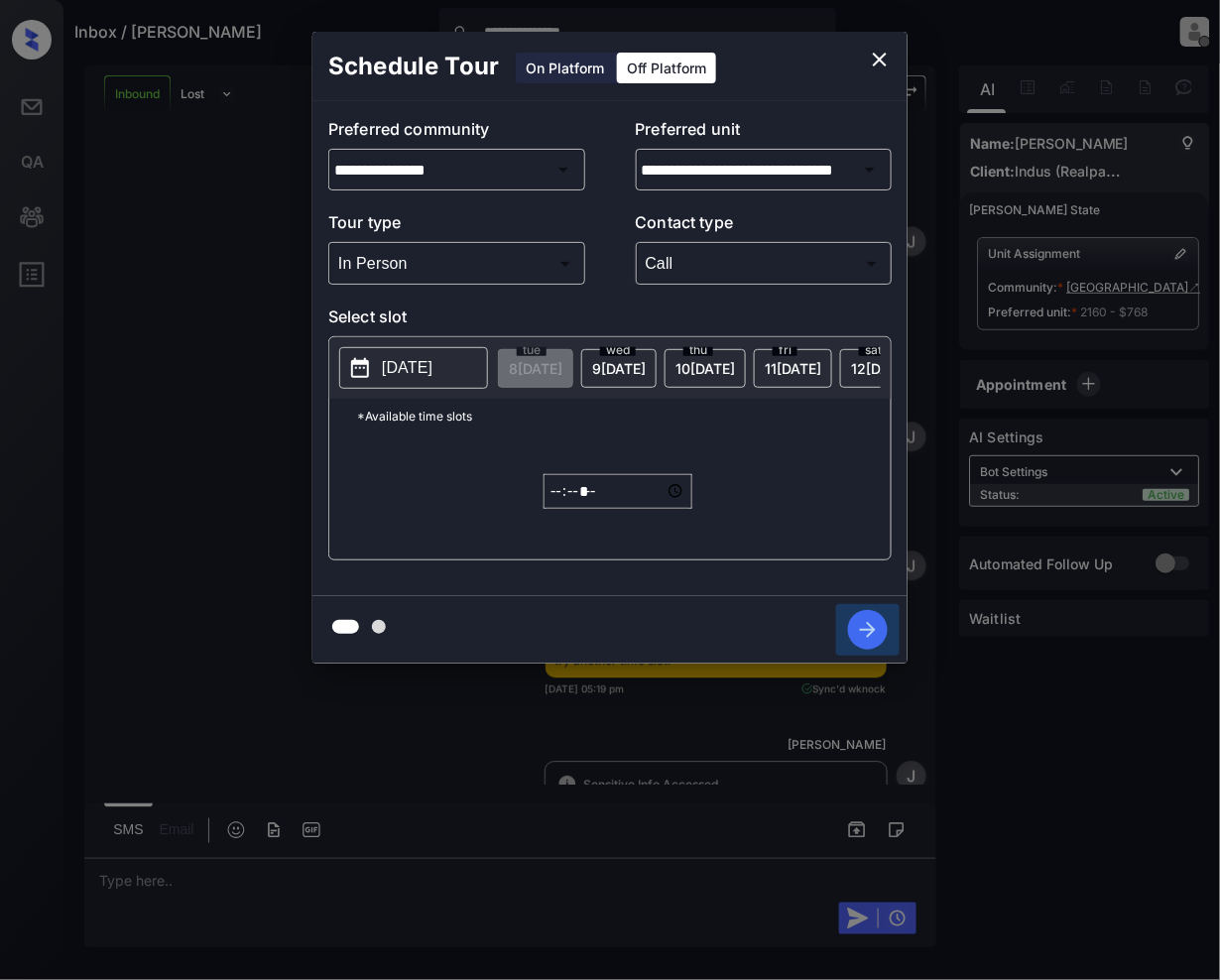click 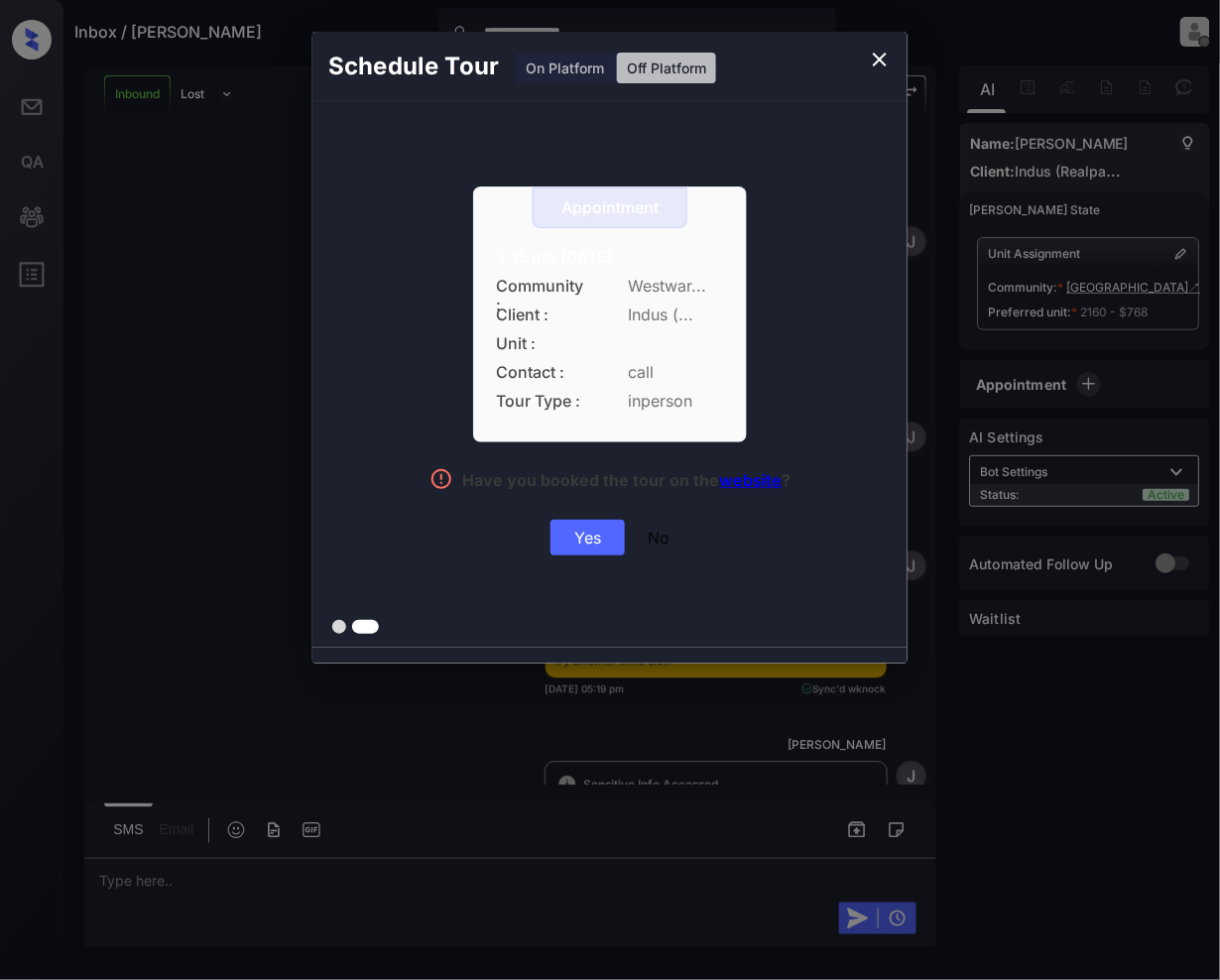 click on "Yes" at bounding box center (587, 538) 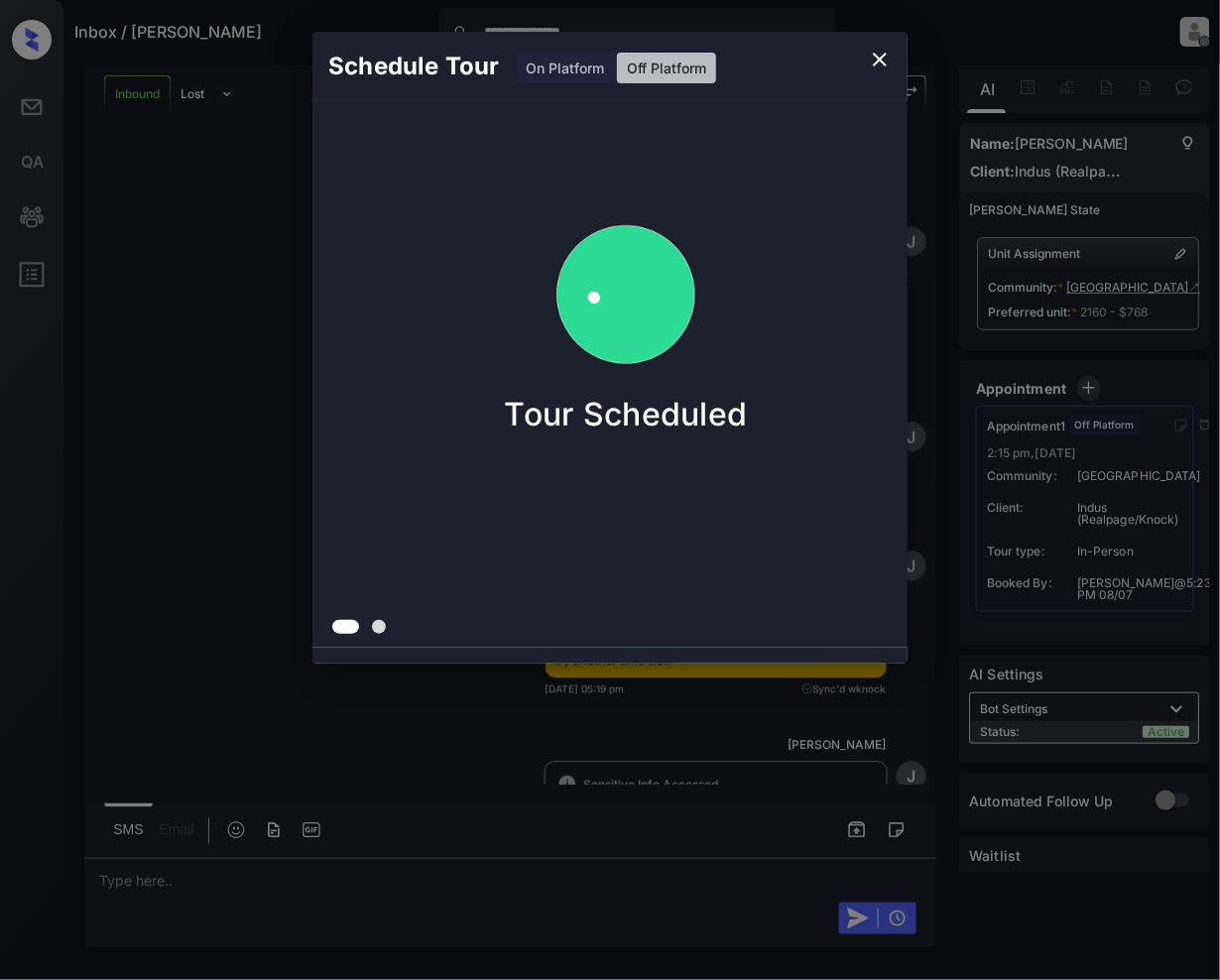 click 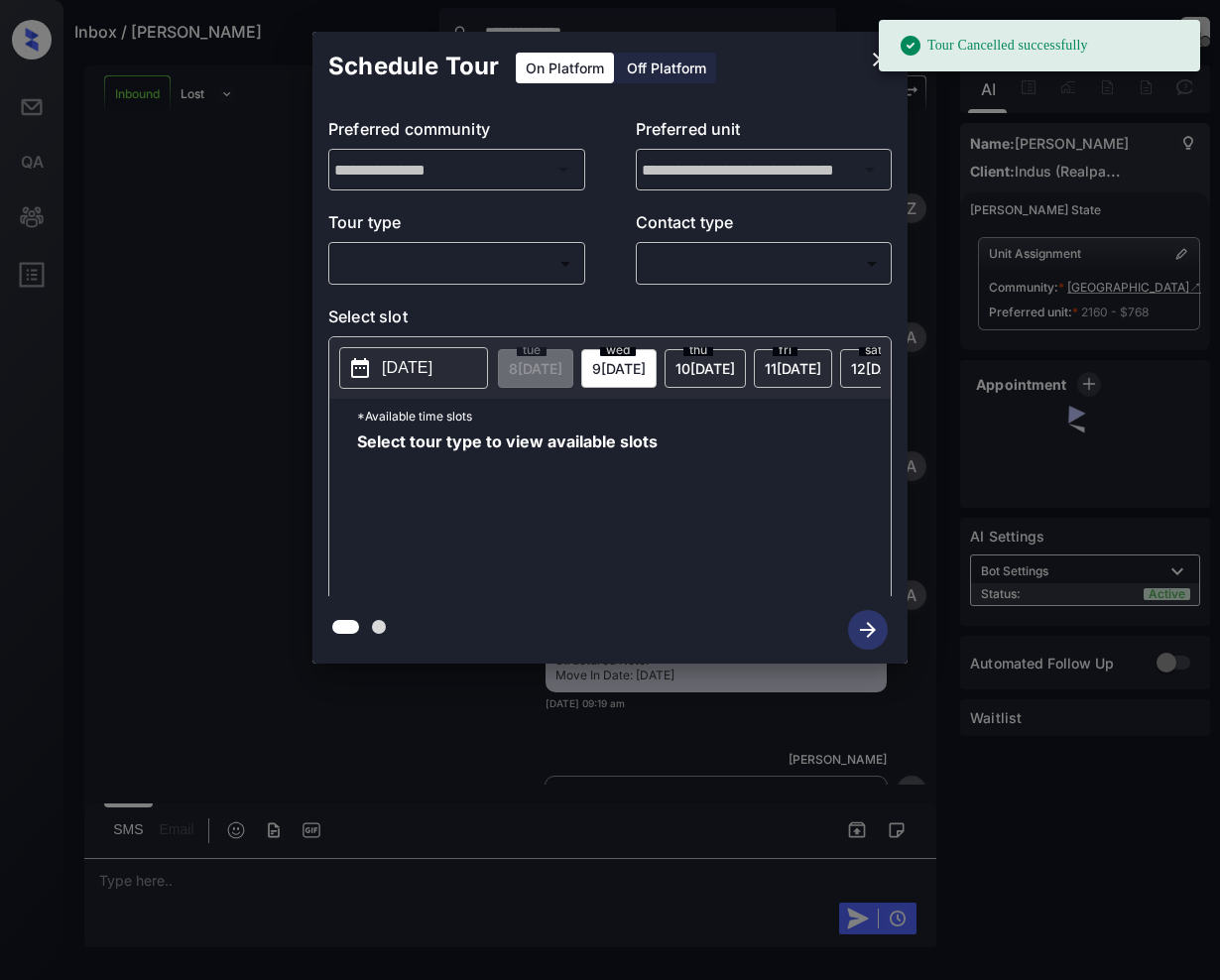scroll, scrollTop: 0, scrollLeft: 0, axis: both 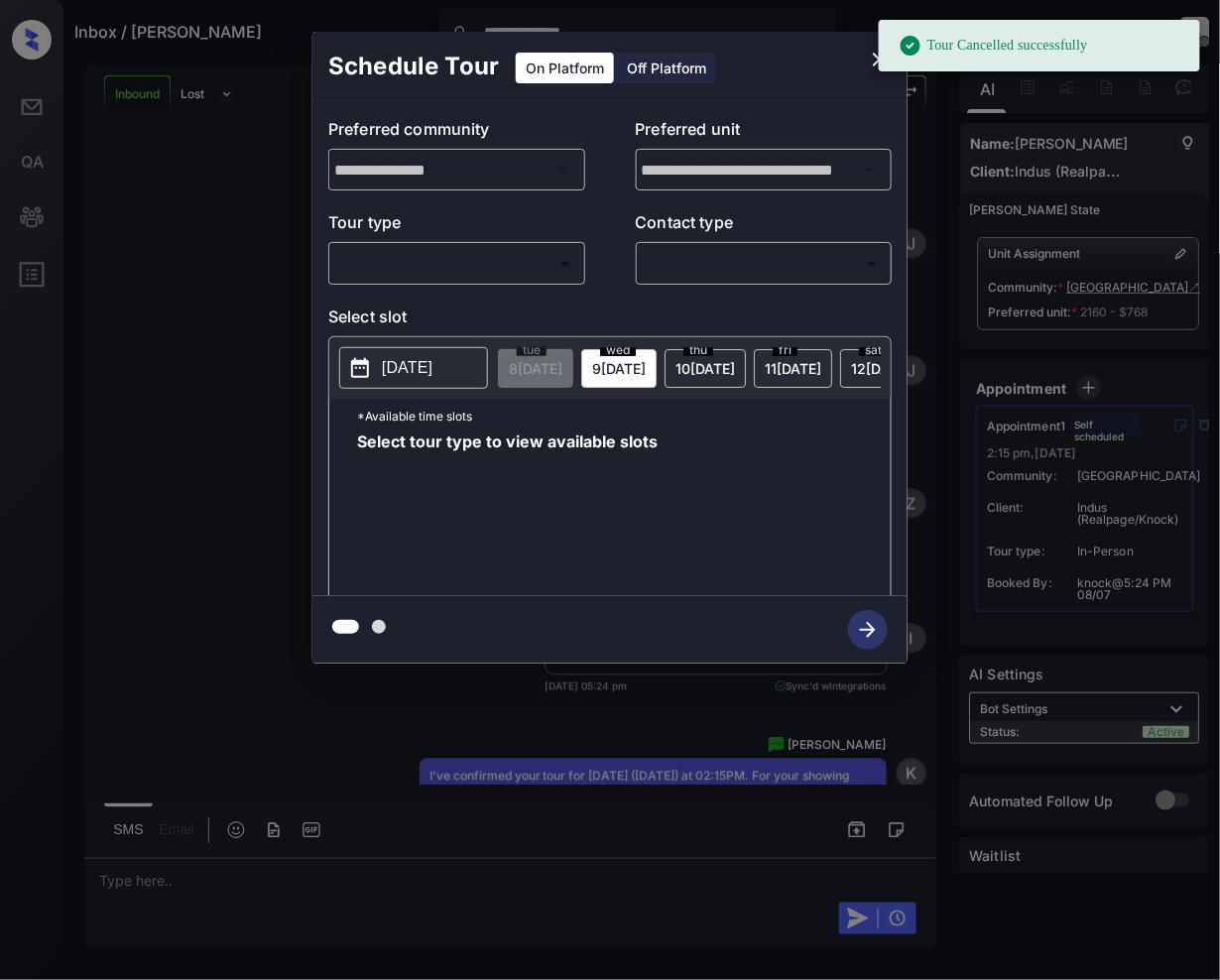 click on "**********" at bounding box center [610, 490] 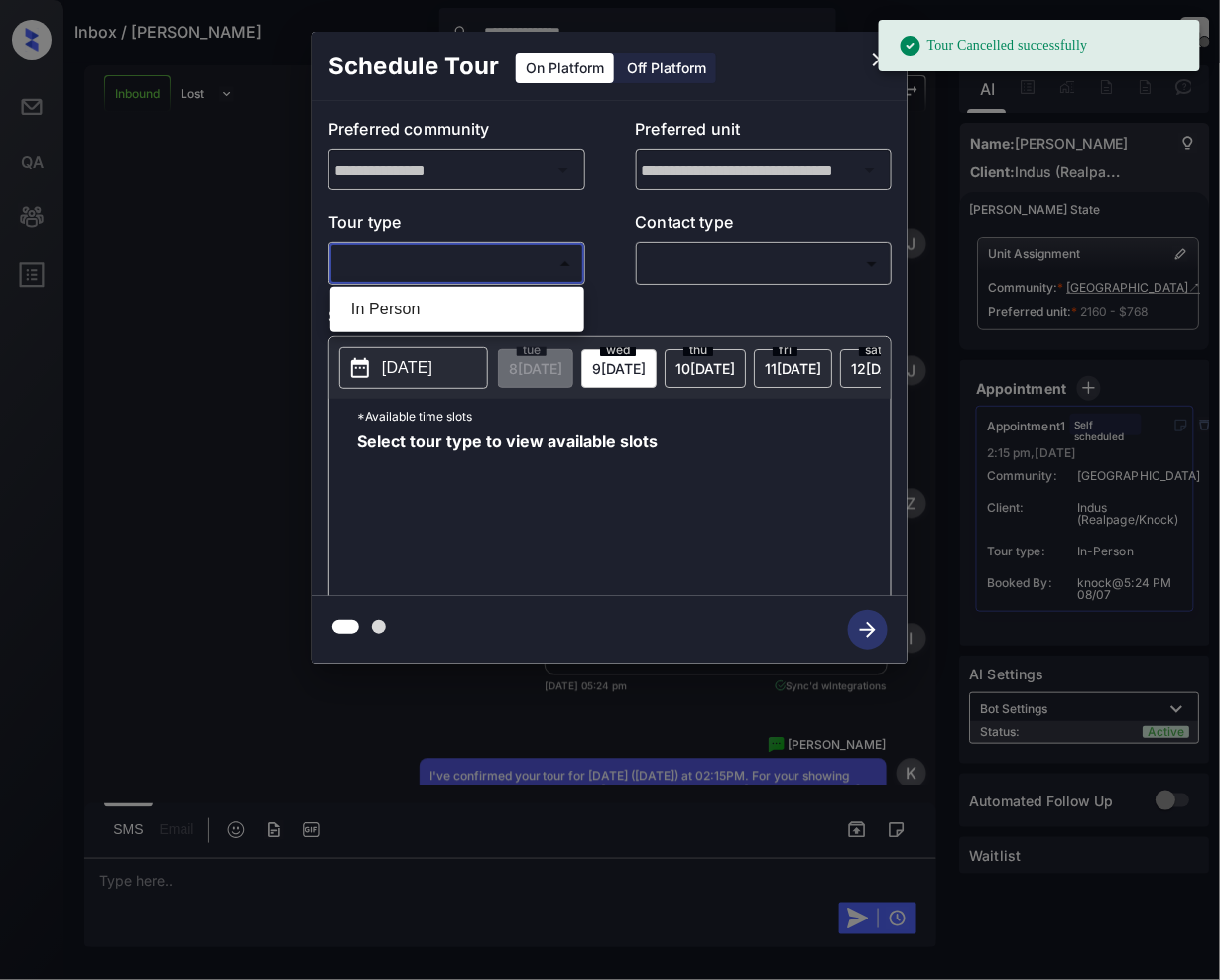 click on "In Person" at bounding box center (457, 309) 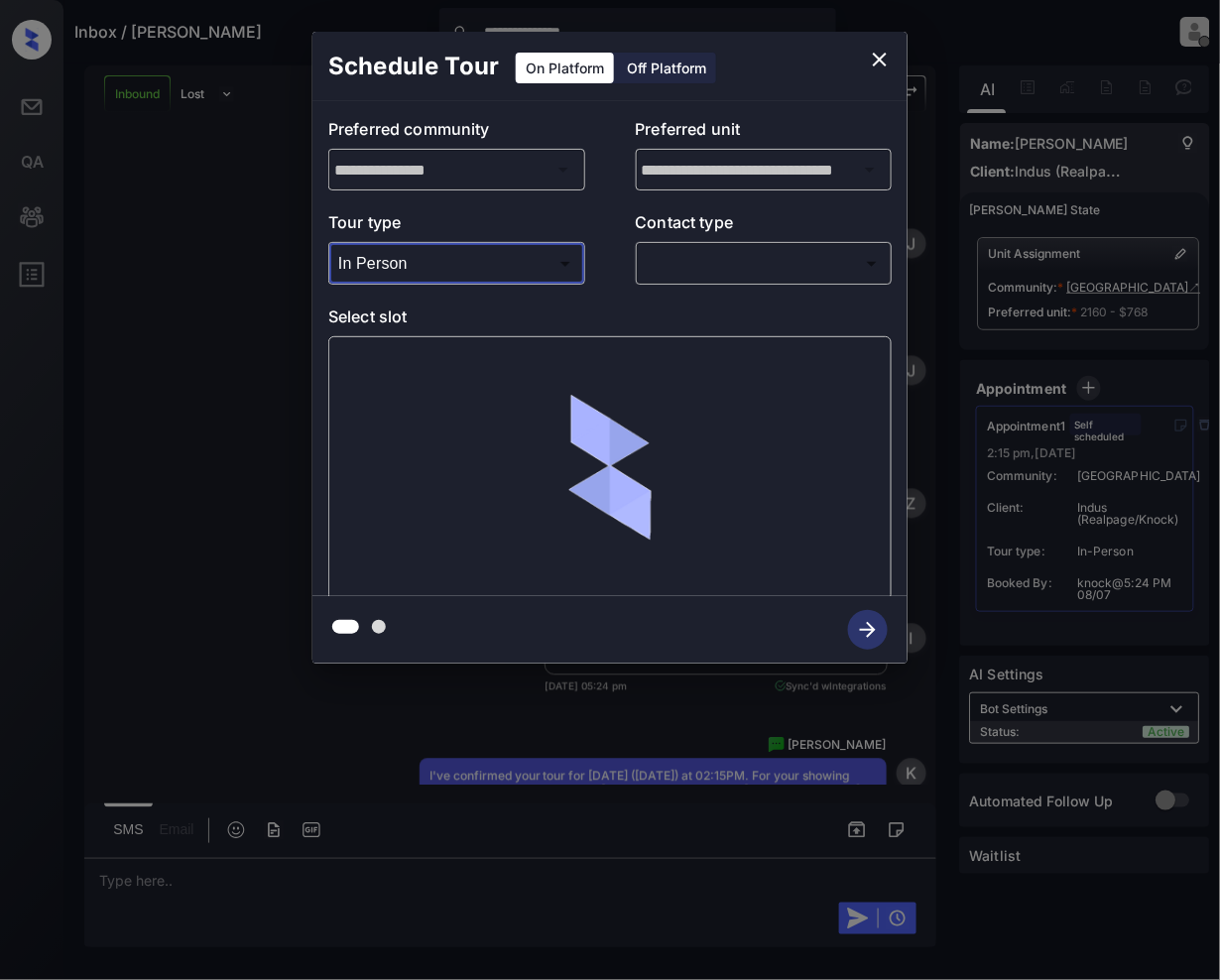 click on "**********" at bounding box center (610, 490) 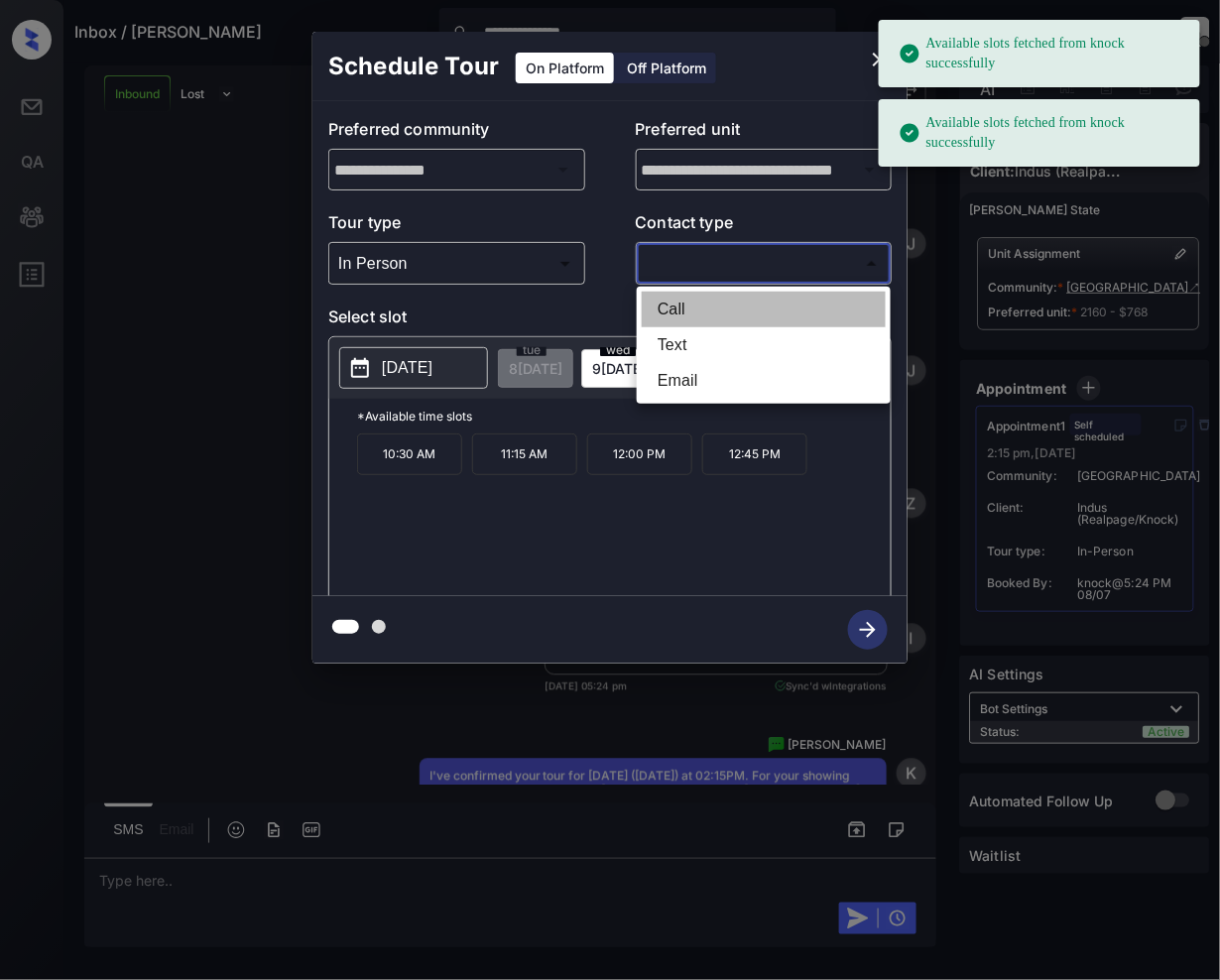 click on "Call" at bounding box center [764, 309] 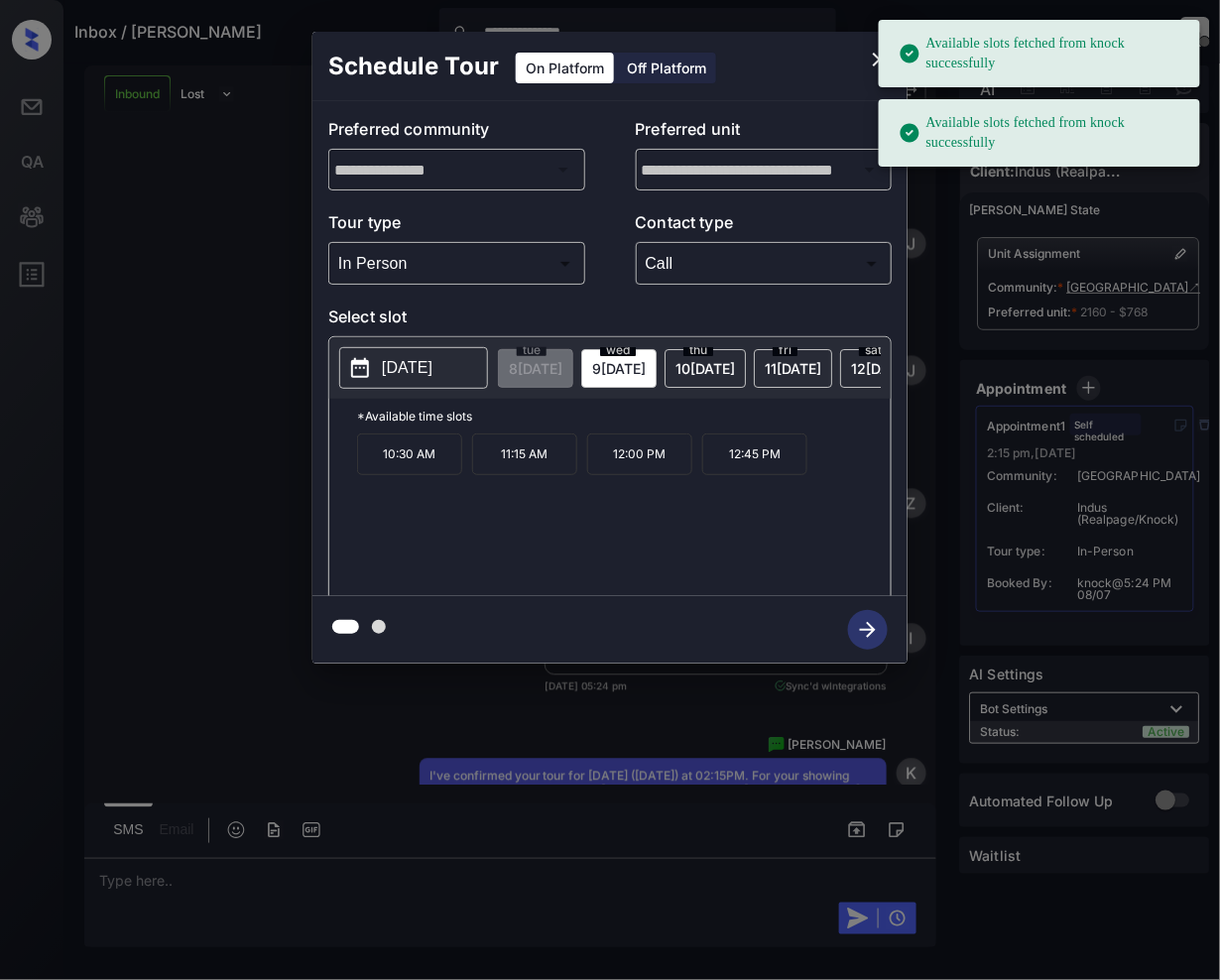 click on "[DATE]" at bounding box center [536, 368] 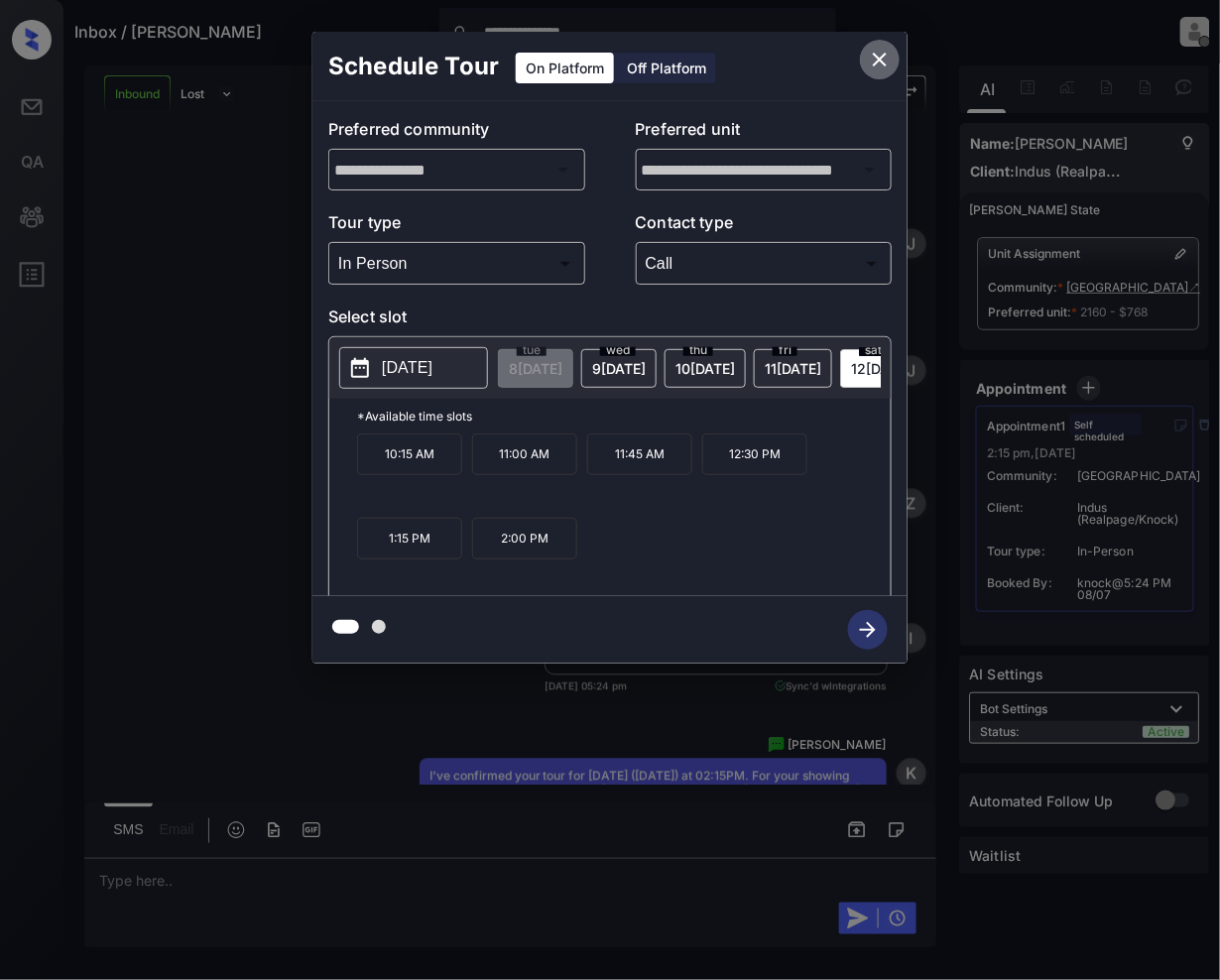 click 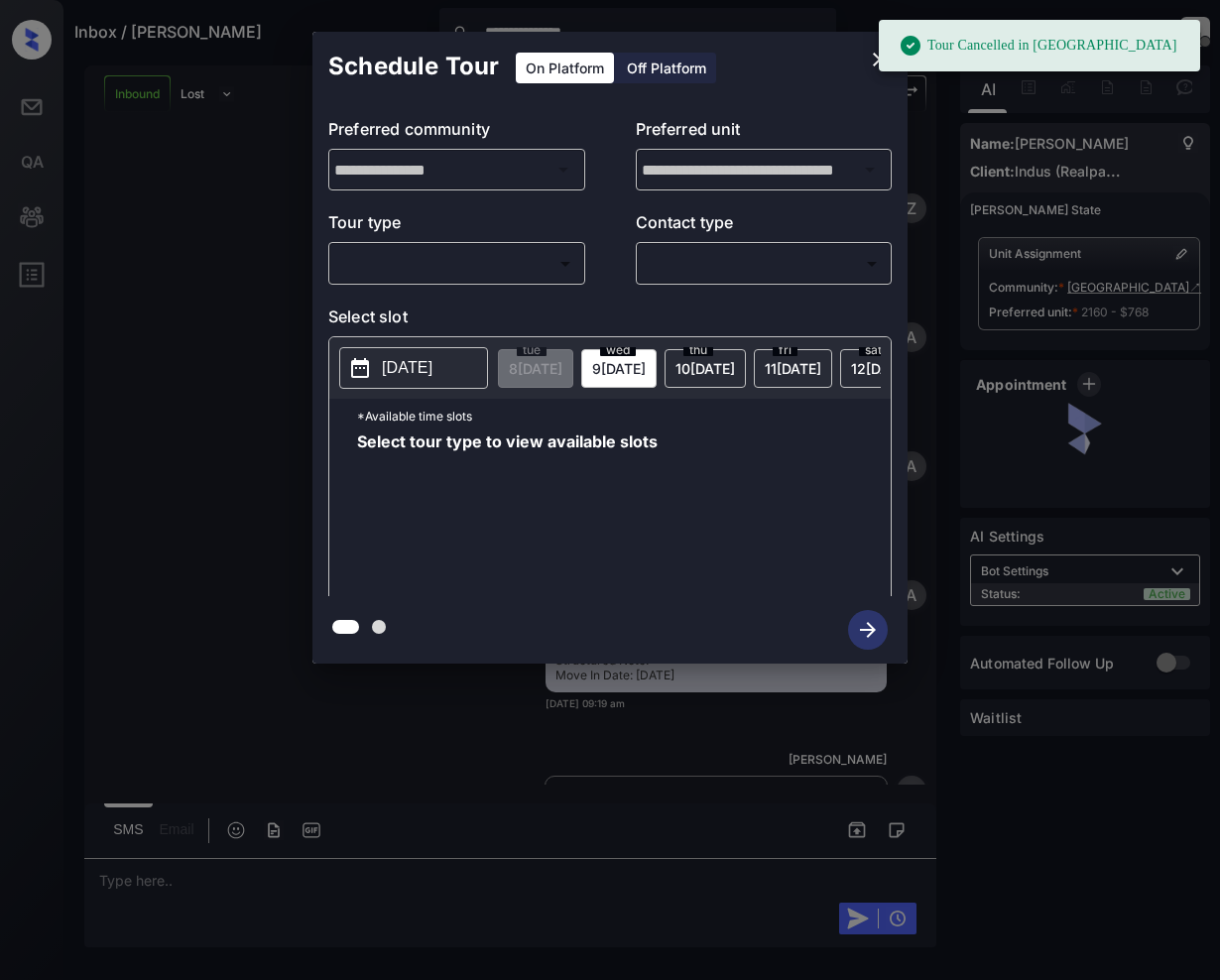 scroll, scrollTop: 0, scrollLeft: 0, axis: both 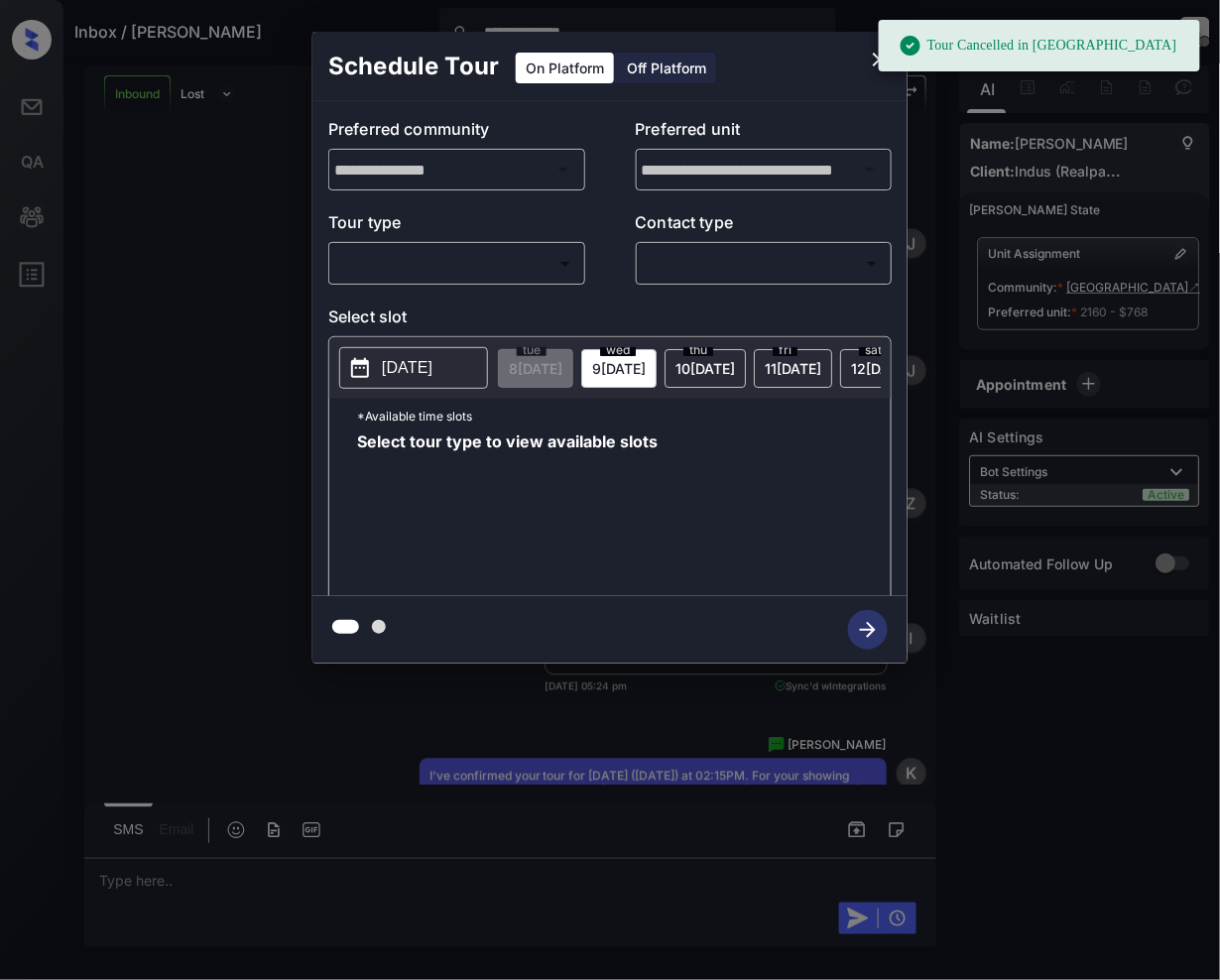 click on "Off Platform" at bounding box center (667, 67) 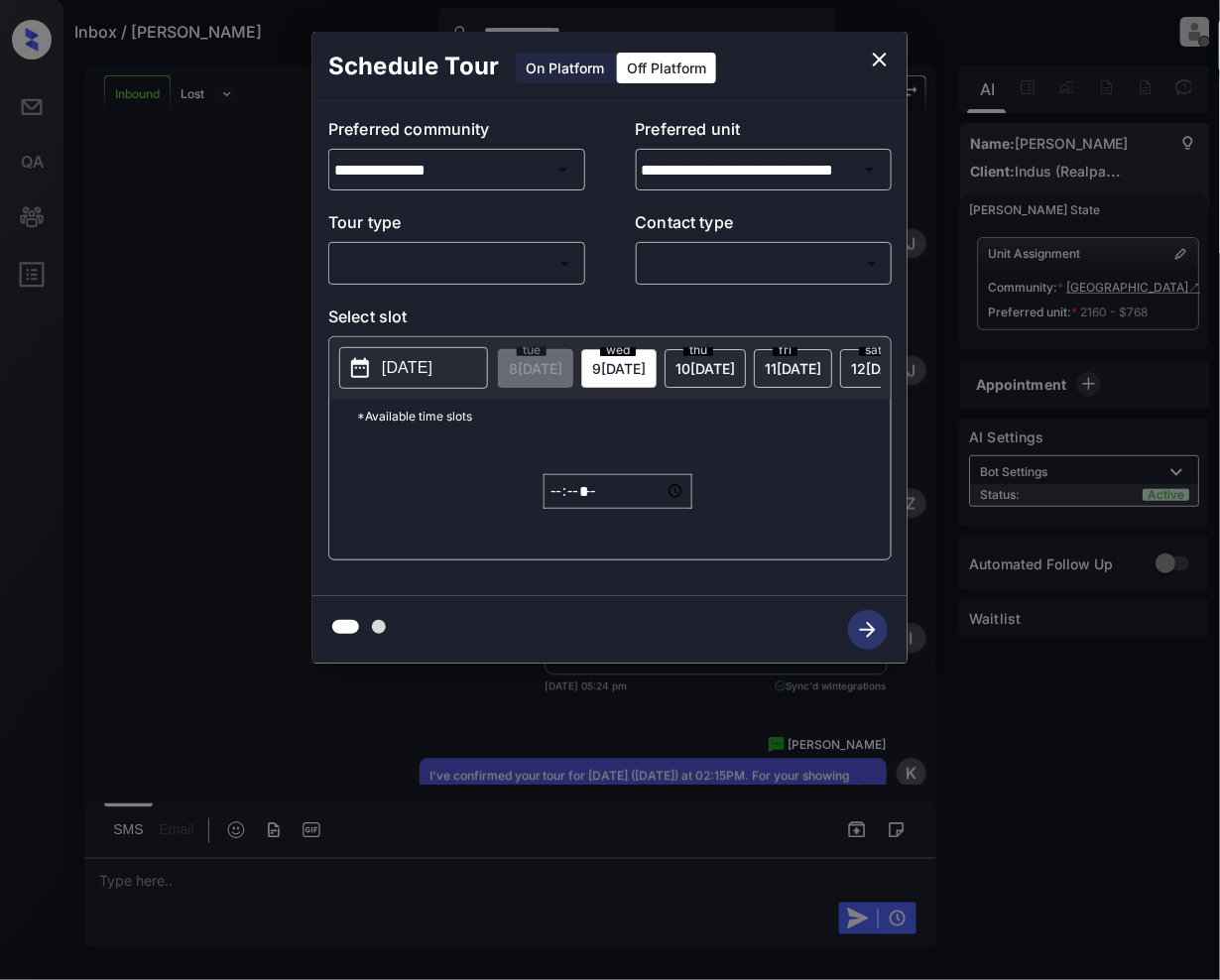click on "**********" at bounding box center (610, 490) 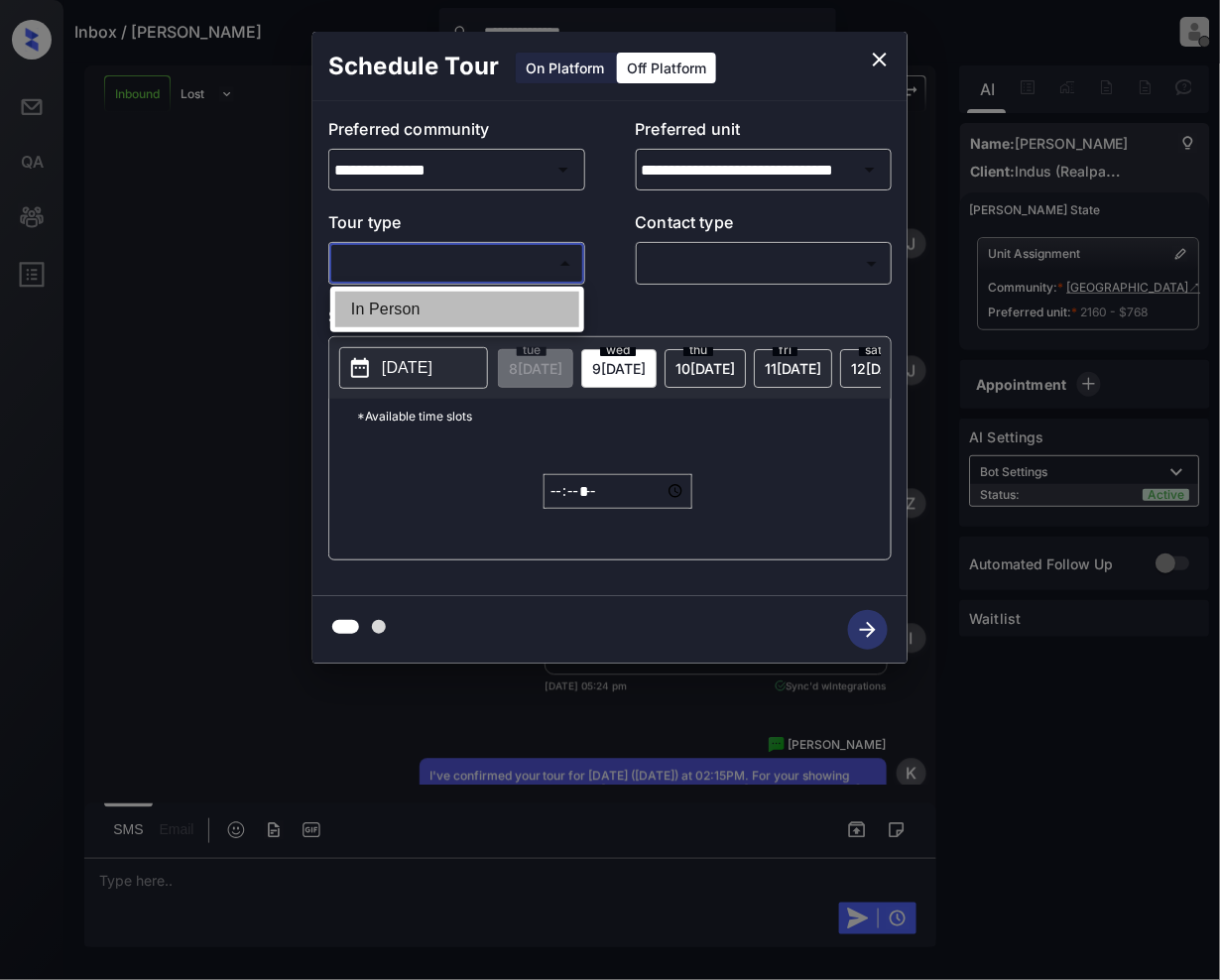 drag, startPoint x: 403, startPoint y: 311, endPoint x: 672, endPoint y: 304, distance: 269.0911 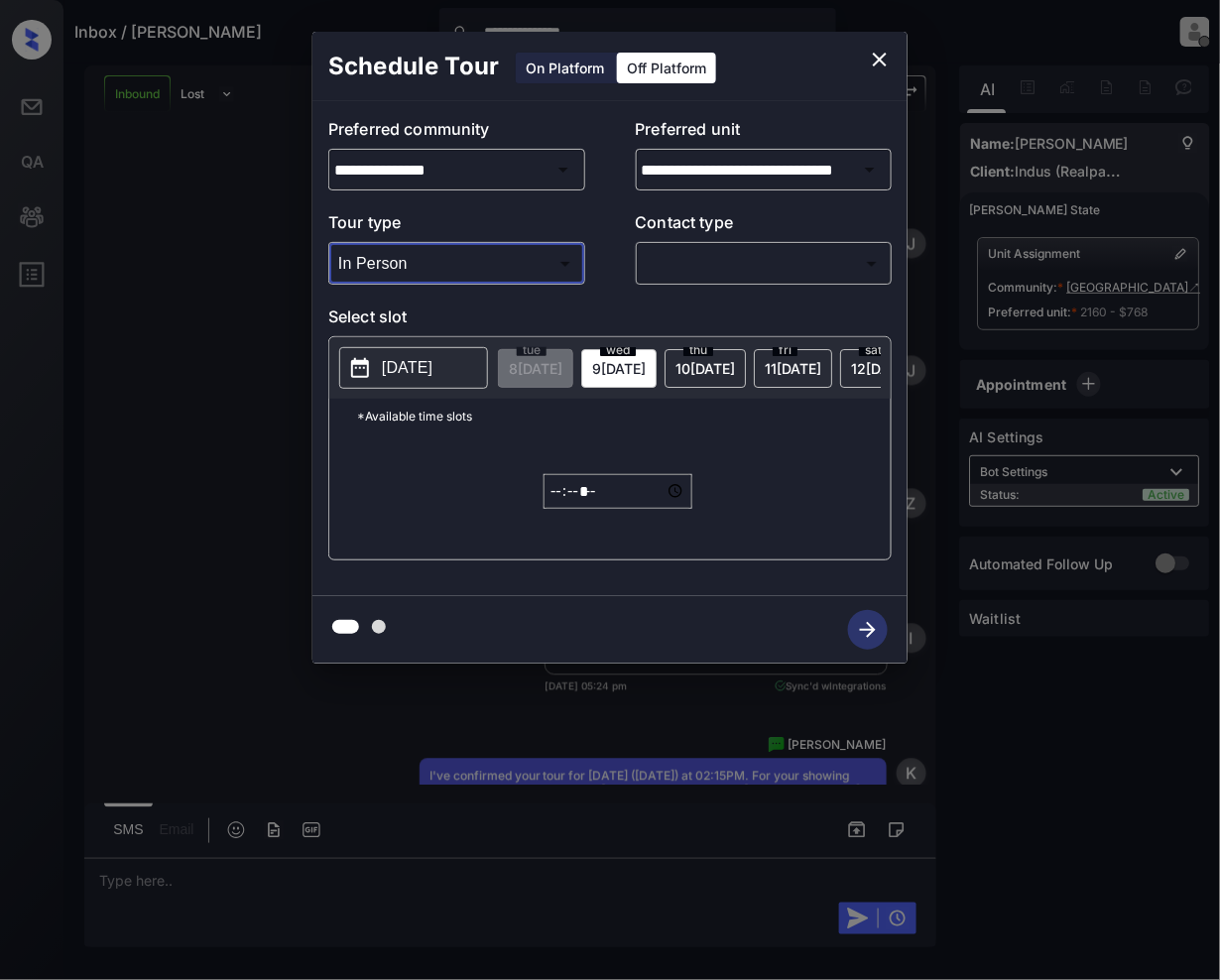 click on "**********" at bounding box center [610, 490] 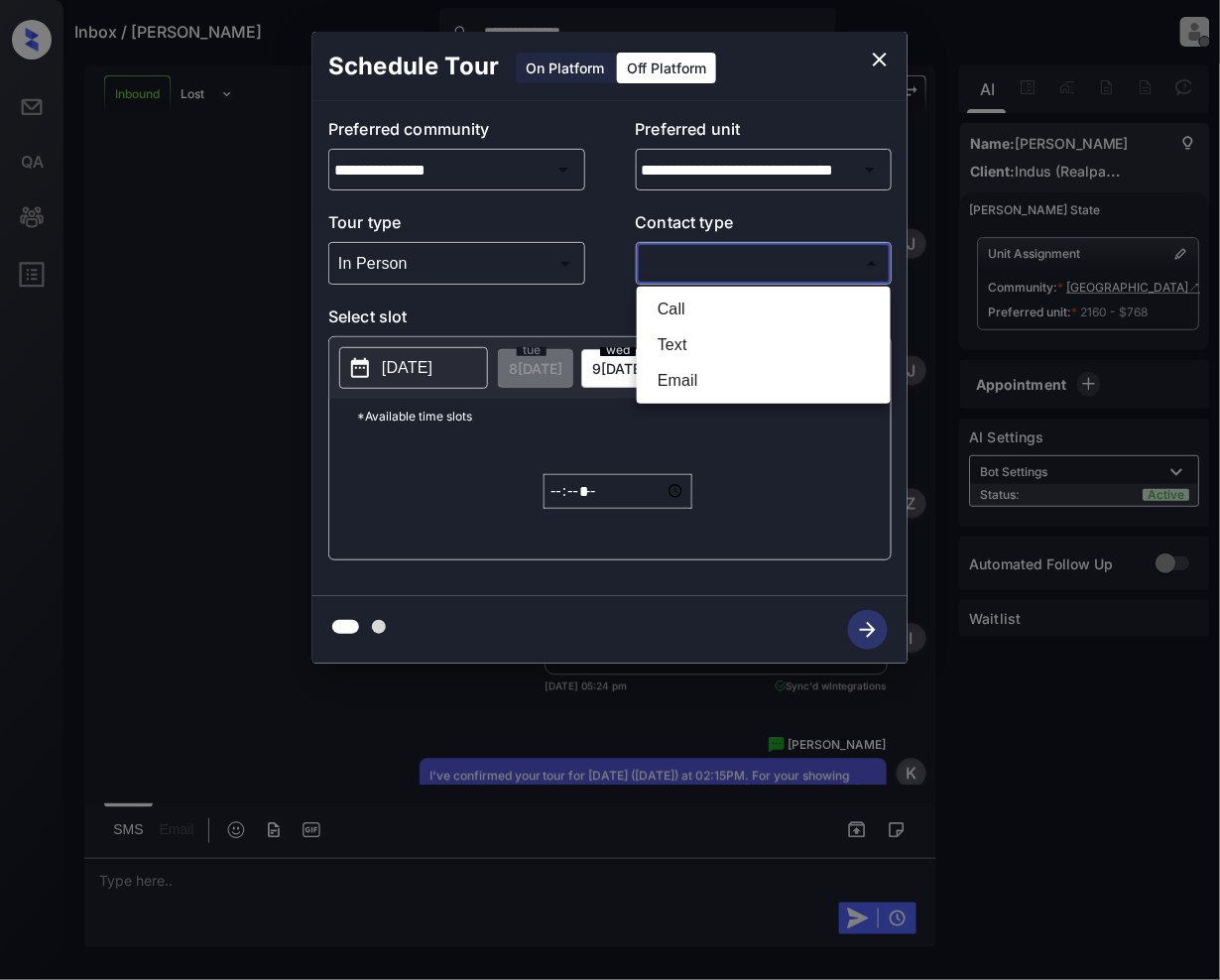 drag, startPoint x: 672, startPoint y: 307, endPoint x: 585, endPoint y: 403, distance: 129.55694 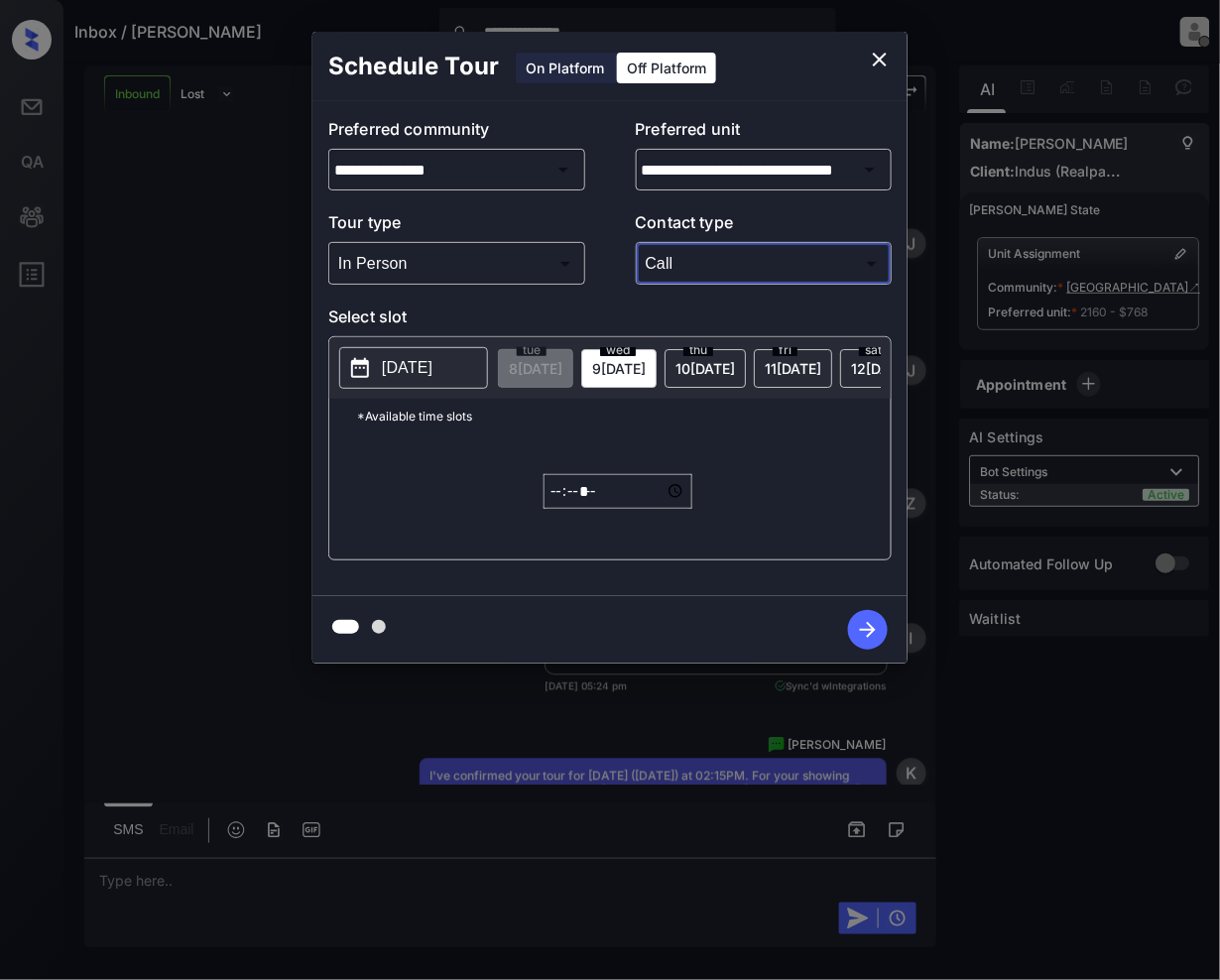click on "12 JUL" at bounding box center (536, 368) 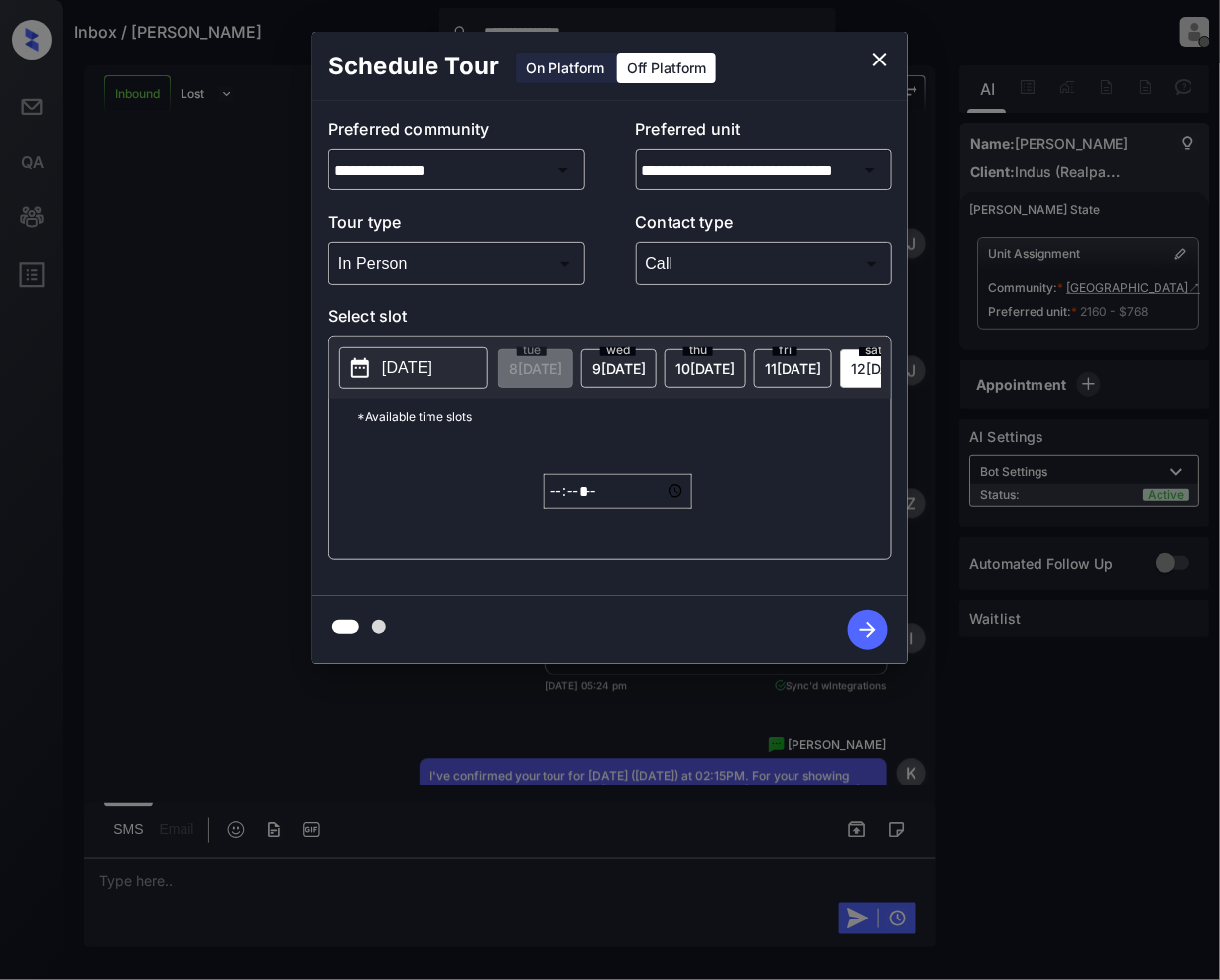 click 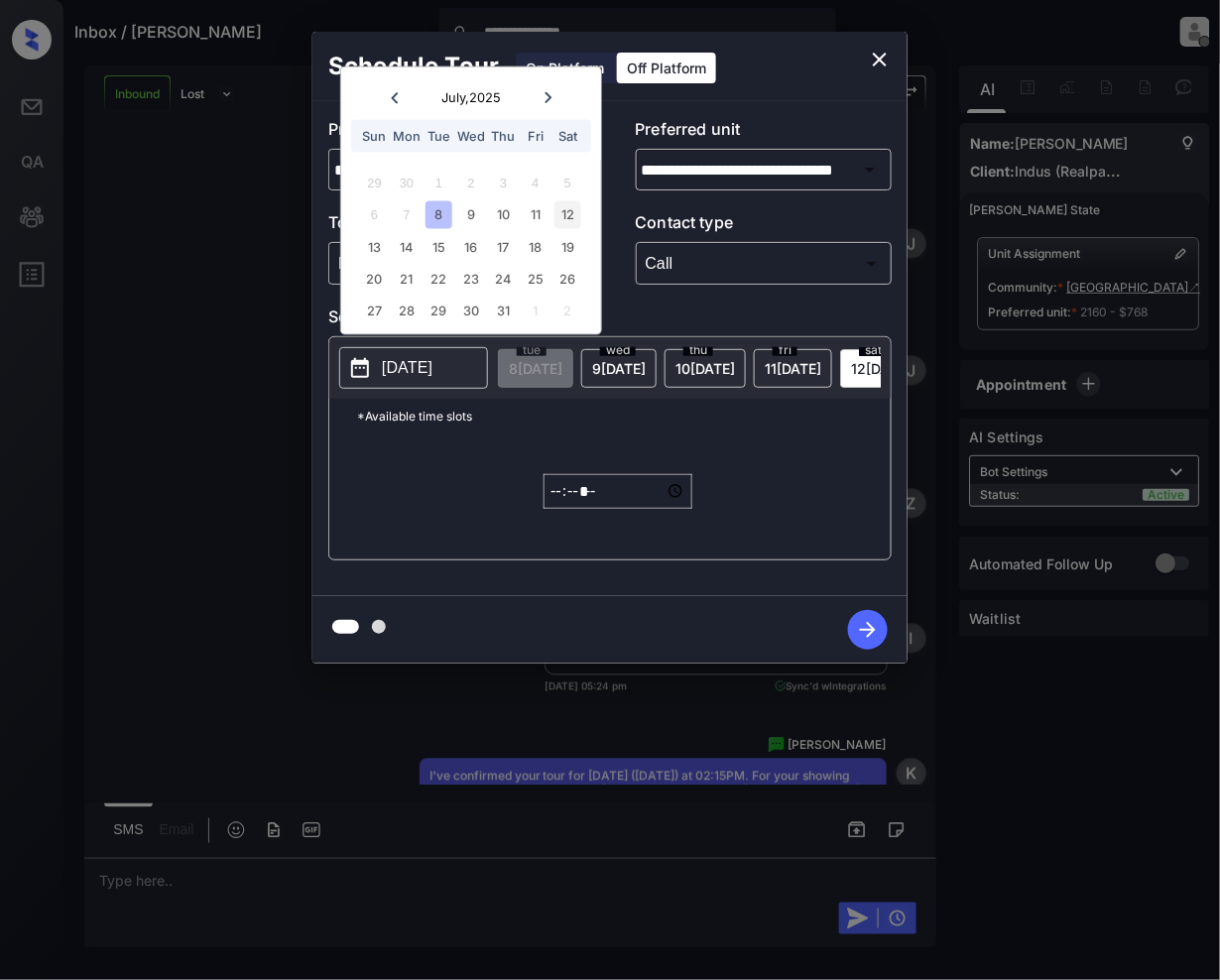 click on "12" at bounding box center (567, 214) 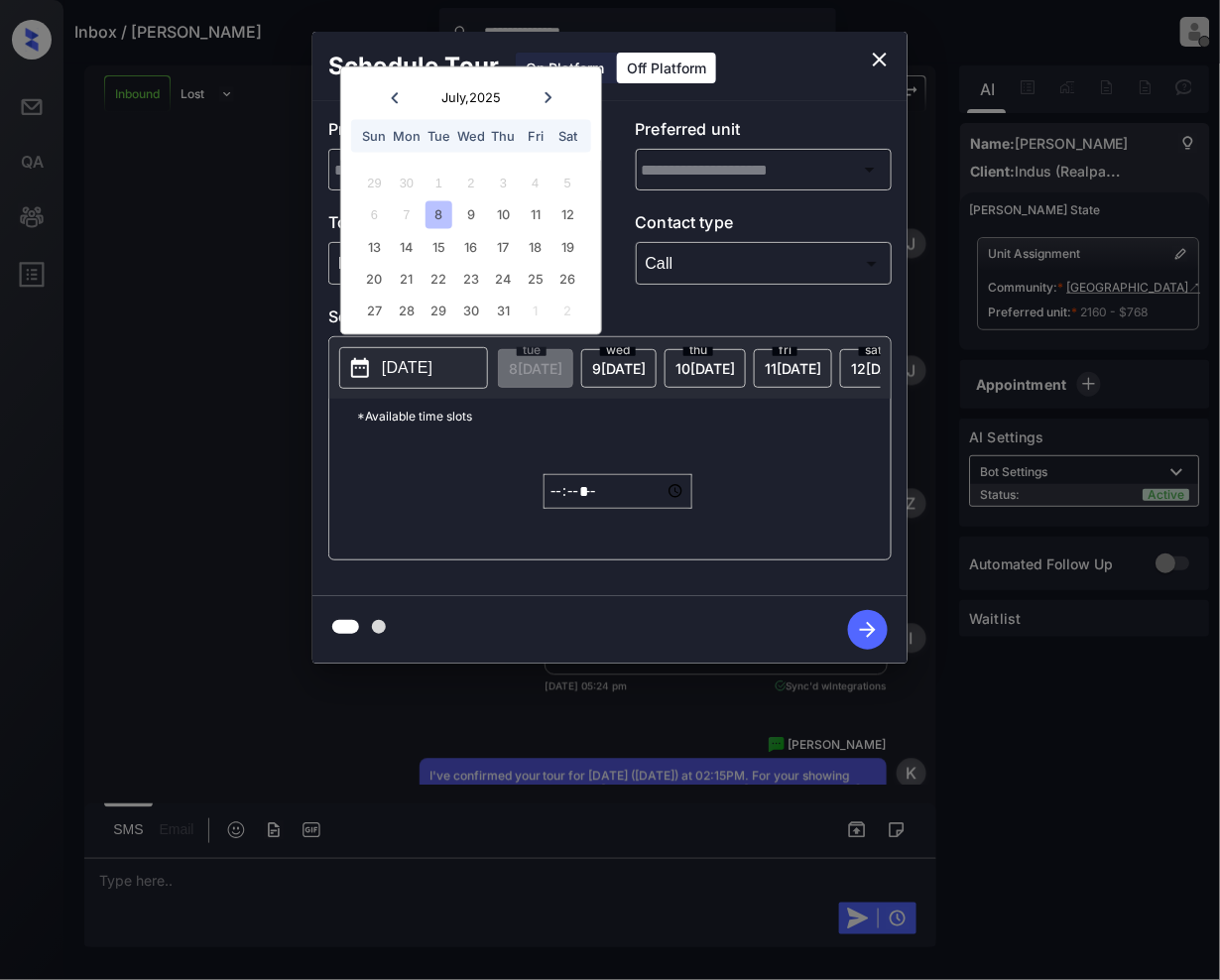 type on "**********" 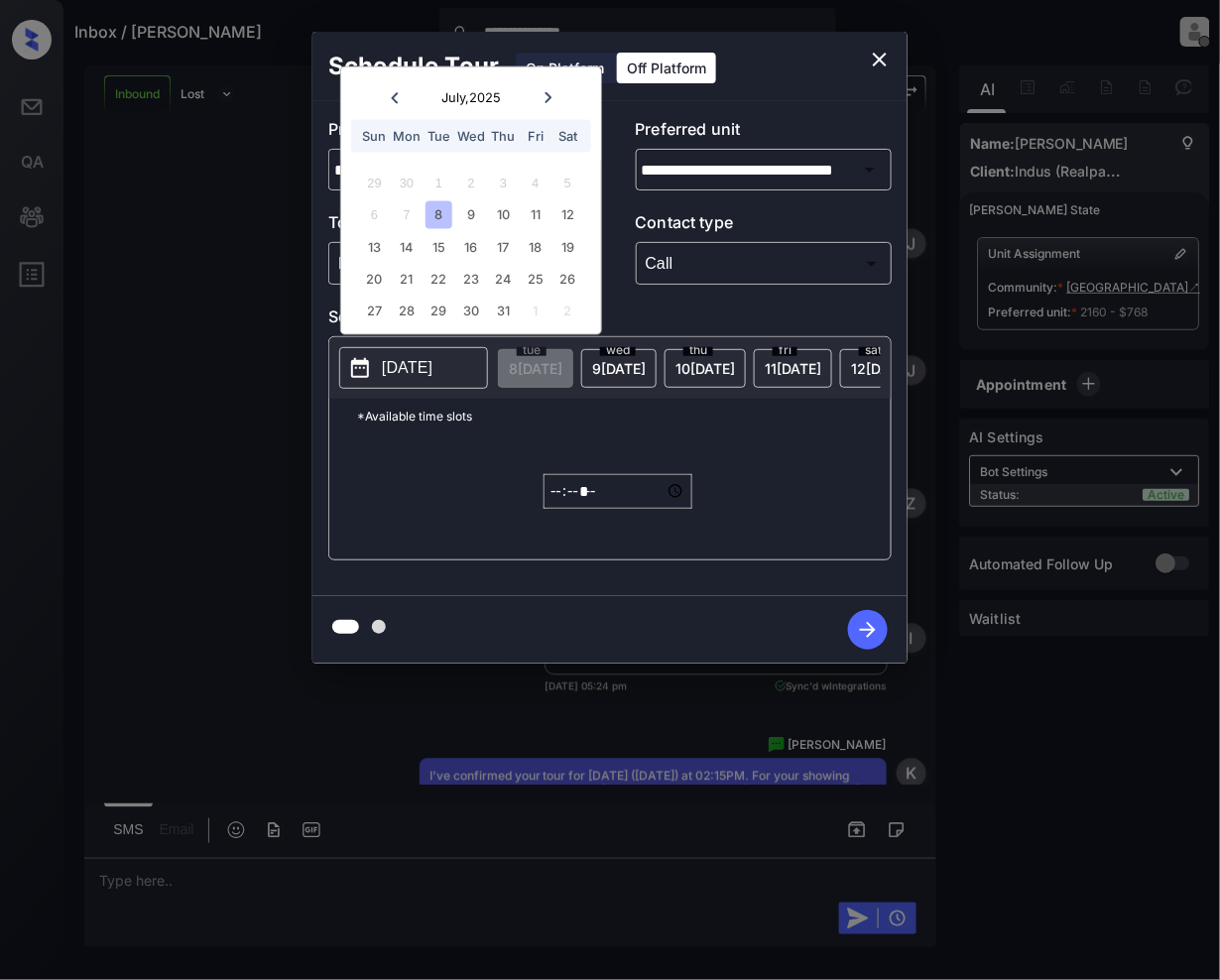 click on "*****" at bounding box center [618, 491] 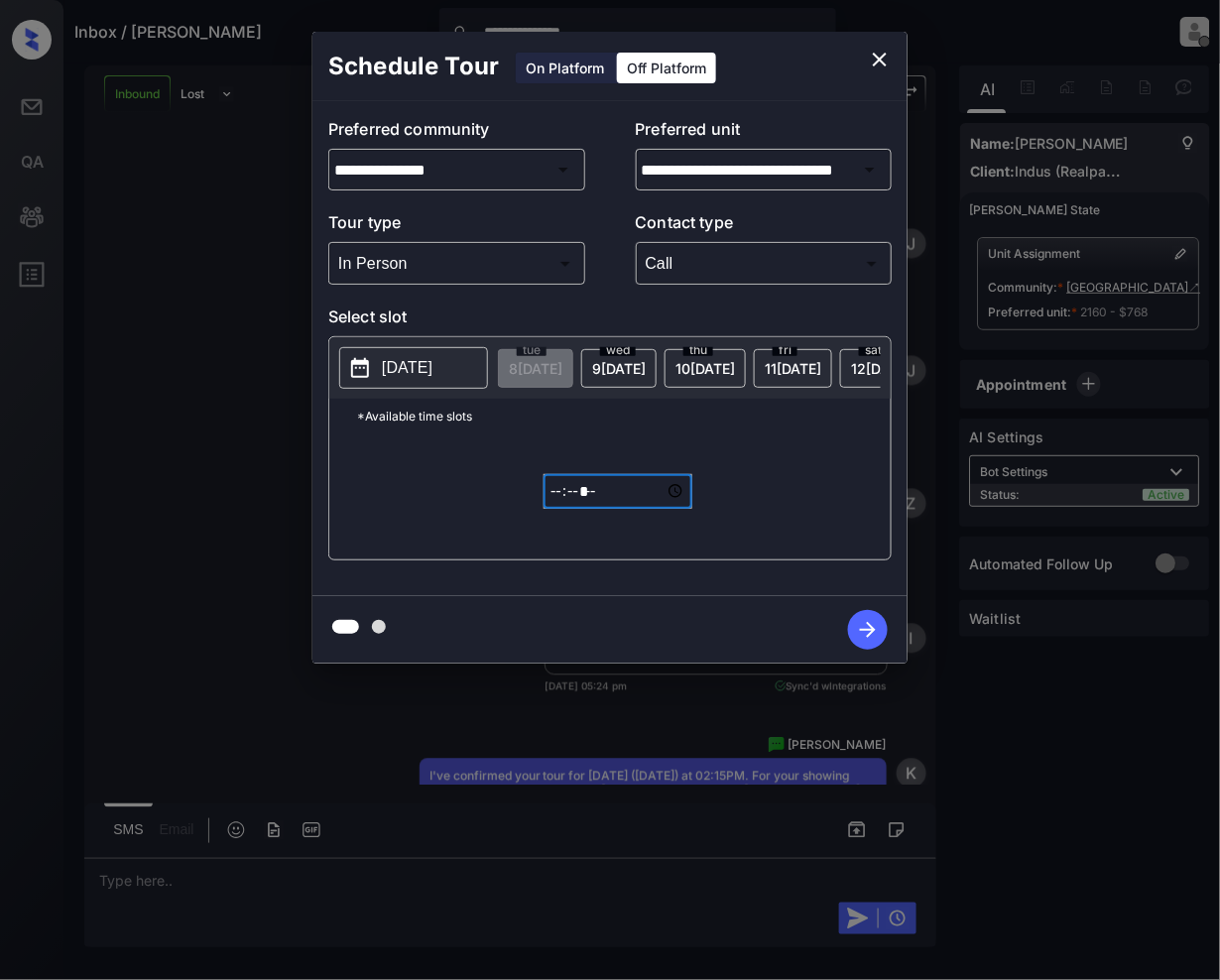 type on "*****" 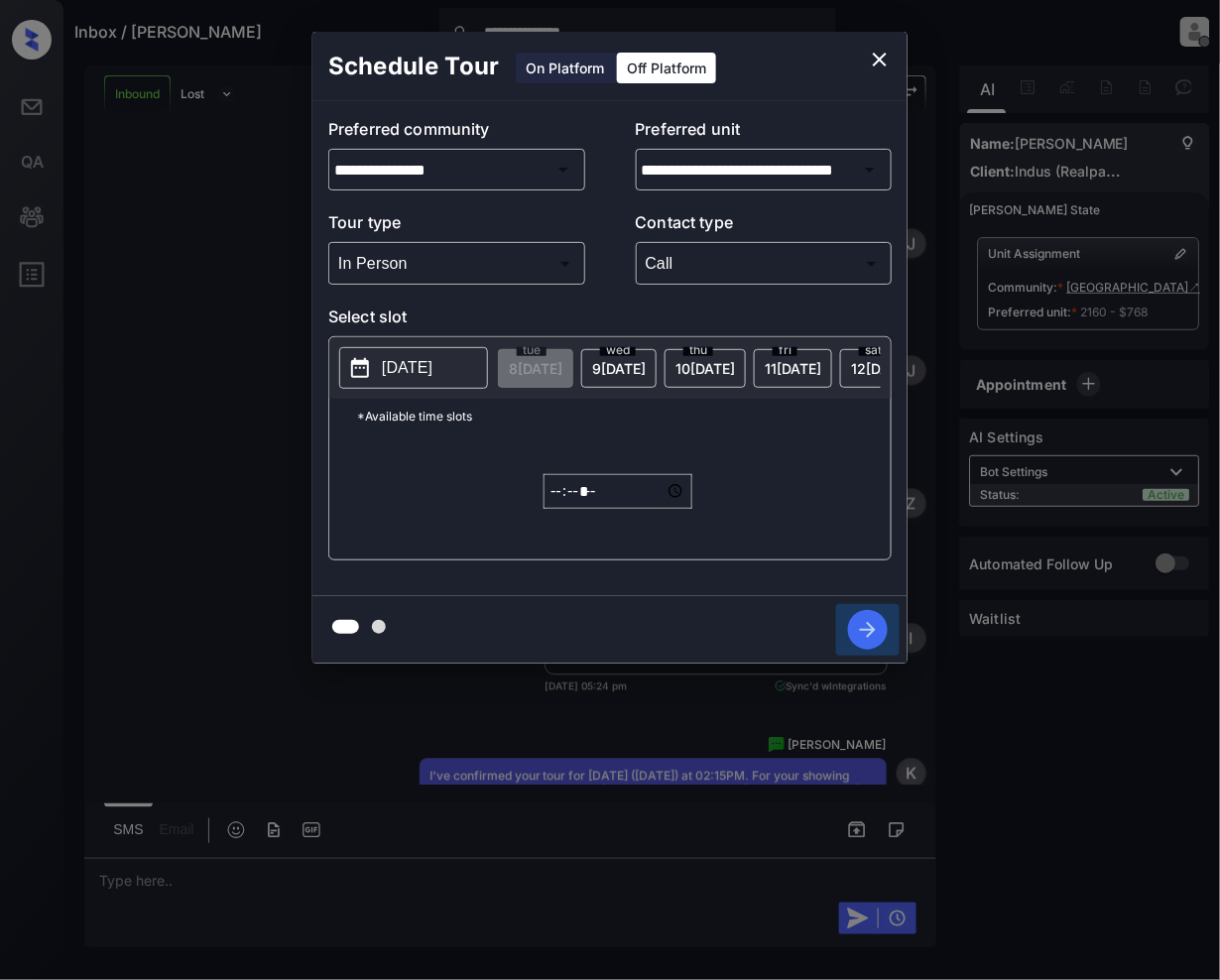 click 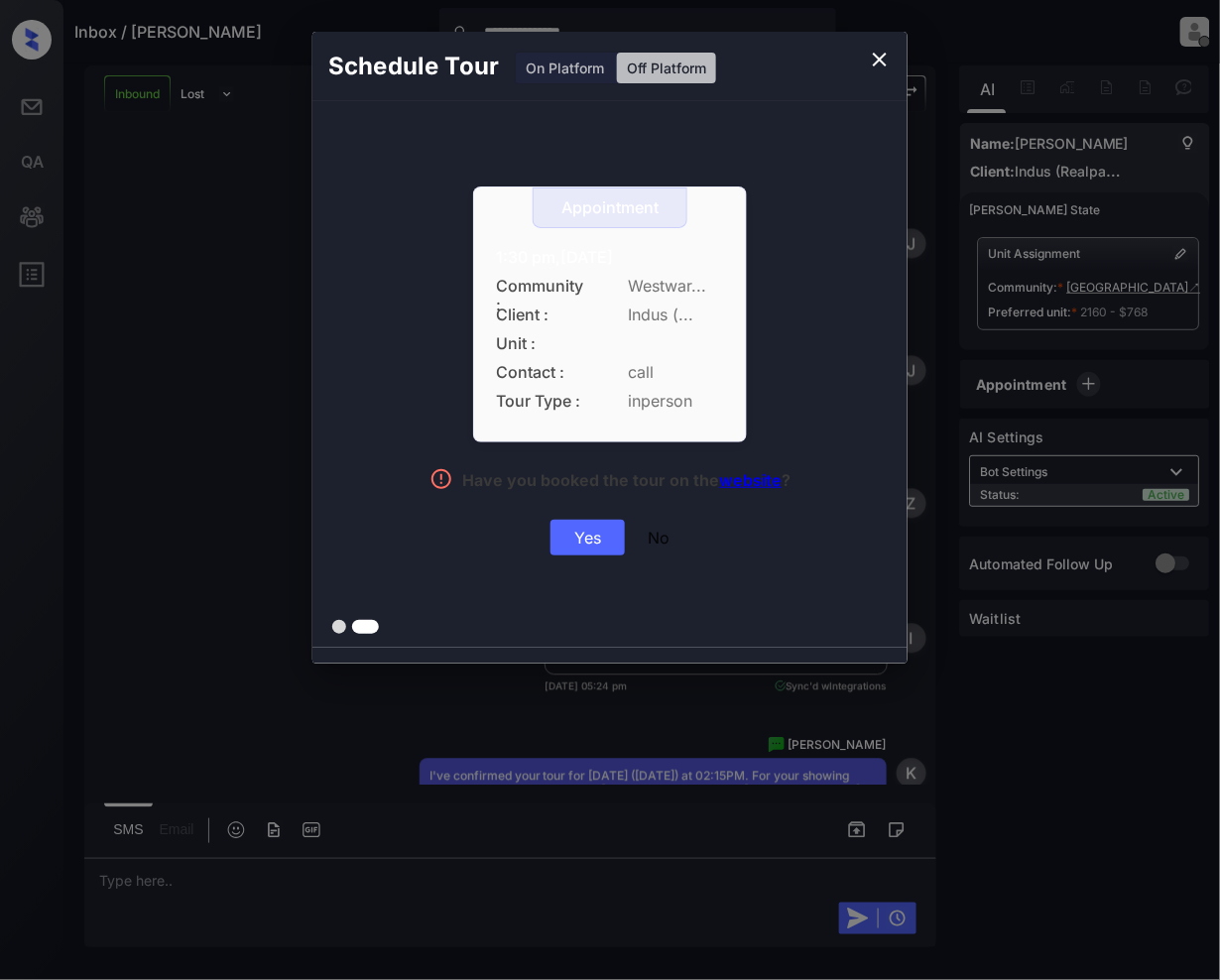 click on "Yes" at bounding box center [587, 538] 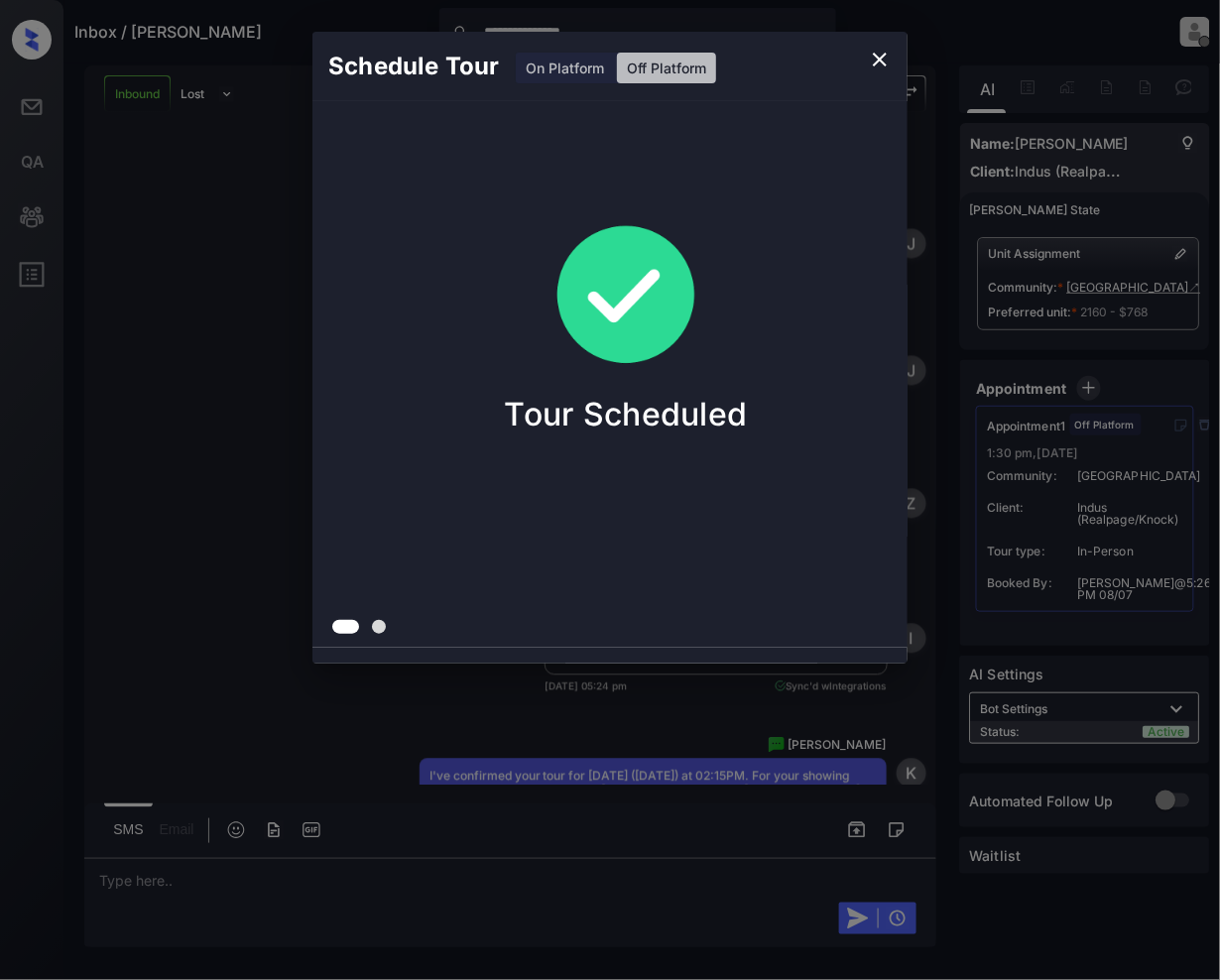 click 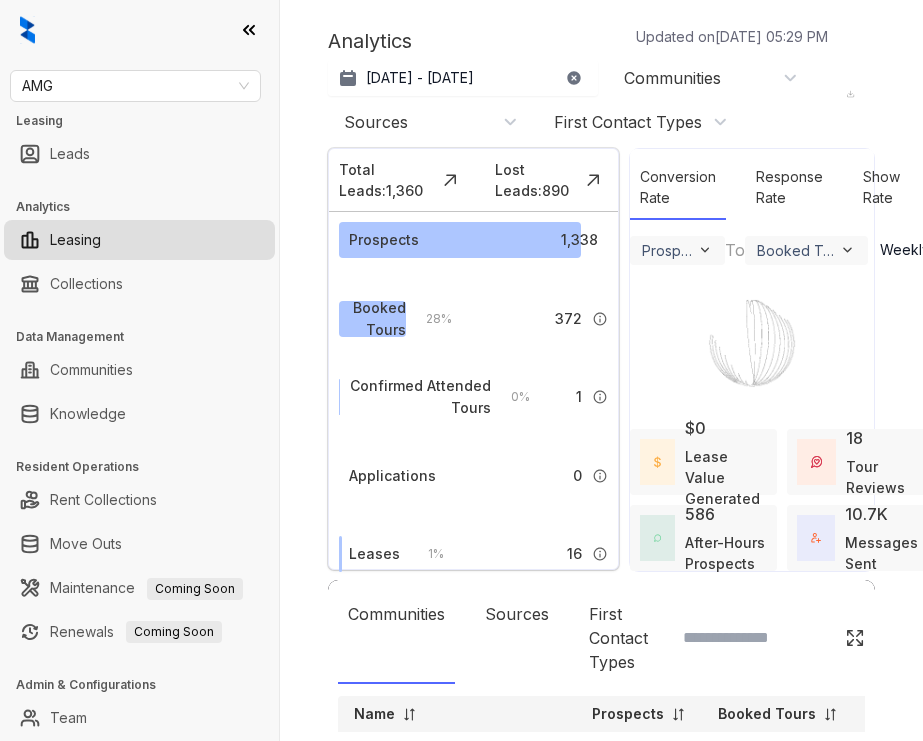 select on "******" 